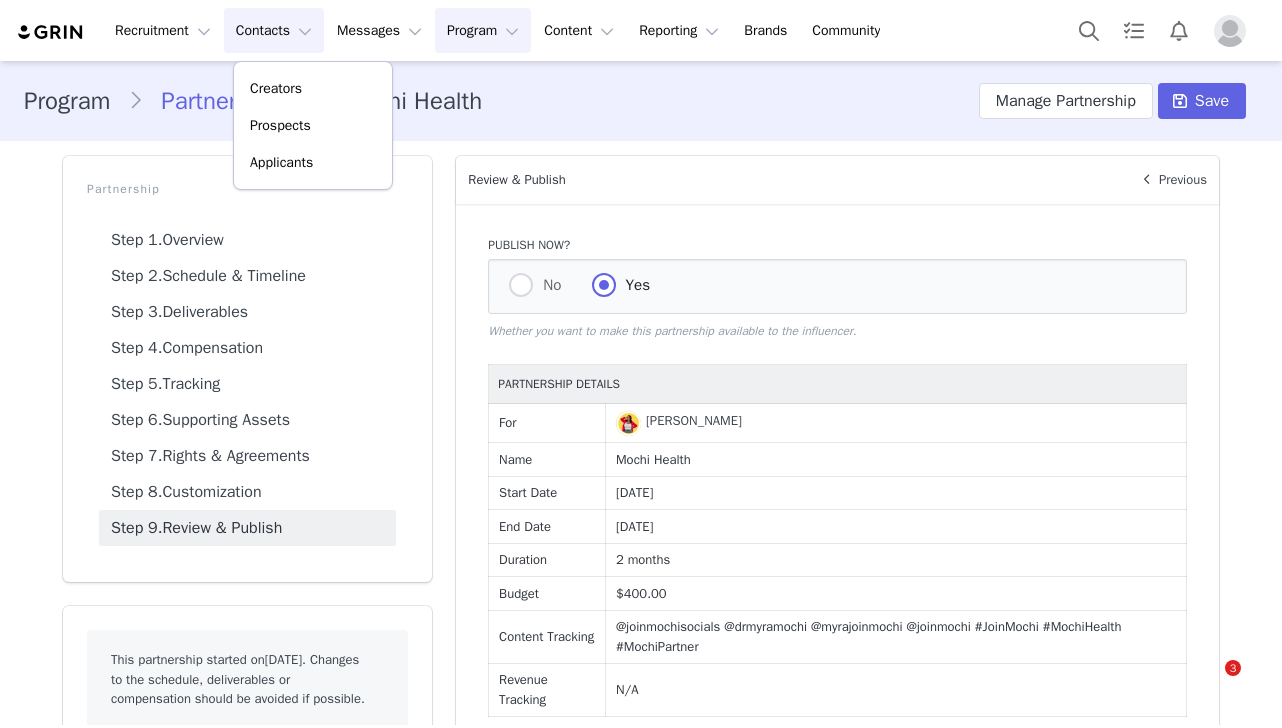 scroll, scrollTop: 0, scrollLeft: 0, axis: both 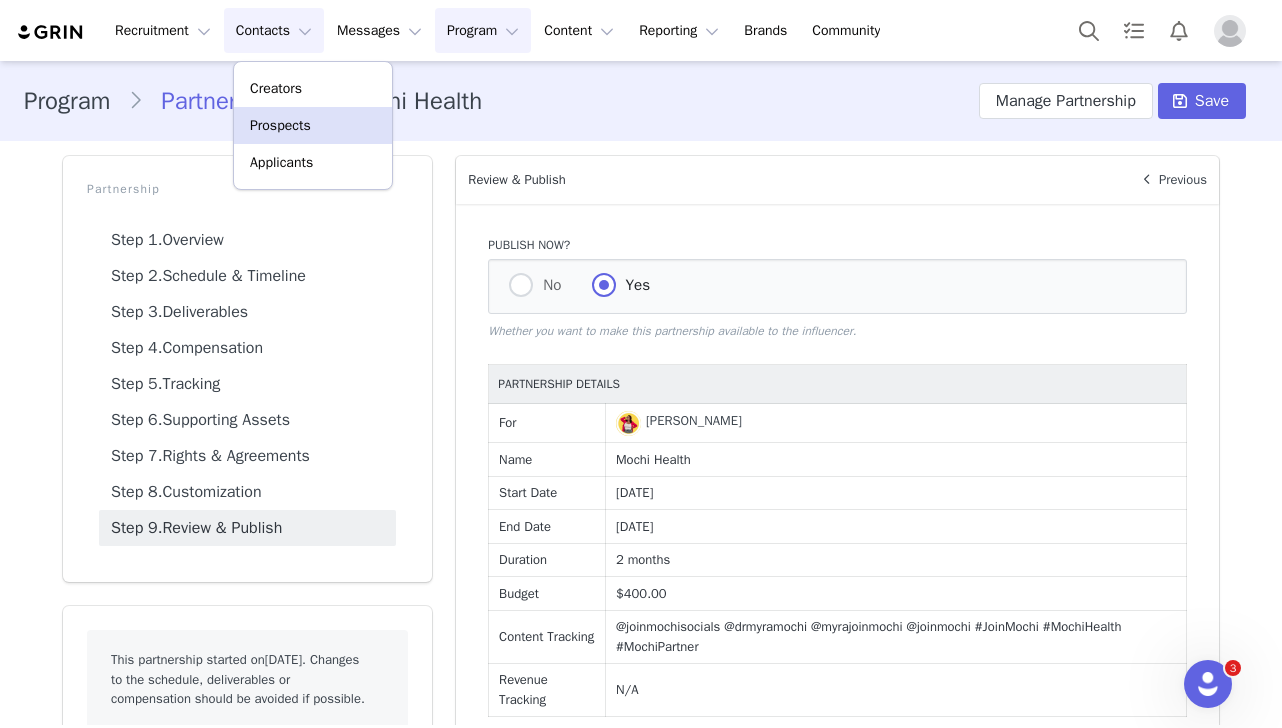 click on "Prospects" at bounding box center [280, 125] 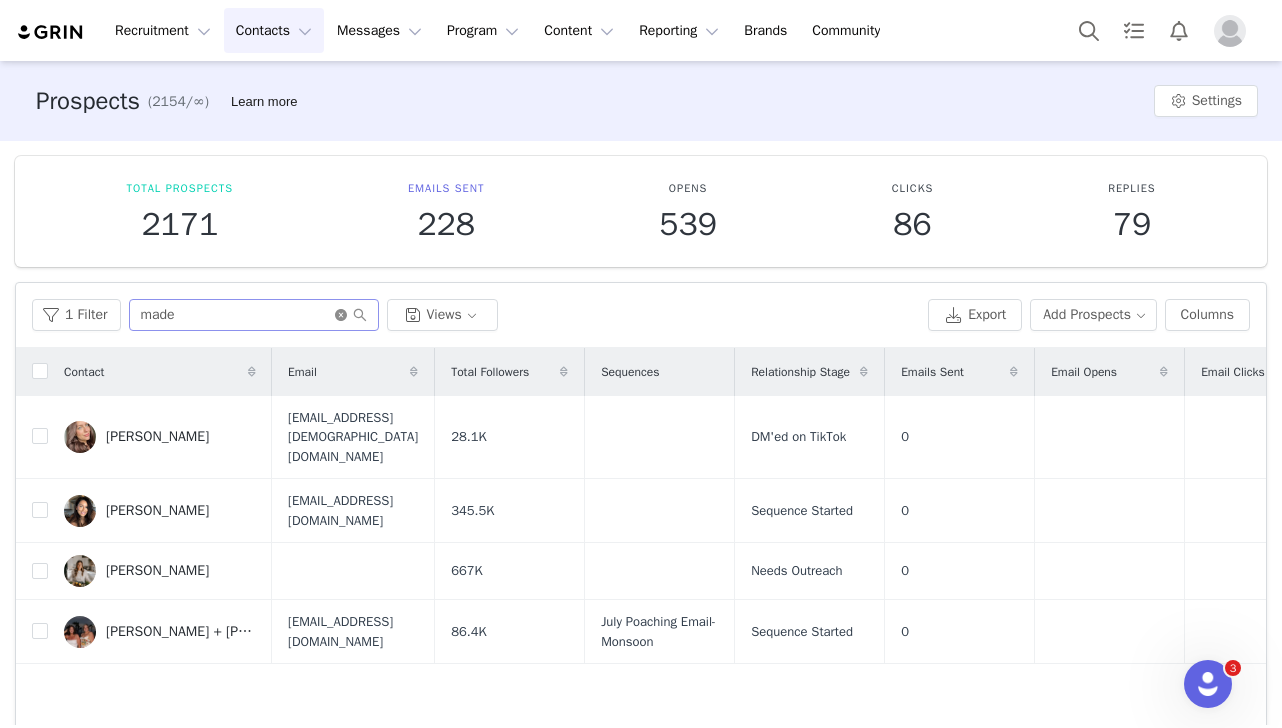 click 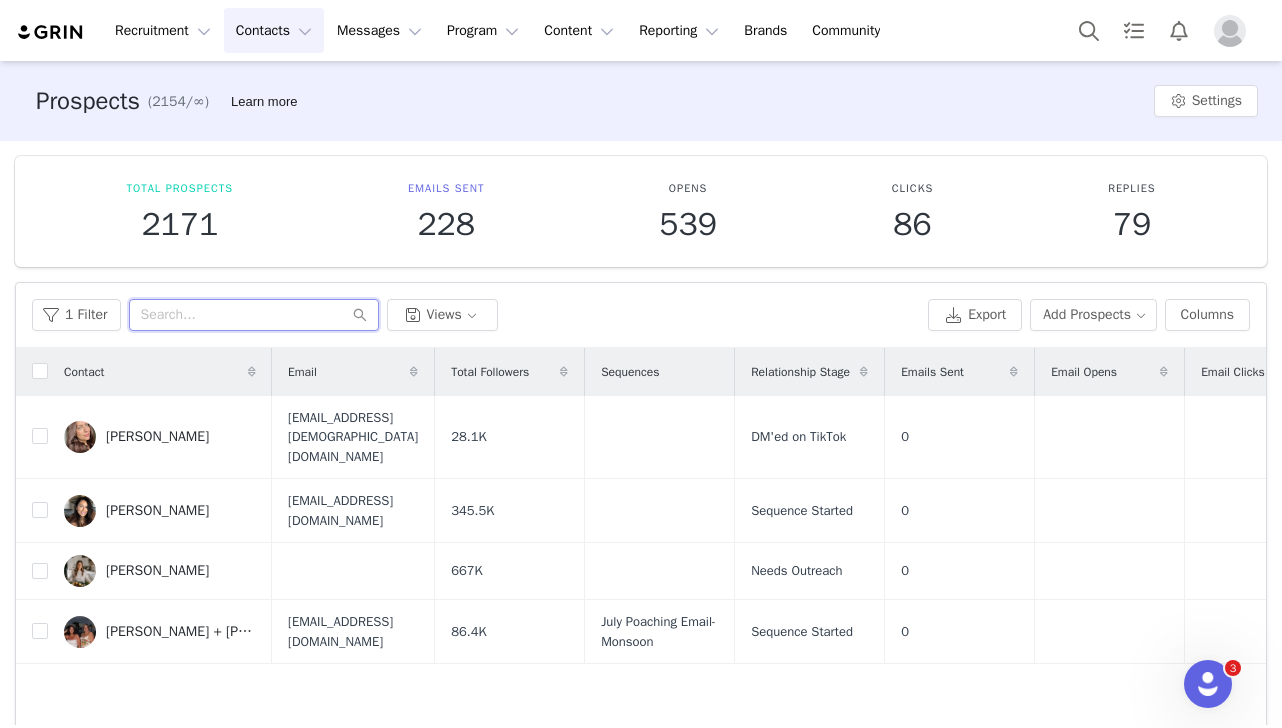 click at bounding box center (254, 315) 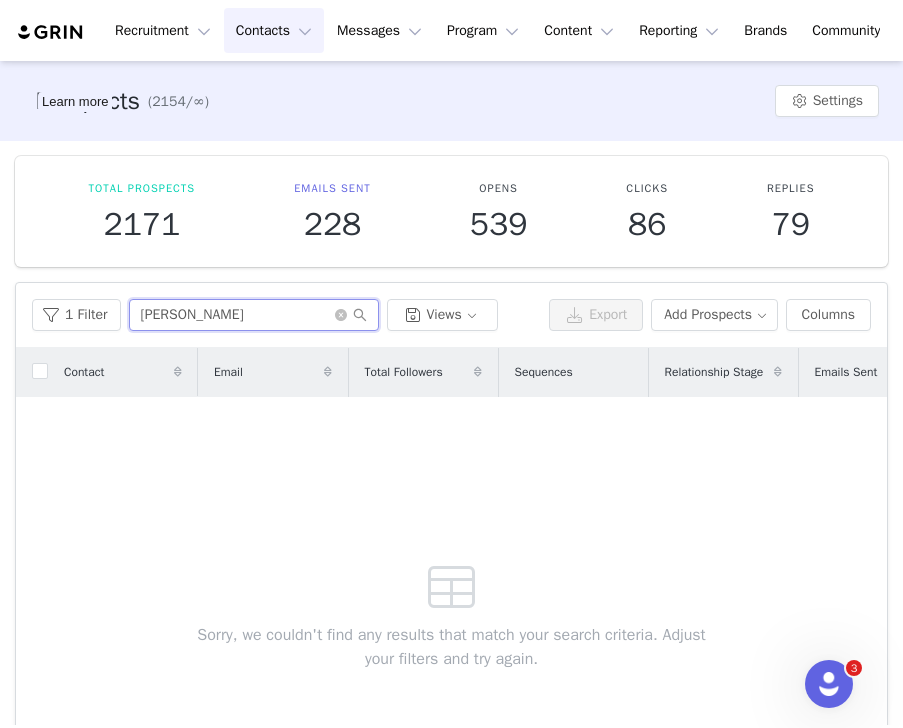 click on "regie castro" at bounding box center (254, 315) 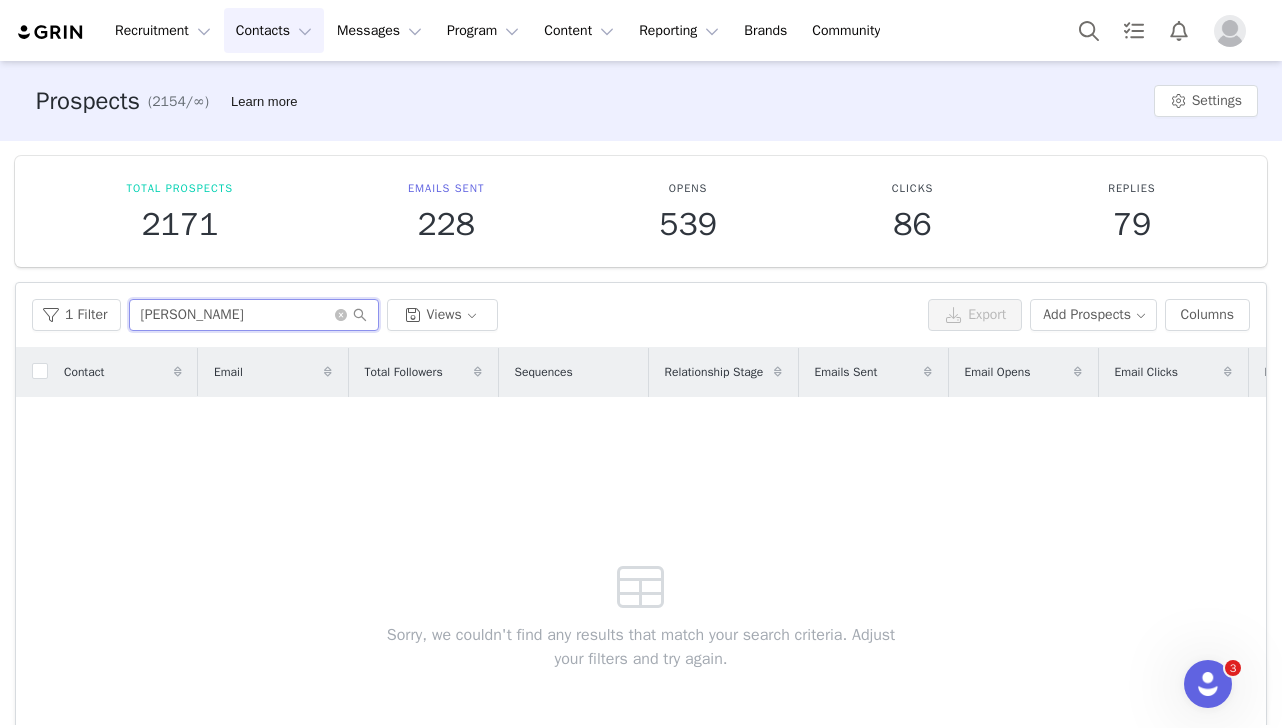 click on "reggie castro" at bounding box center [254, 315] 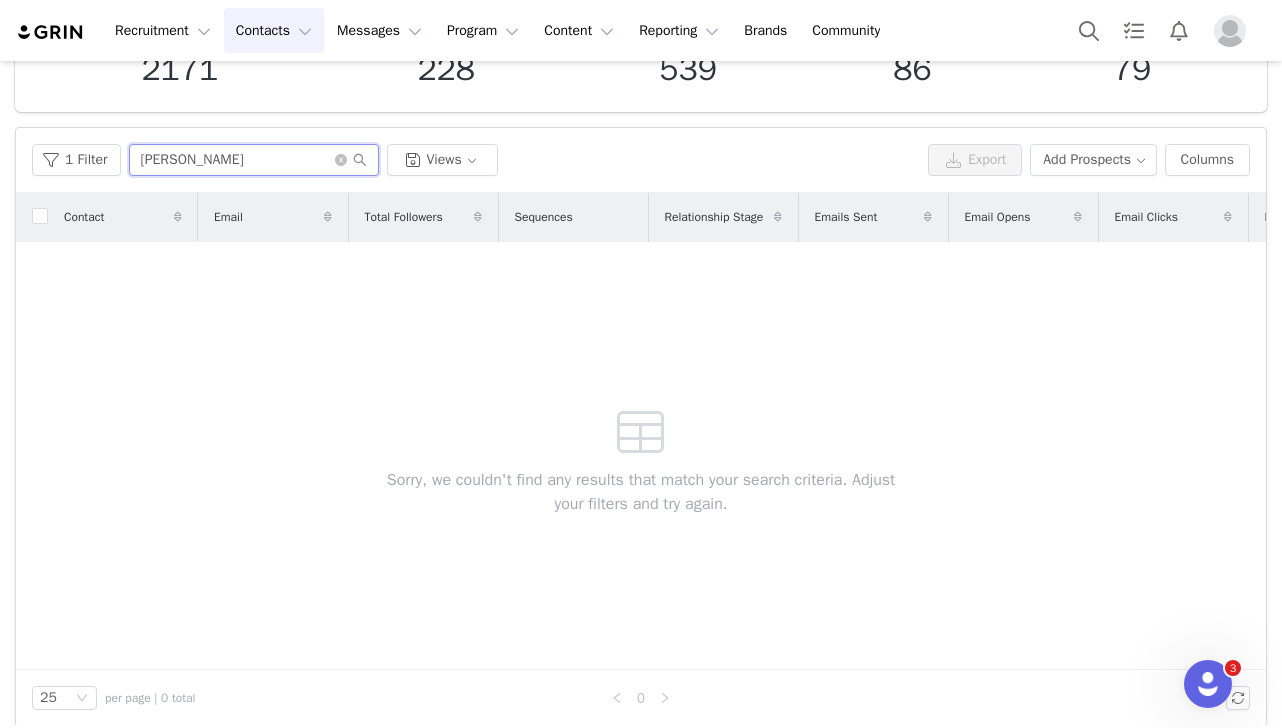scroll, scrollTop: 0, scrollLeft: 0, axis: both 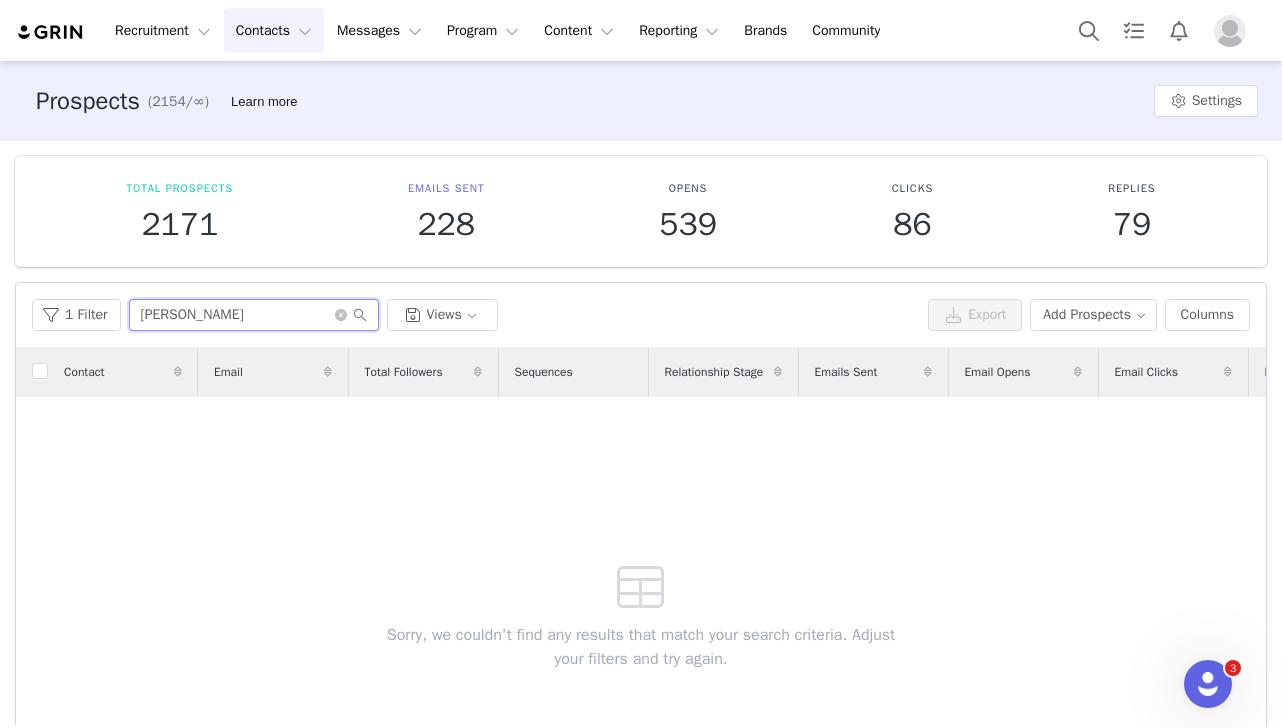 click on "reggie" at bounding box center (254, 315) 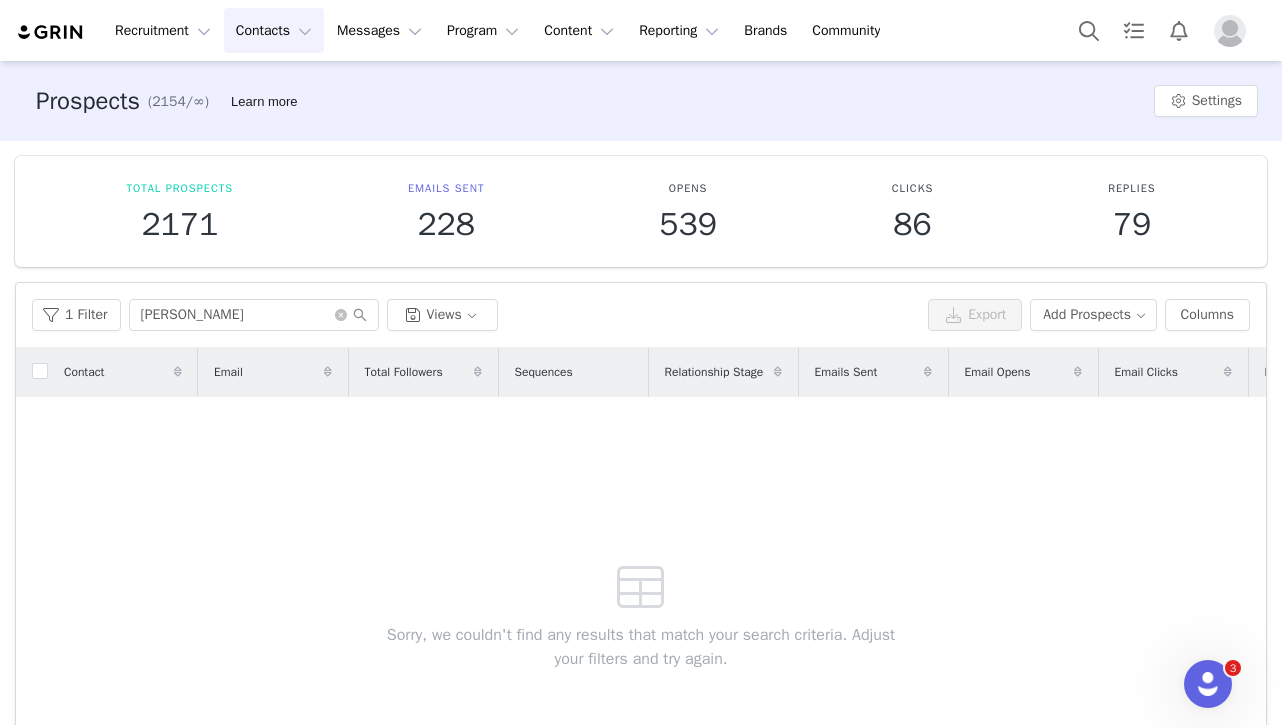 click on "Contact   Email   Total Followers   Sequences   Relationship Stage   Emails Sent   Email Opens   Email Clicks   Email Replies   Source   Curated List   Sorry, we couldn't find any results that match your search criteria. Adjust your filters and try again." at bounding box center [641, 586] 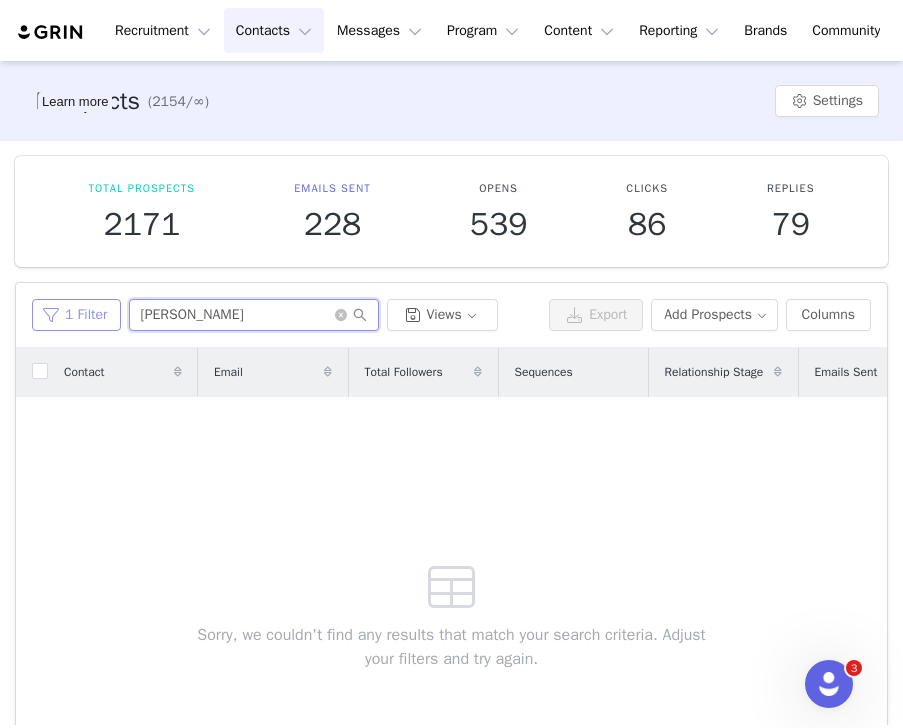 drag, startPoint x: 235, startPoint y: 308, endPoint x: 97, endPoint y: 308, distance: 138 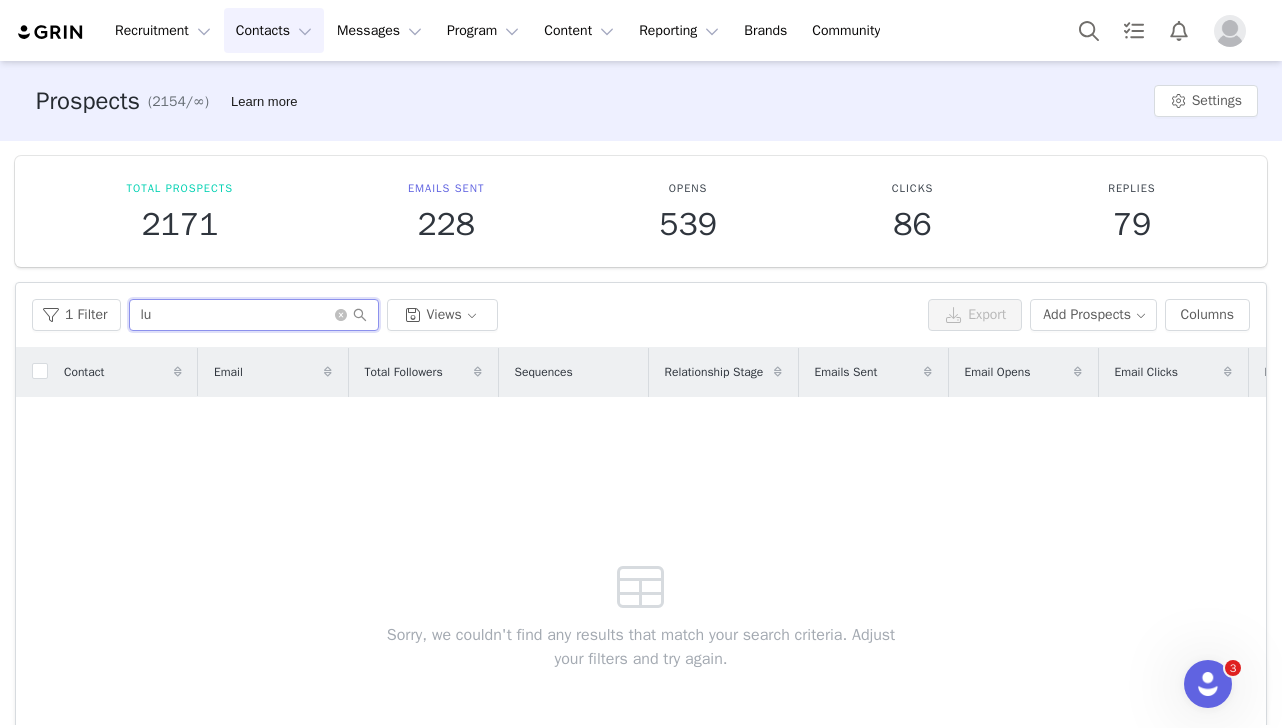 type on "l" 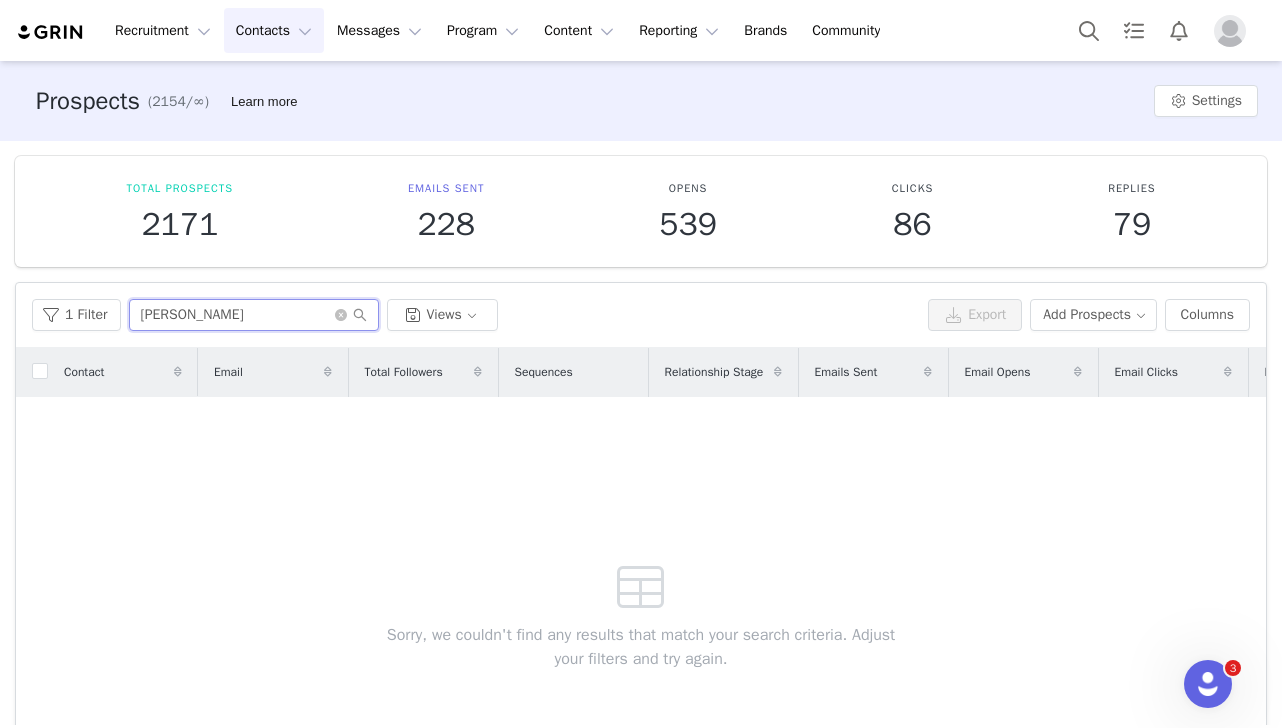 type on "[PERSON_NAME]" 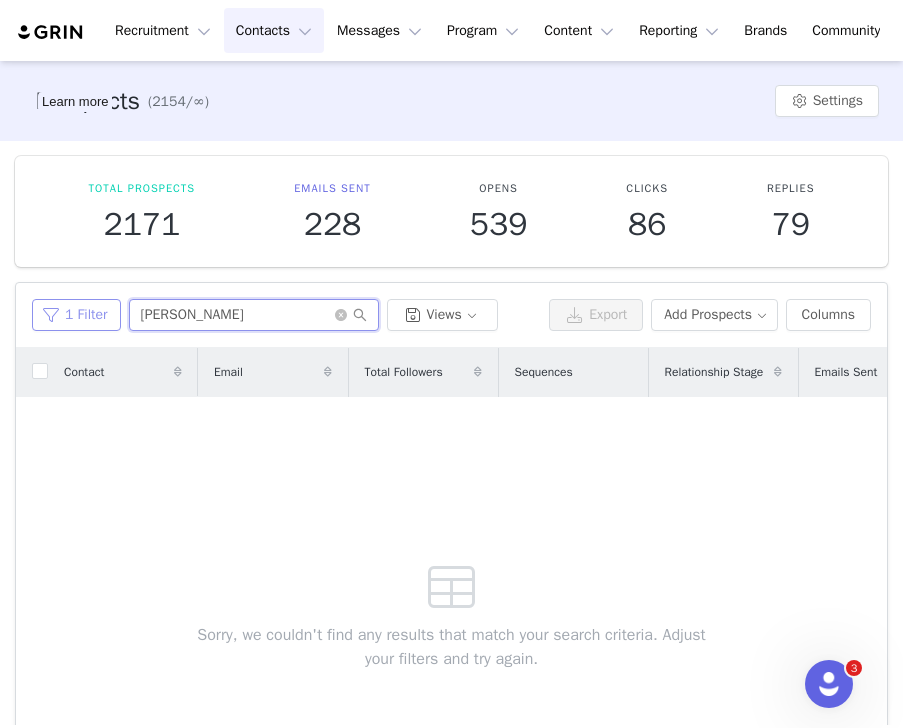 drag, startPoint x: 261, startPoint y: 314, endPoint x: 84, endPoint y: 314, distance: 177 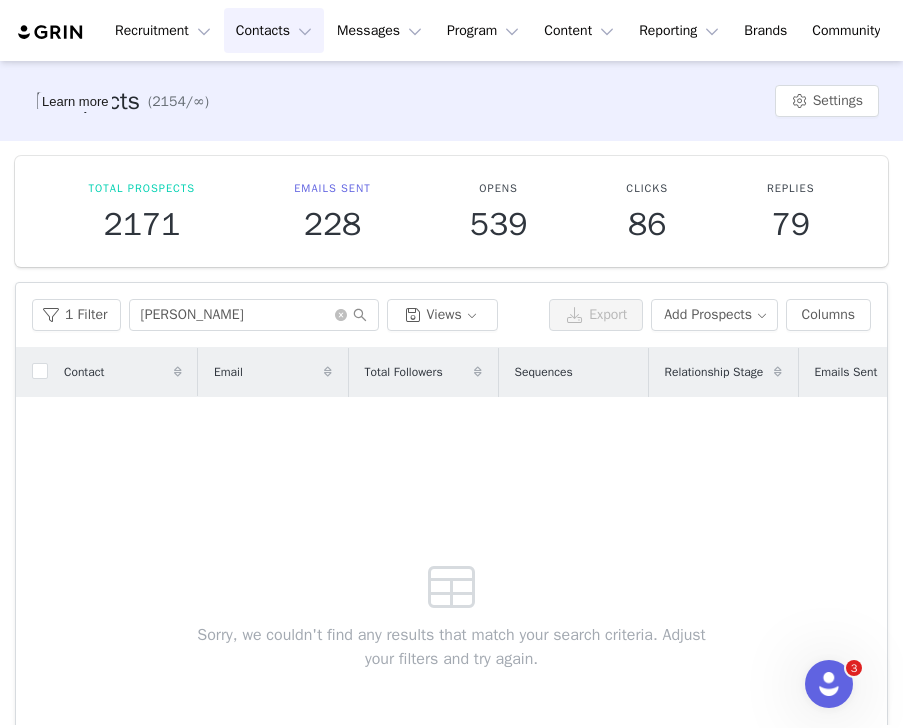 click on "Contacts Contacts" at bounding box center (274, 30) 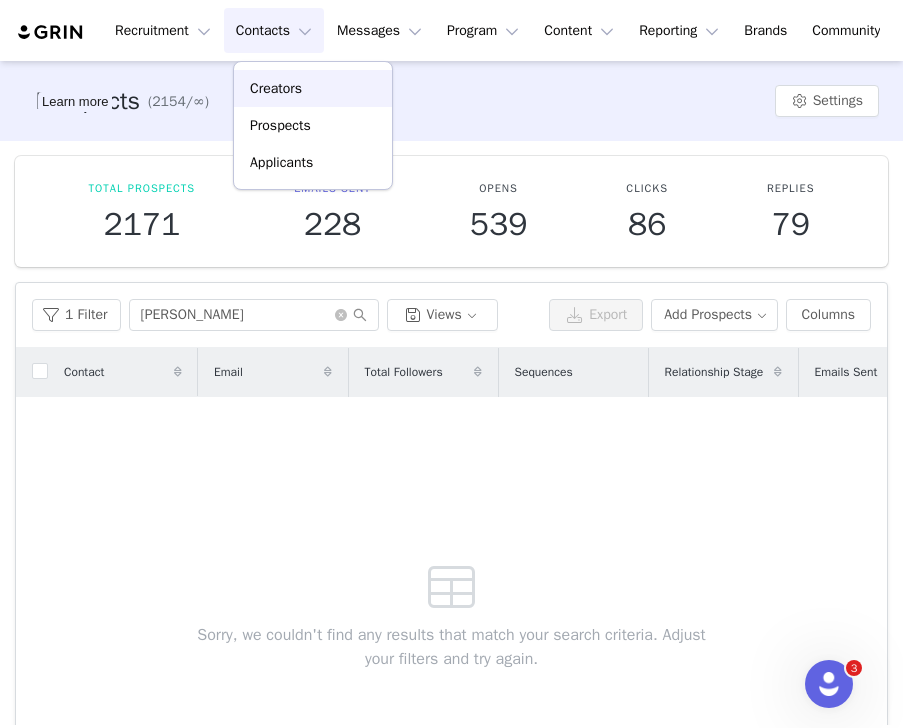 click on "Creators" at bounding box center [276, 88] 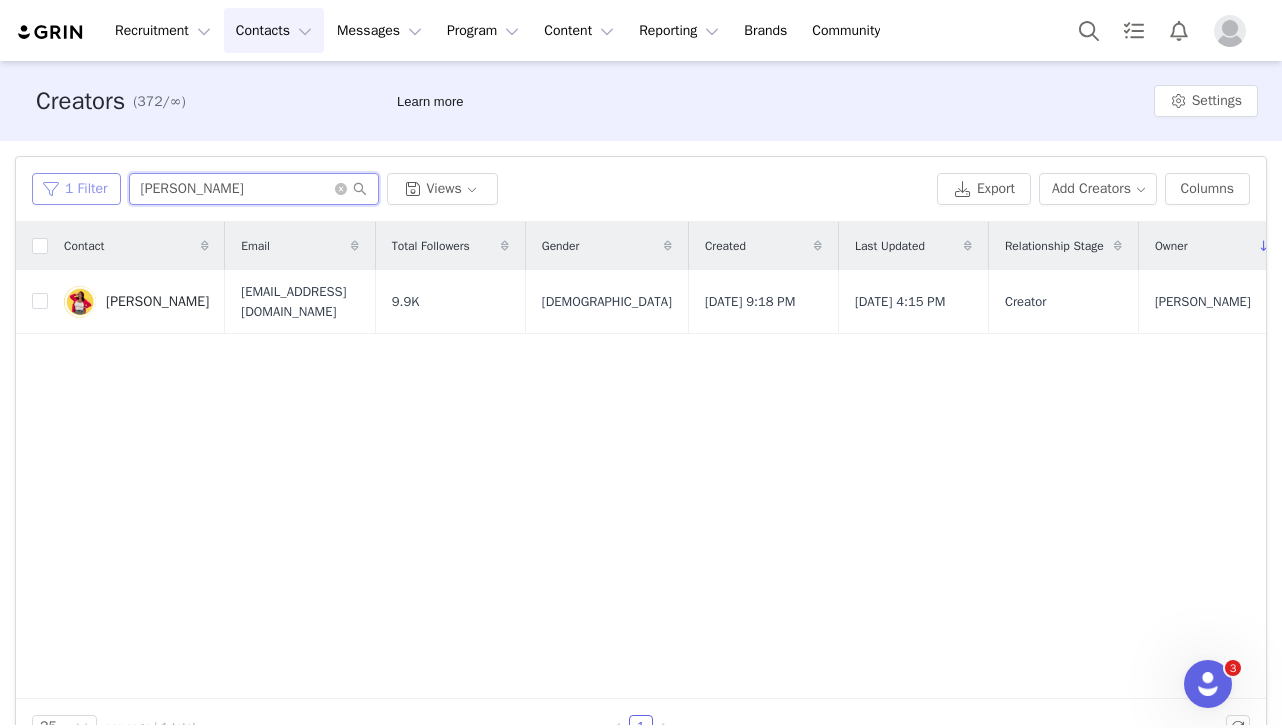 drag, startPoint x: 217, startPoint y: 191, endPoint x: 76, endPoint y: 192, distance: 141.00354 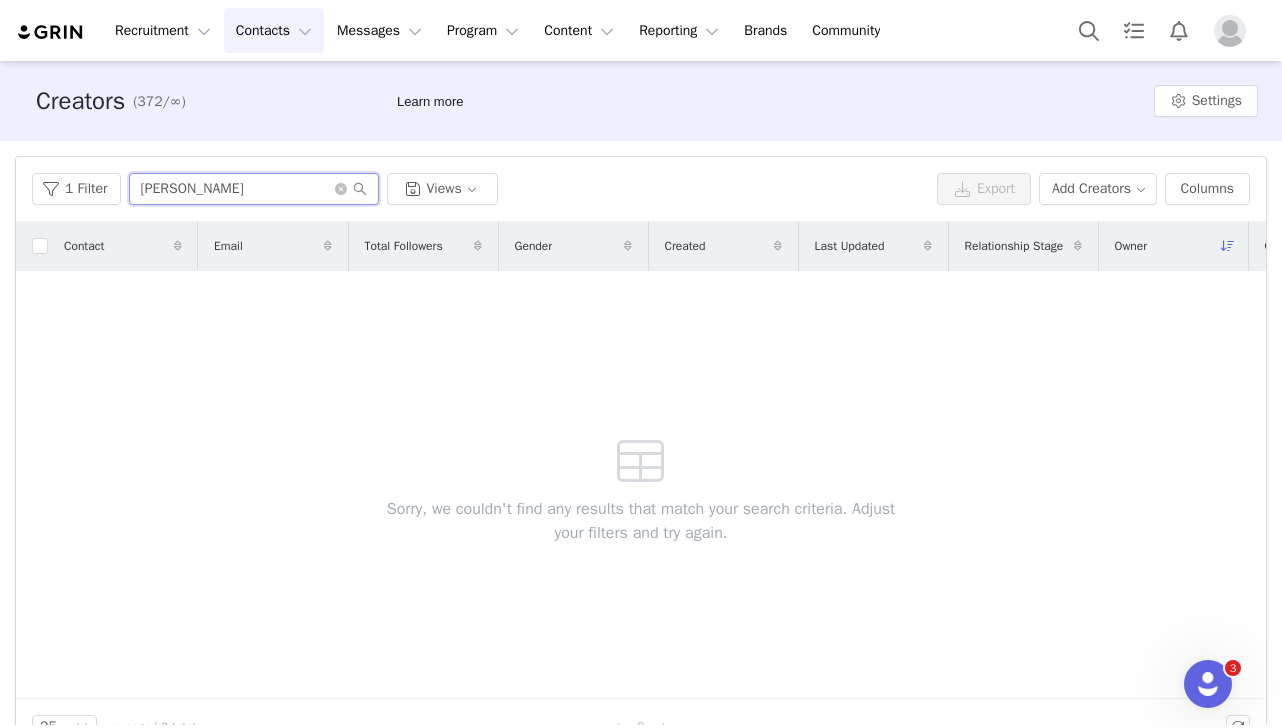 click on "[PERSON_NAME]" at bounding box center (254, 189) 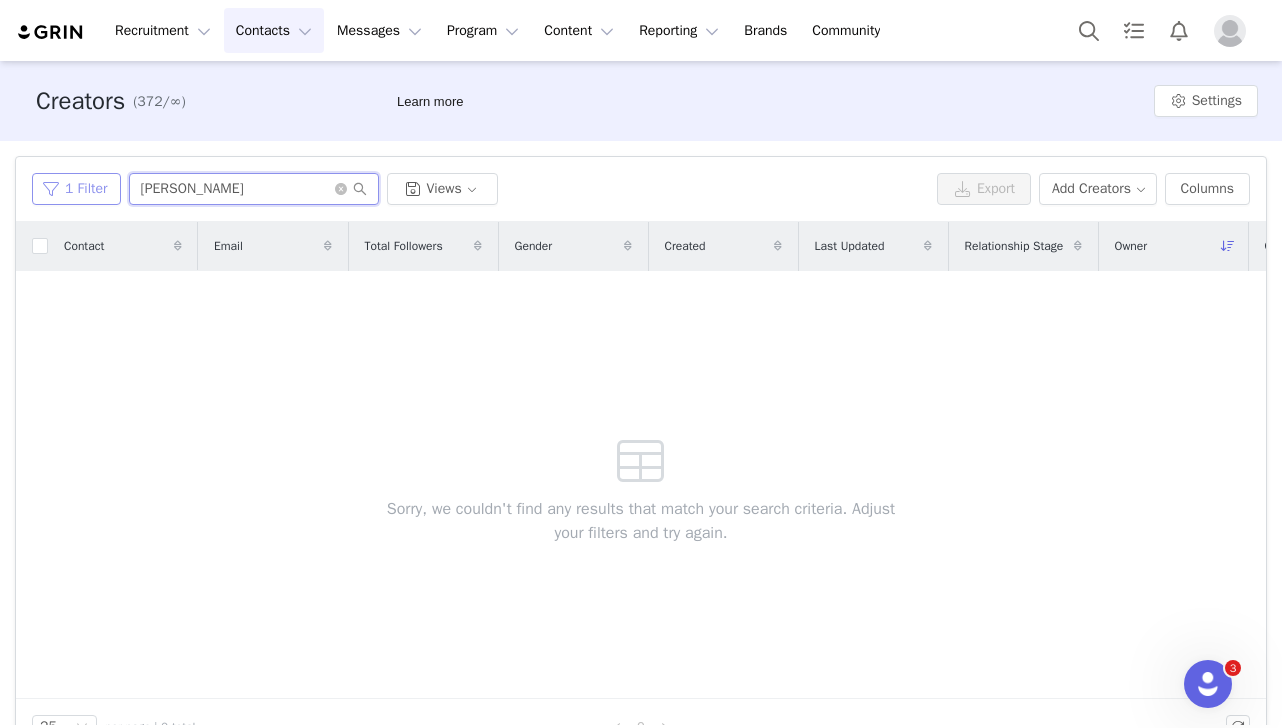 drag, startPoint x: 252, startPoint y: 183, endPoint x: 85, endPoint y: 183, distance: 167 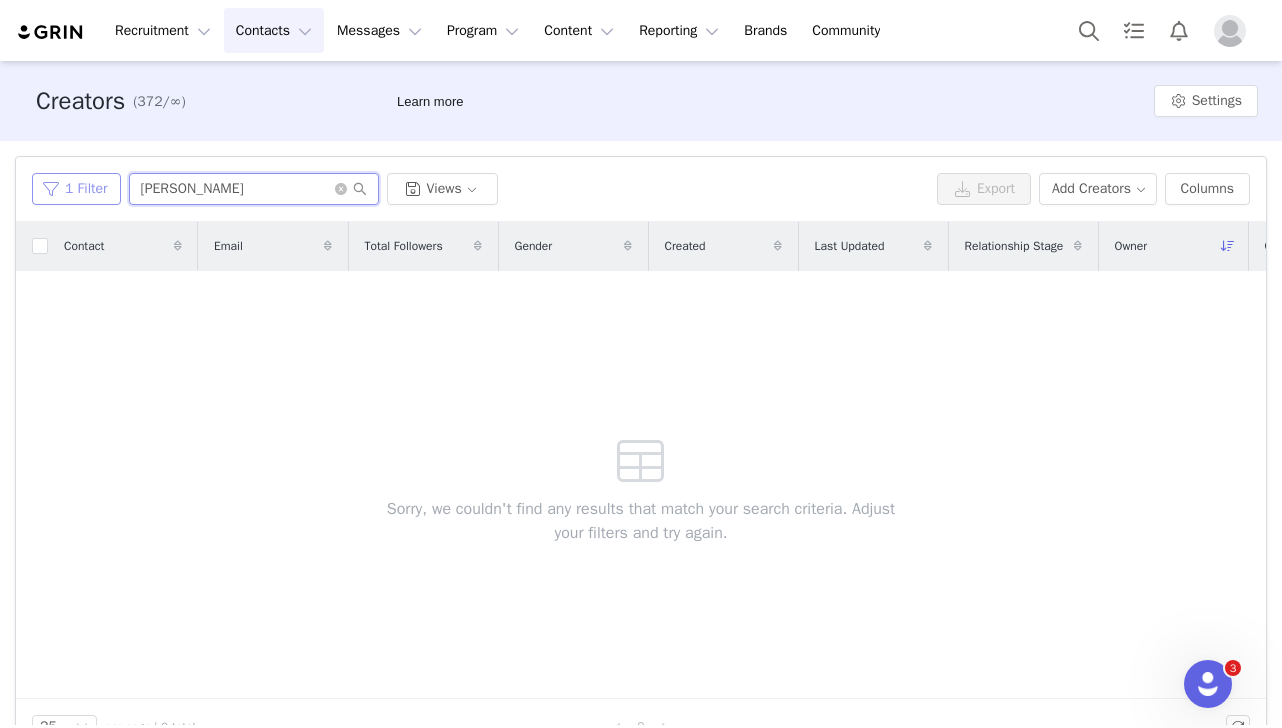 click on "1 Filter castro Views" at bounding box center [480, 189] 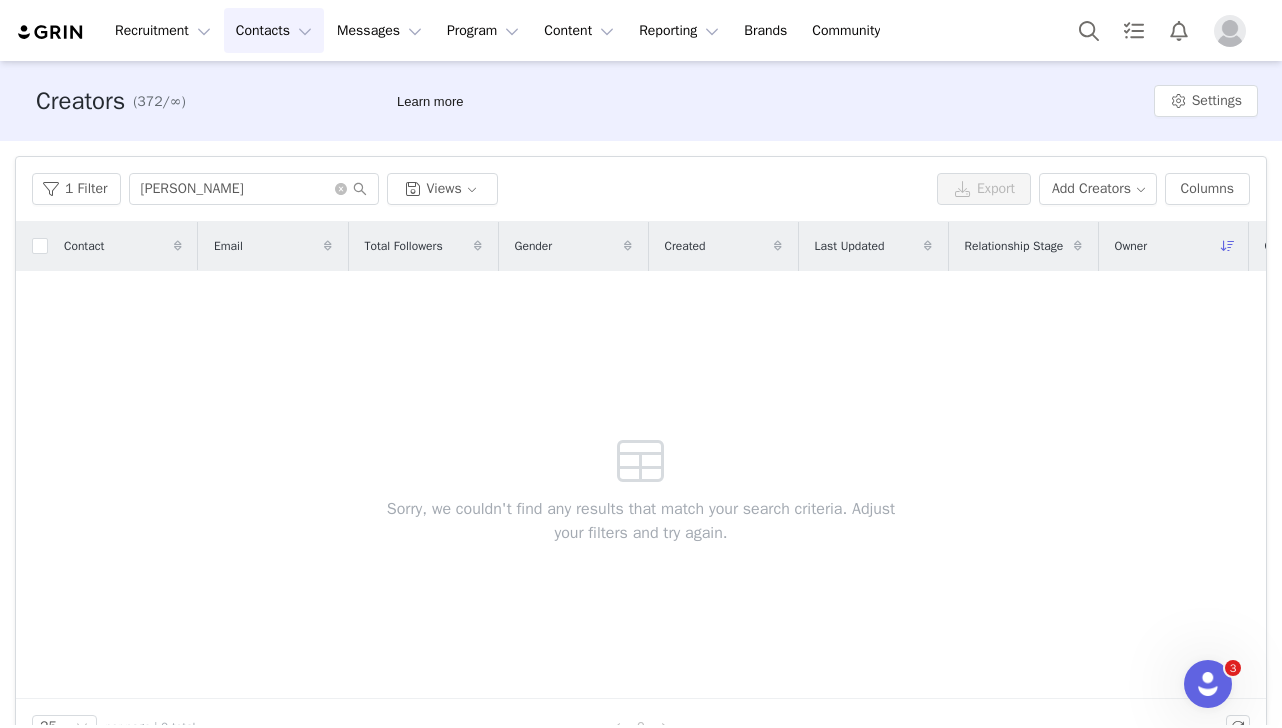 click on "Contacts Contacts" at bounding box center [274, 30] 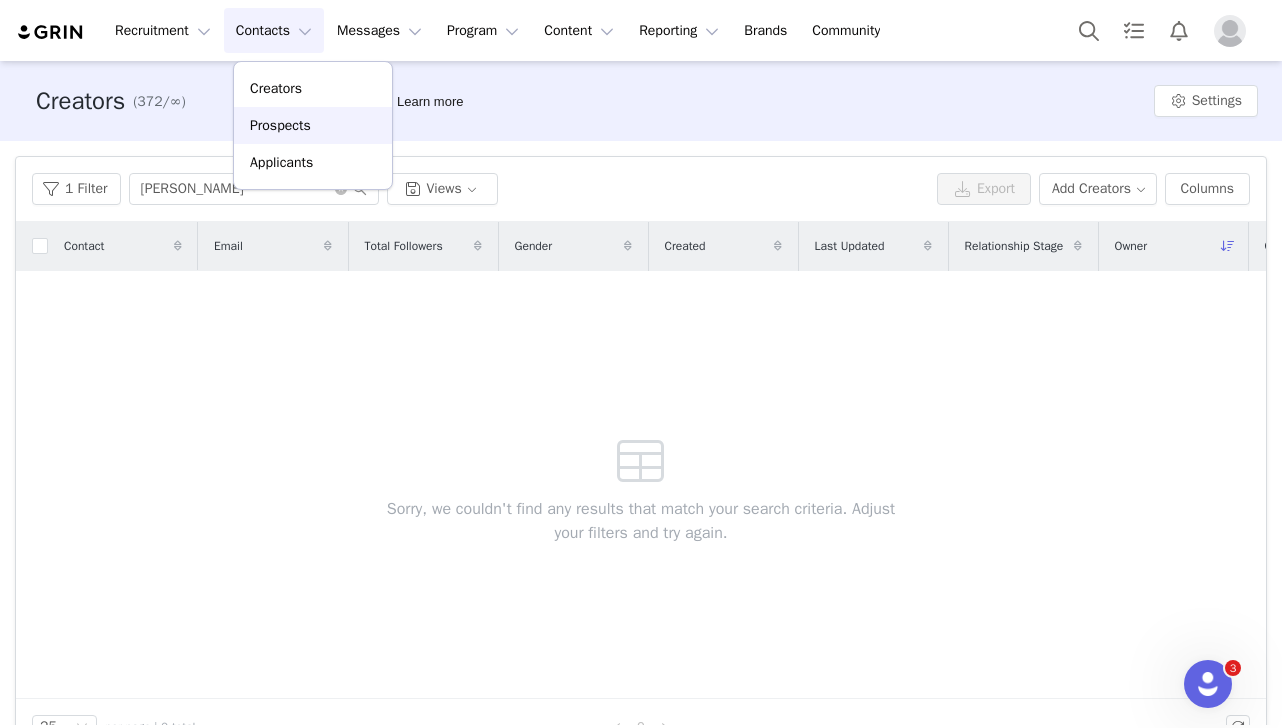 click on "Prospects" at bounding box center (280, 125) 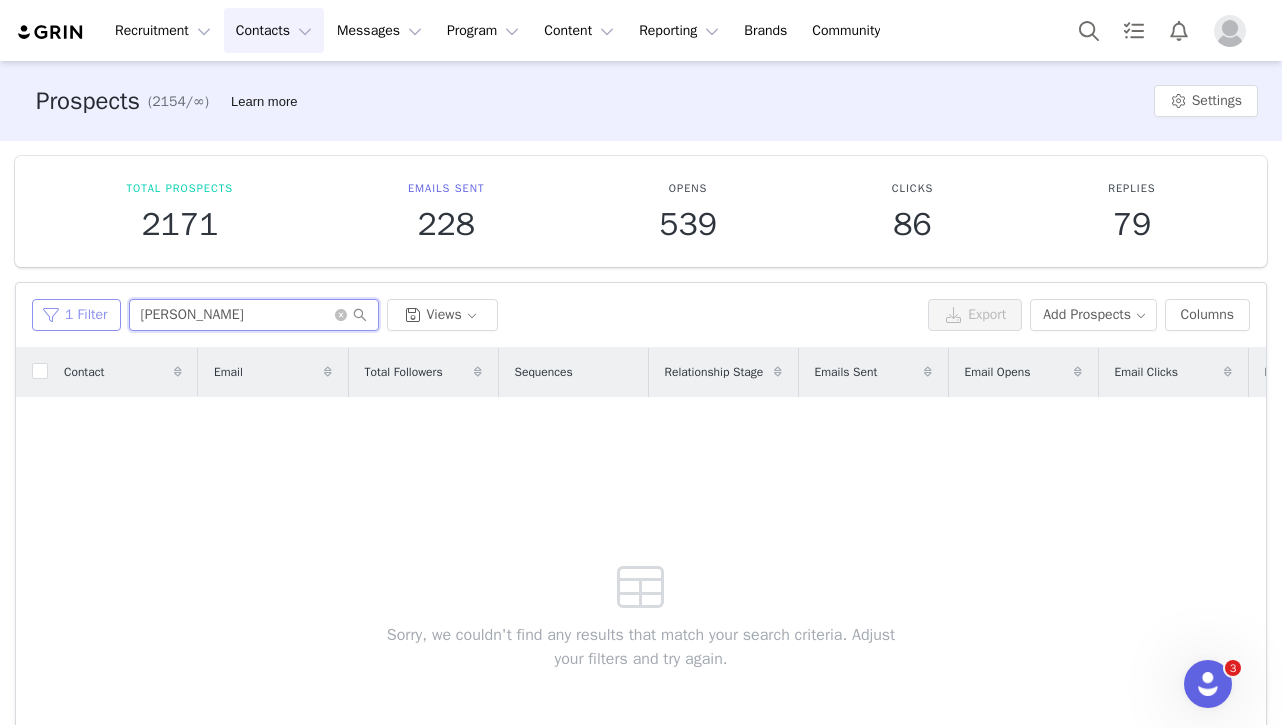 drag, startPoint x: 207, startPoint y: 316, endPoint x: 116, endPoint y: 316, distance: 91 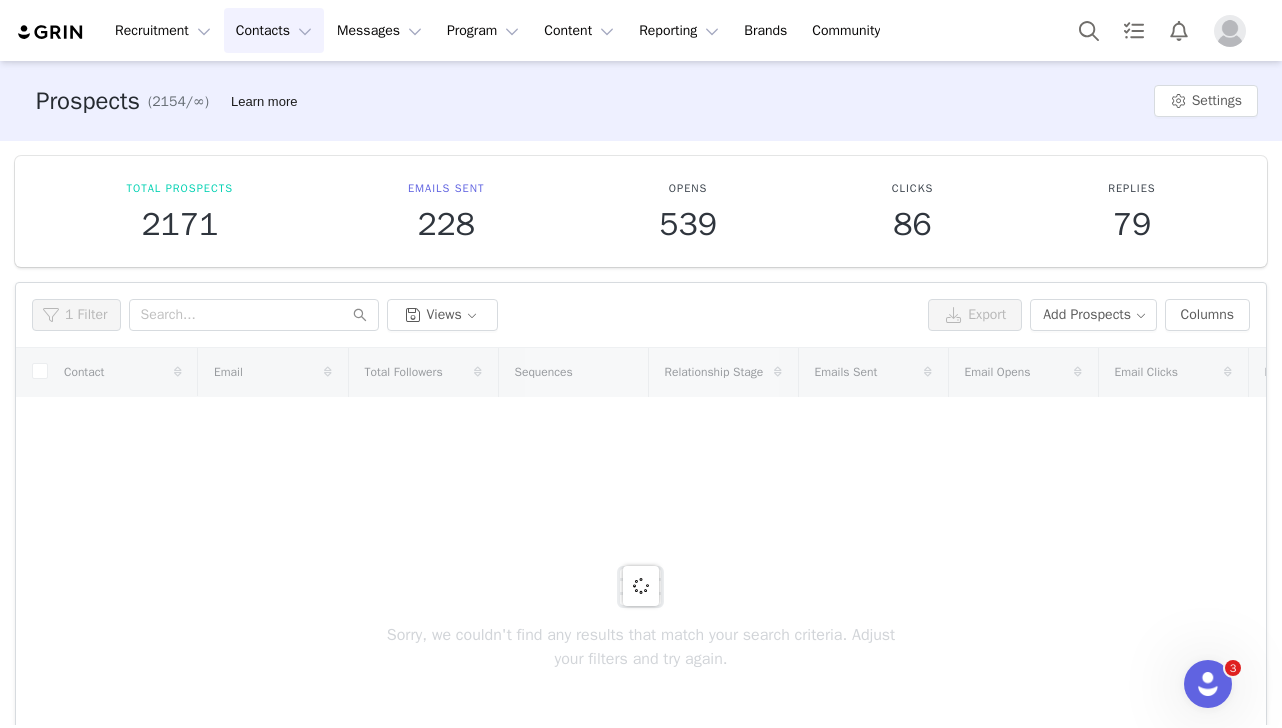 click at bounding box center [641, 586] 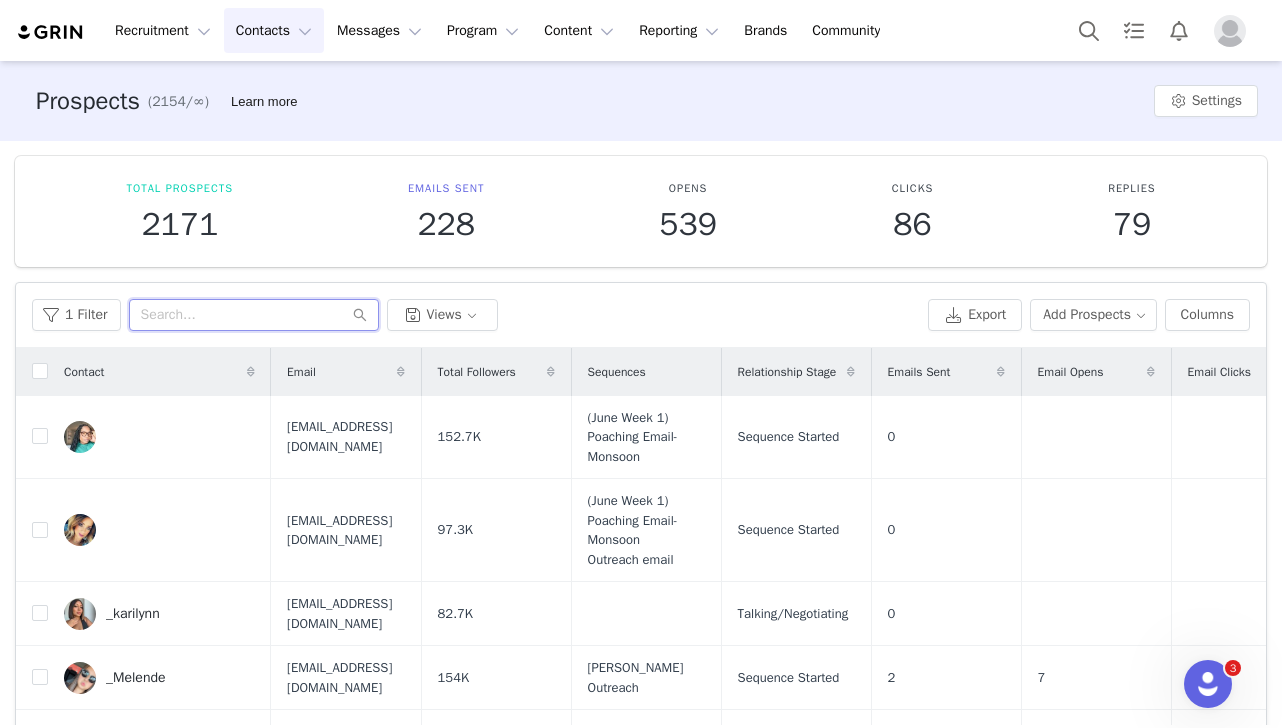 click at bounding box center (254, 315) 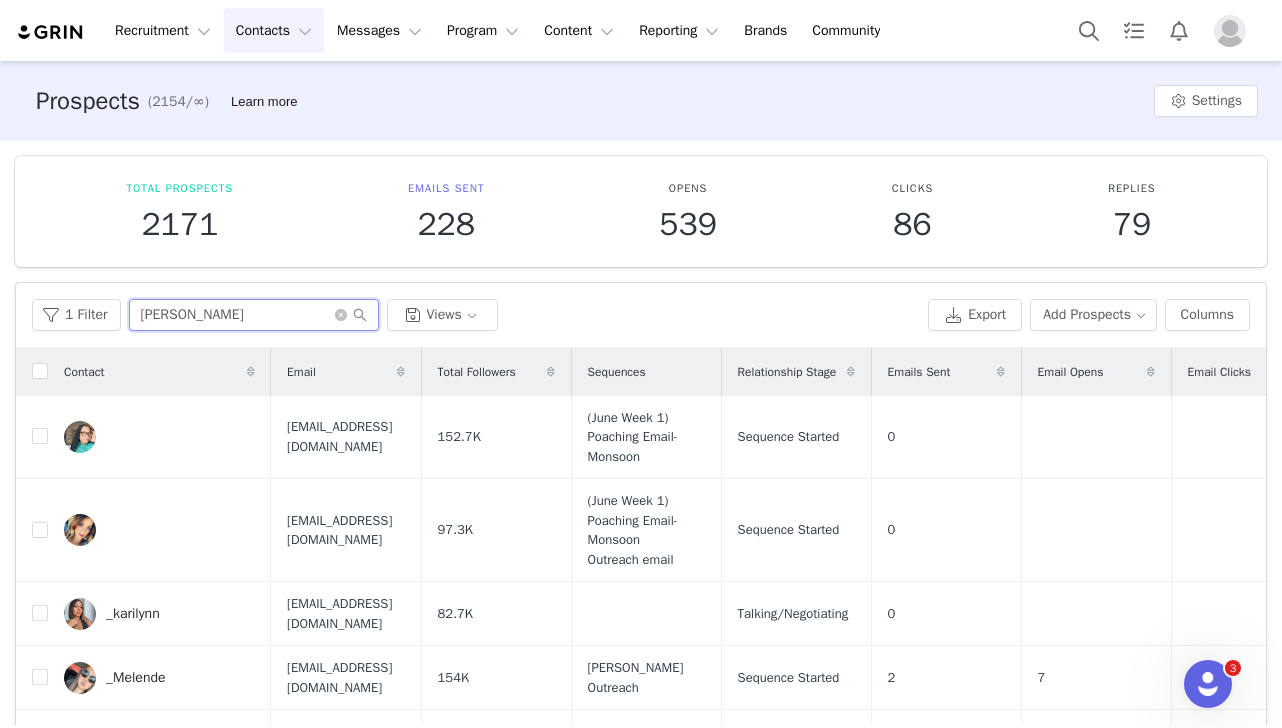 type on "[PERSON_NAME]" 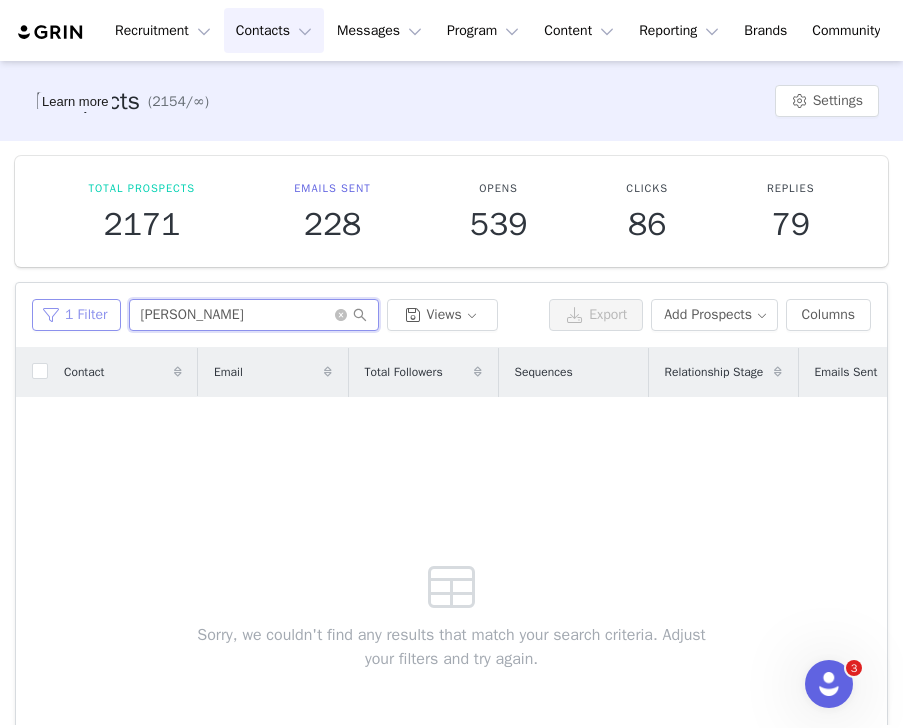drag, startPoint x: 284, startPoint y: 309, endPoint x: 91, endPoint y: 302, distance: 193.1269 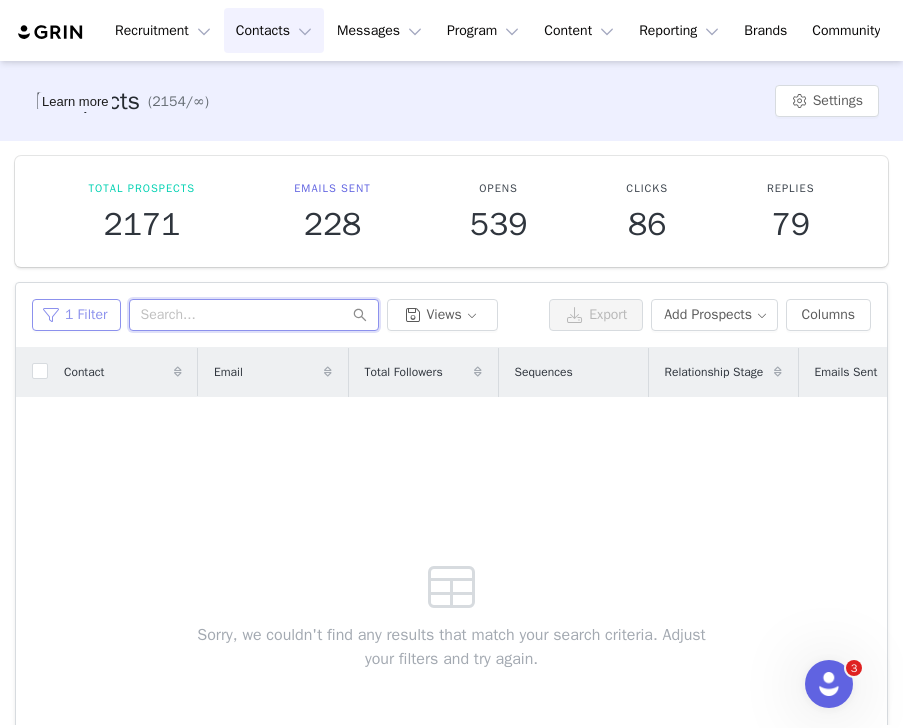 paste on "[EMAIL_ADDRESS][PERSON_NAME][DOMAIN_NAME]" 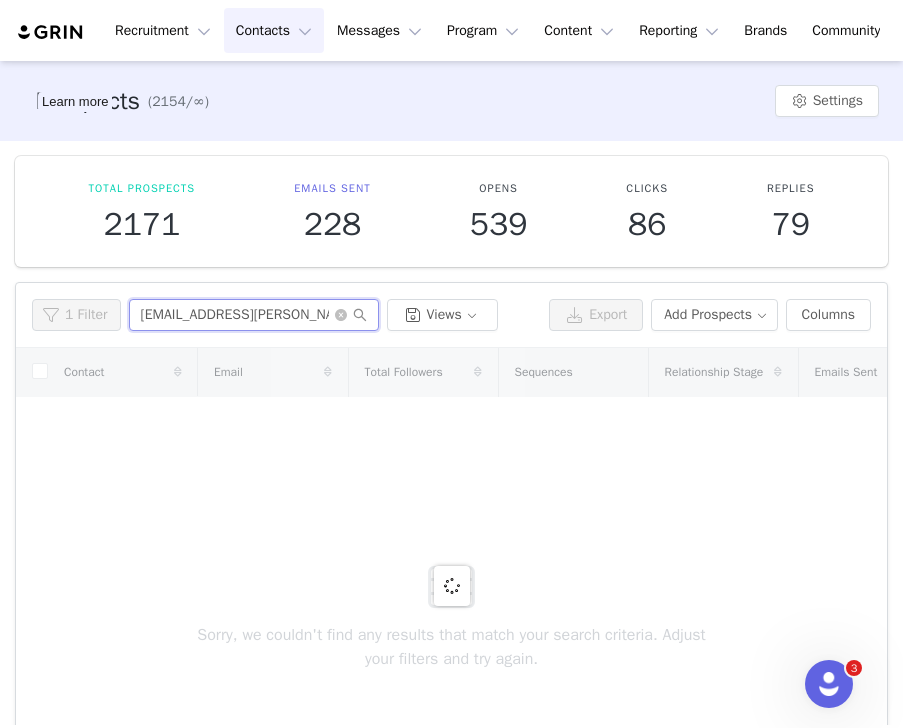 type on "[EMAIL_ADDRESS][PERSON_NAME][DOMAIN_NAME]" 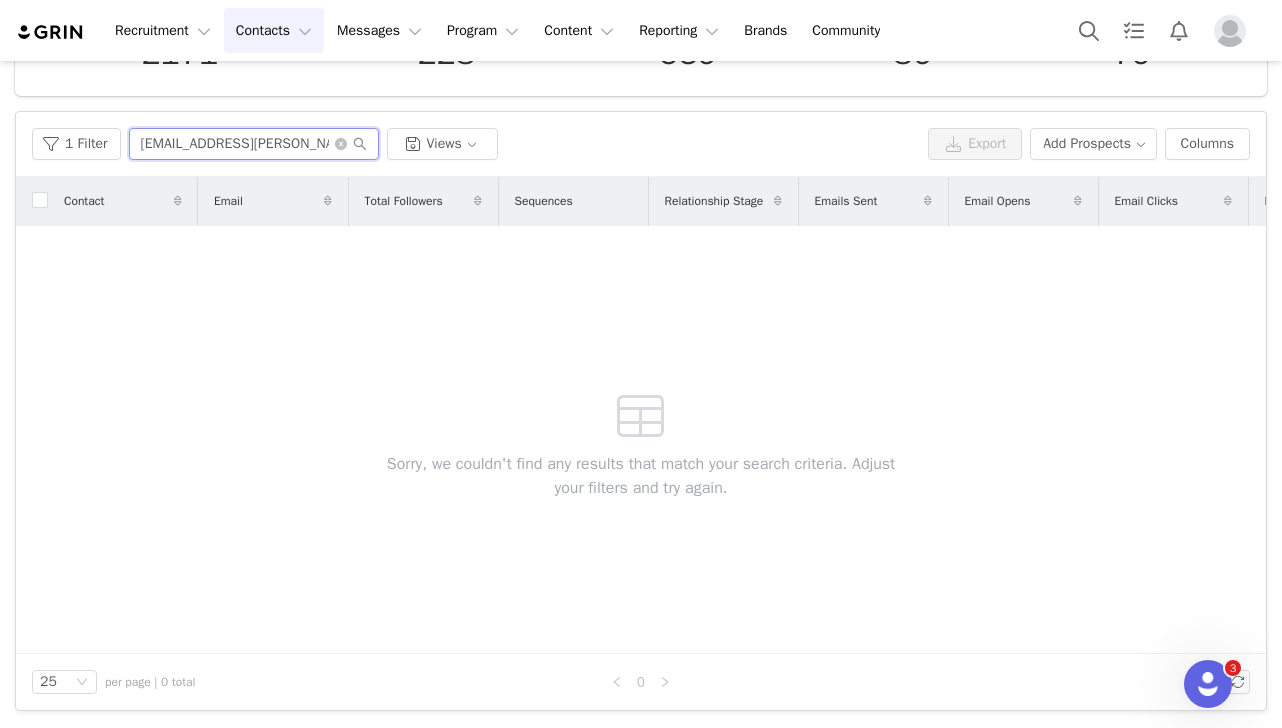 scroll, scrollTop: 0, scrollLeft: 0, axis: both 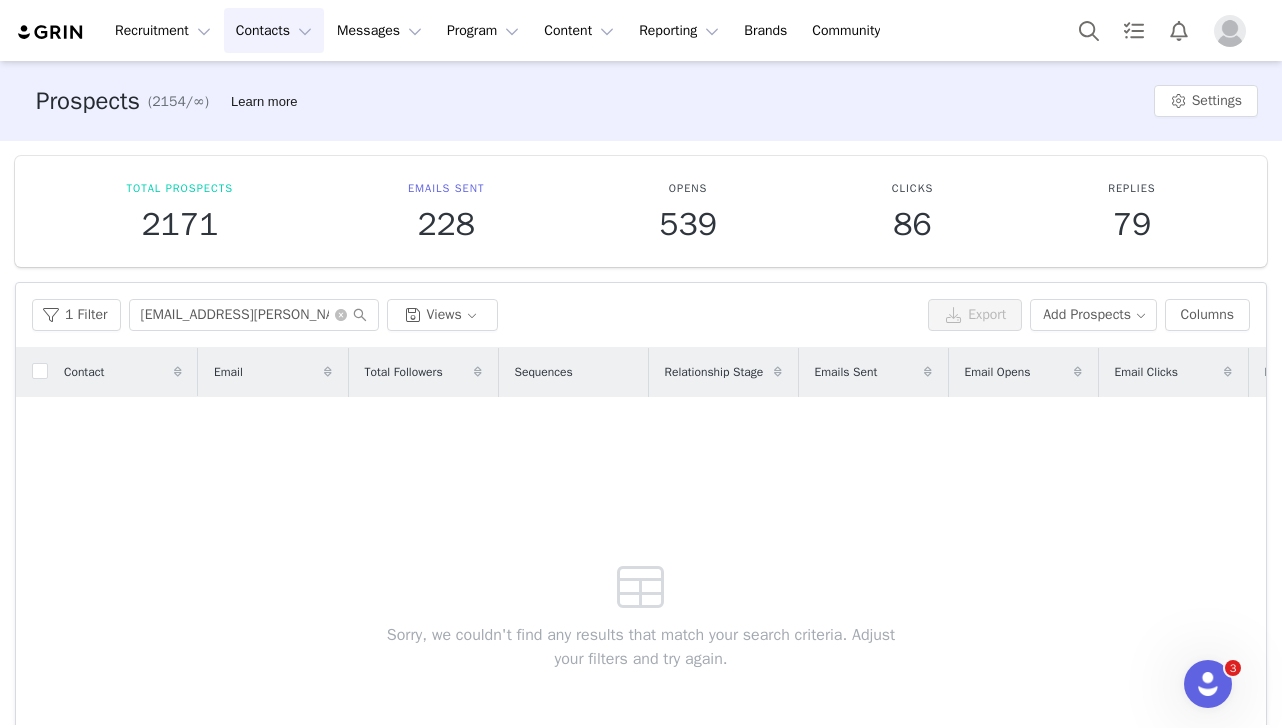 click on "Contacts Contacts" at bounding box center [274, 30] 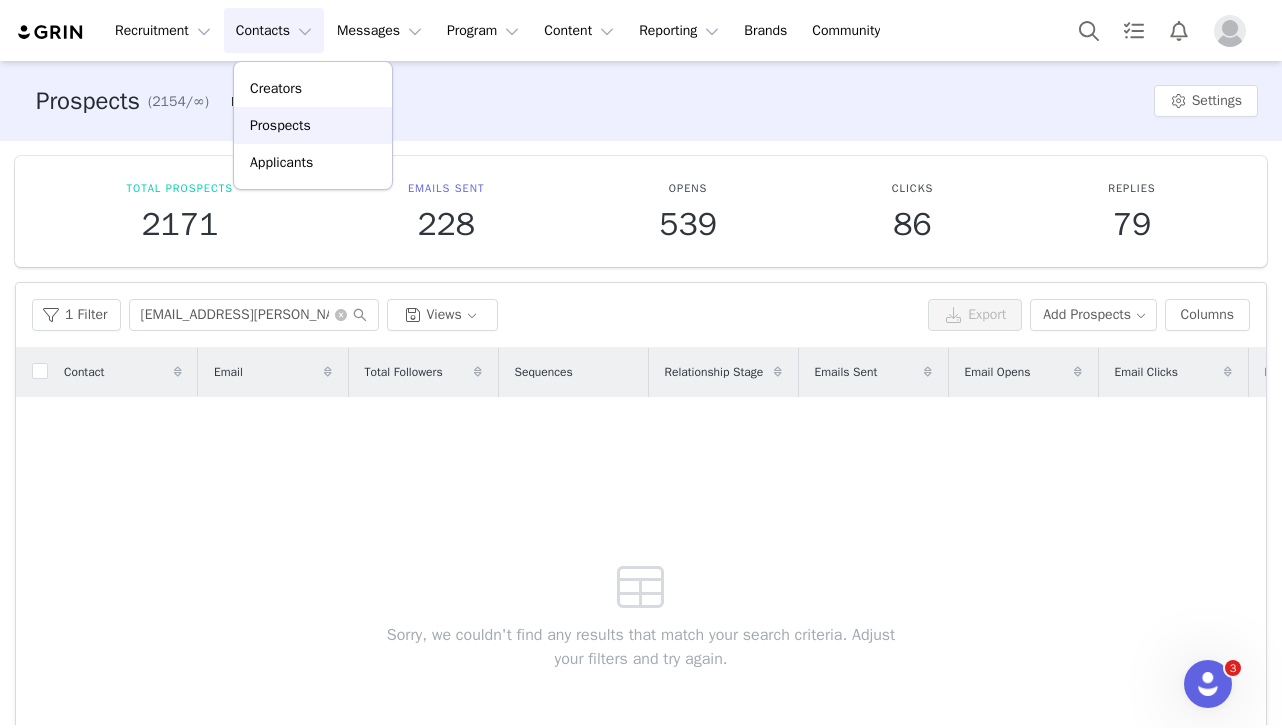 click on "Prospects" at bounding box center [280, 125] 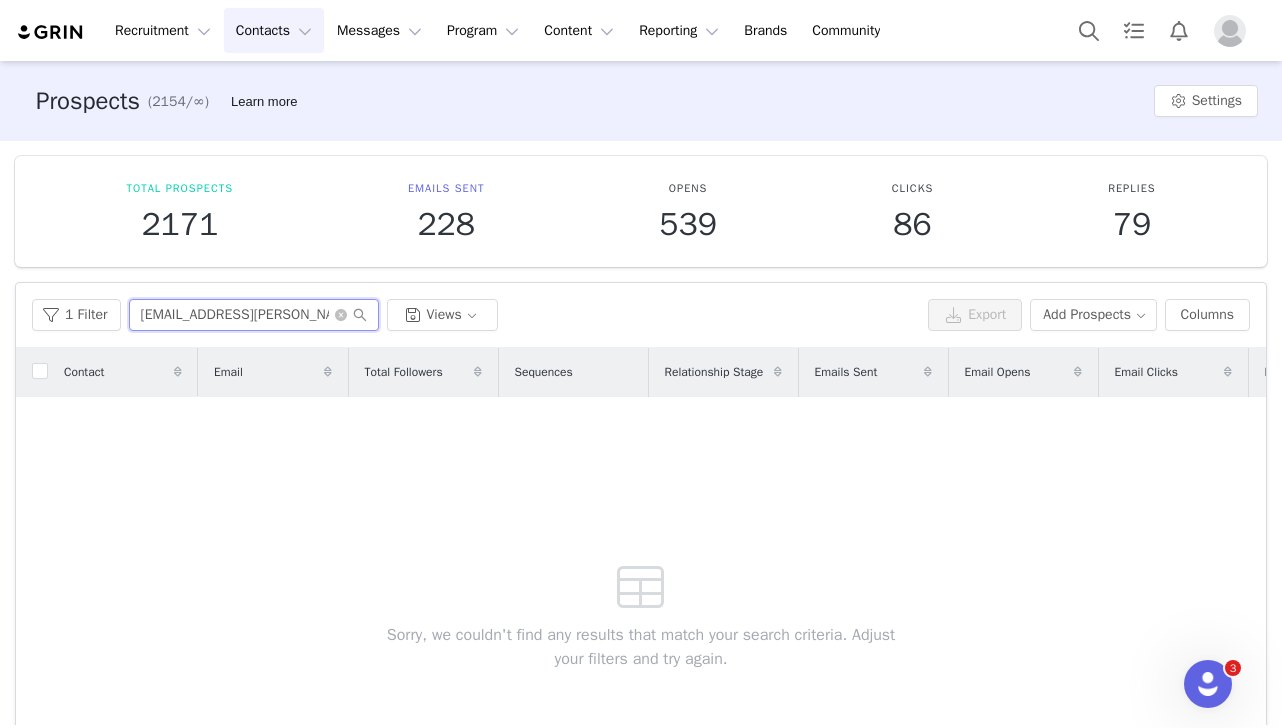click on "[EMAIL_ADDRESS][PERSON_NAME][DOMAIN_NAME]" at bounding box center (254, 315) 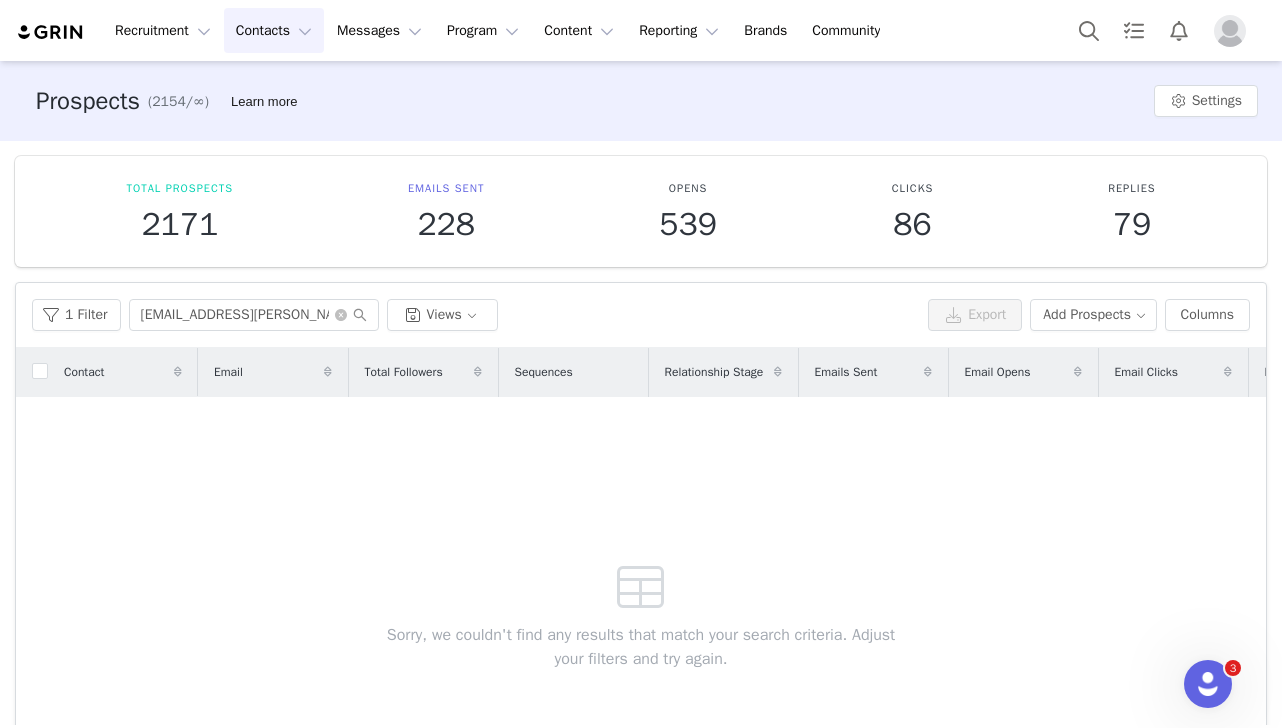 click on "Sorry, we couldn't find any results that match your search criteria. Adjust your filters and try again." at bounding box center [641, 611] 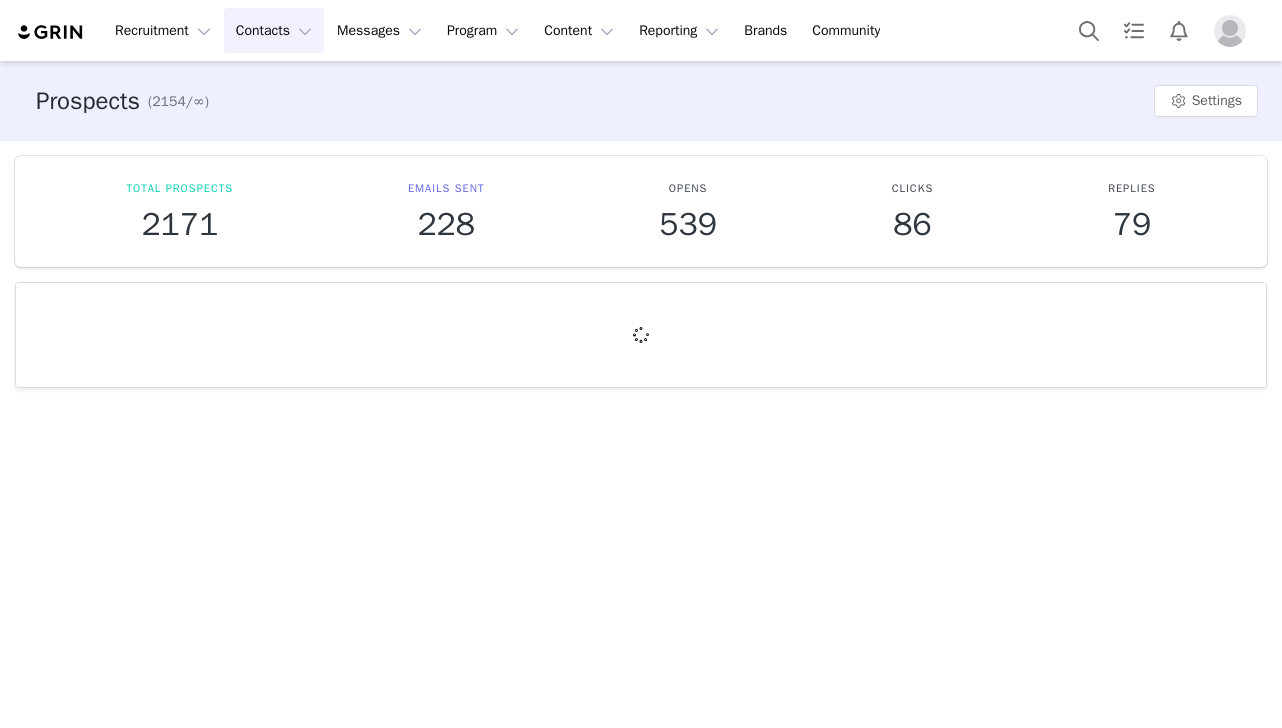 scroll, scrollTop: 0, scrollLeft: 0, axis: both 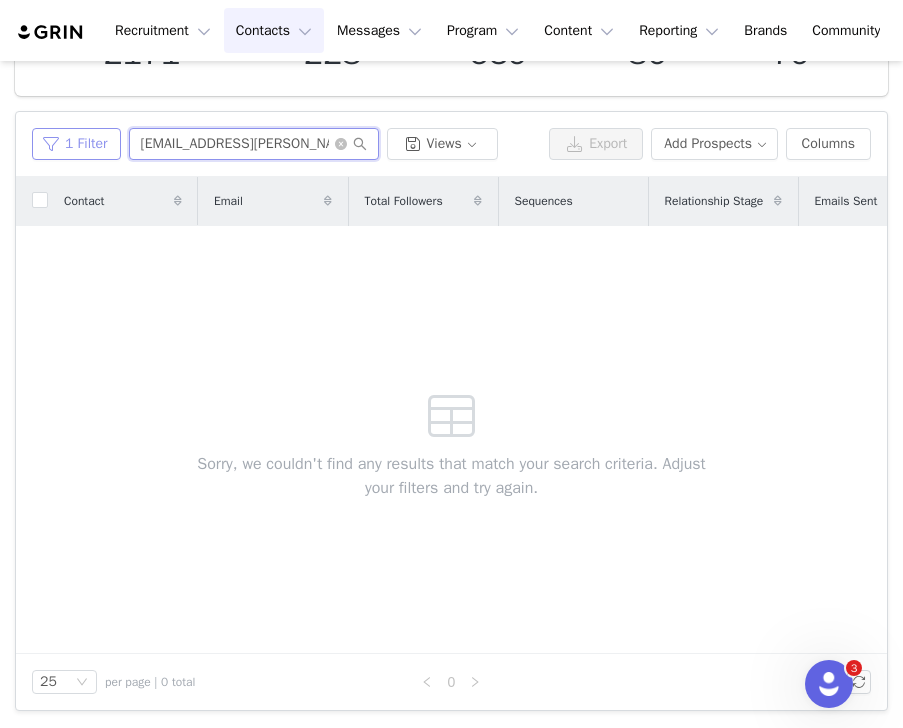 drag, startPoint x: 308, startPoint y: 146, endPoint x: 79, endPoint y: 148, distance: 229.00873 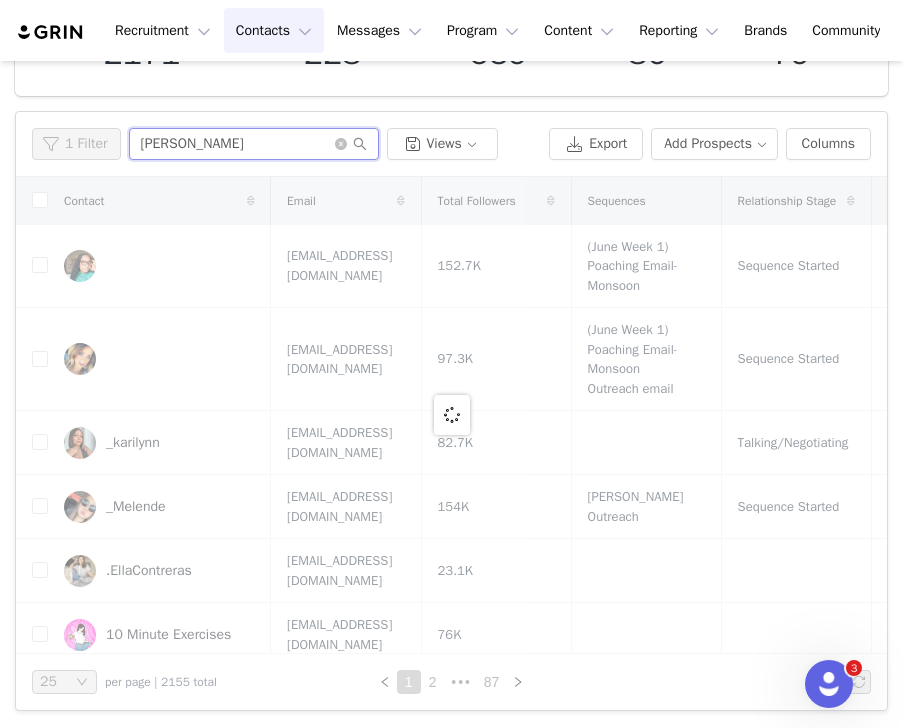 type on "[PERSON_NAME]" 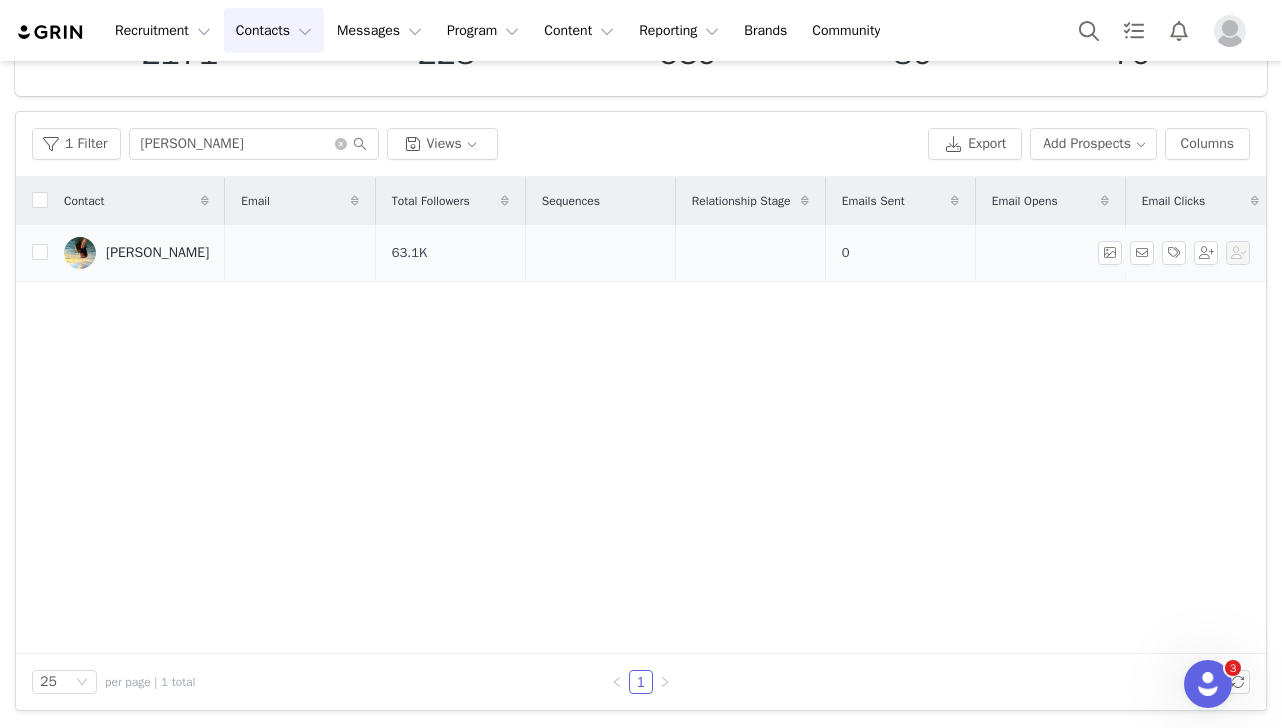 click on "[PERSON_NAME]" at bounding box center (157, 253) 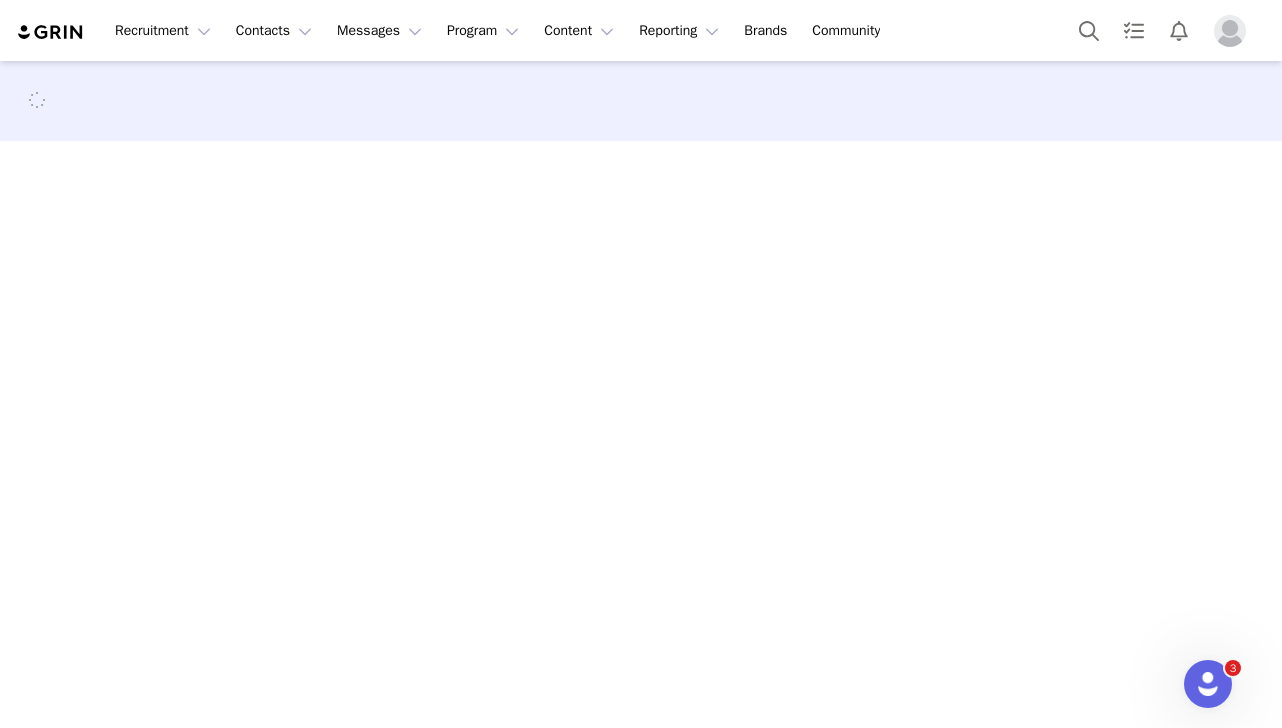 scroll, scrollTop: 0, scrollLeft: 0, axis: both 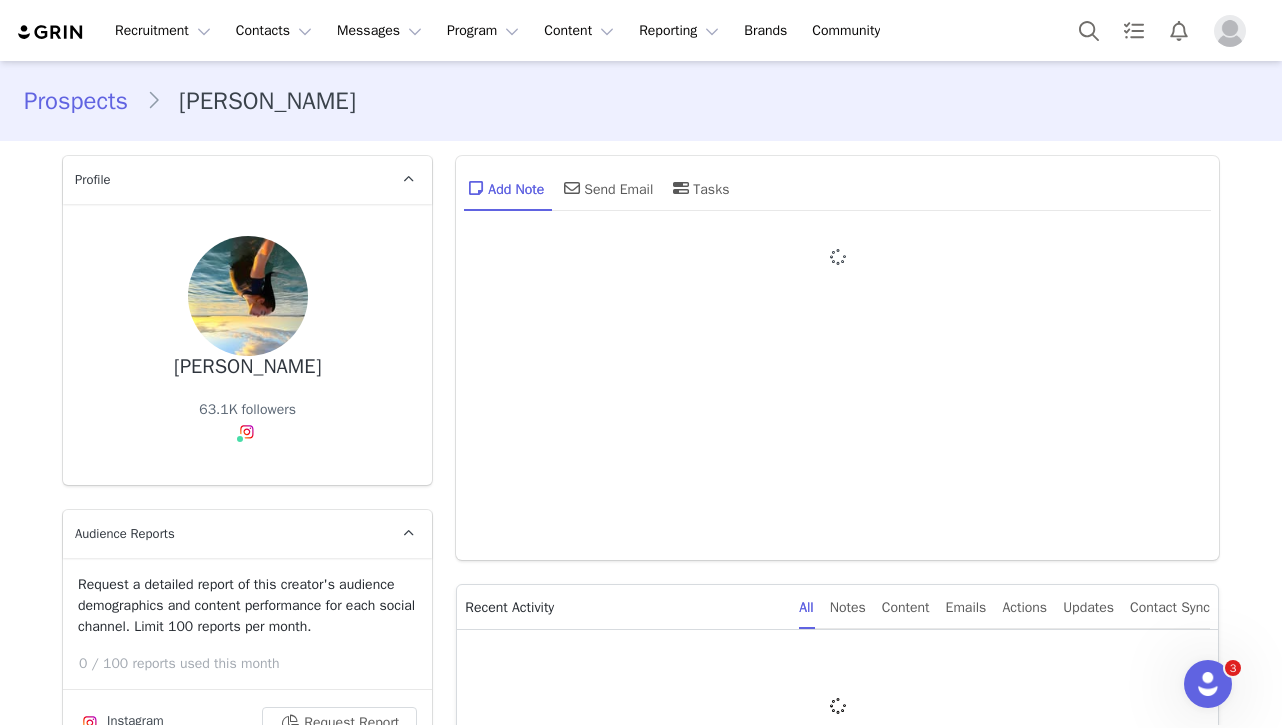 type on "+1 ([GEOGRAPHIC_DATA])" 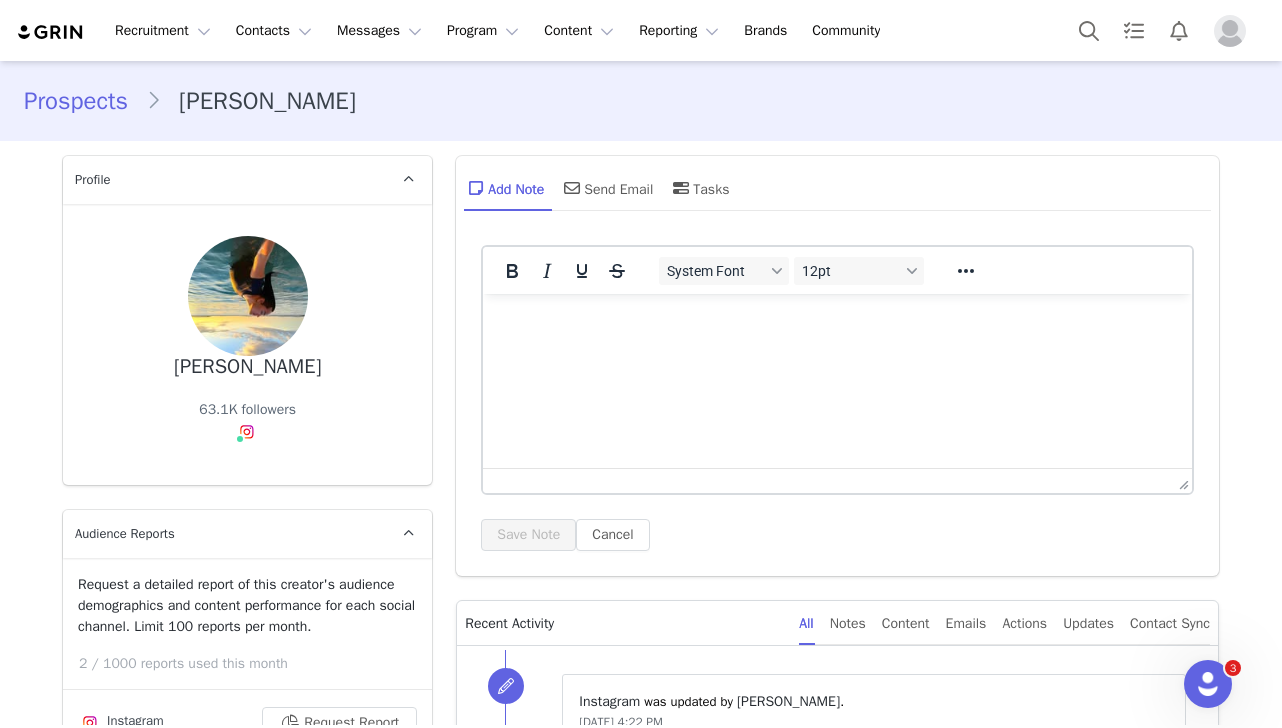 scroll, scrollTop: 689, scrollLeft: 0, axis: vertical 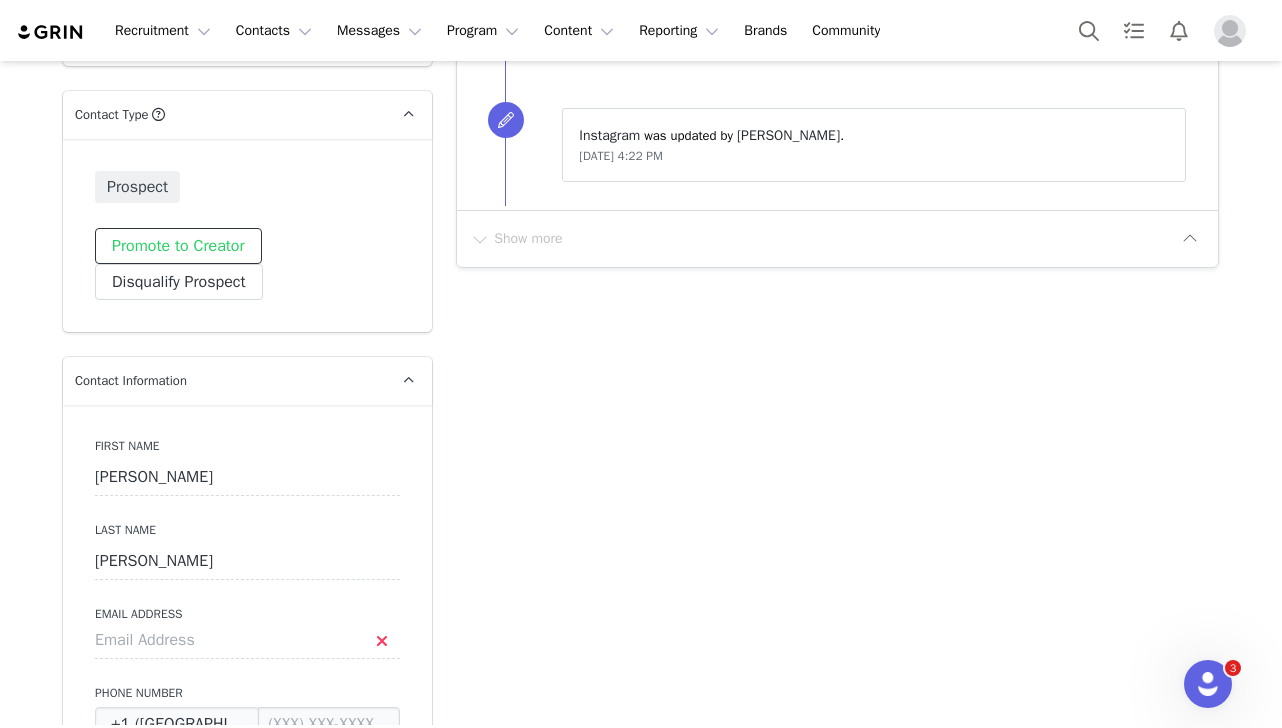 click on "Promote to Creator" at bounding box center (178, 246) 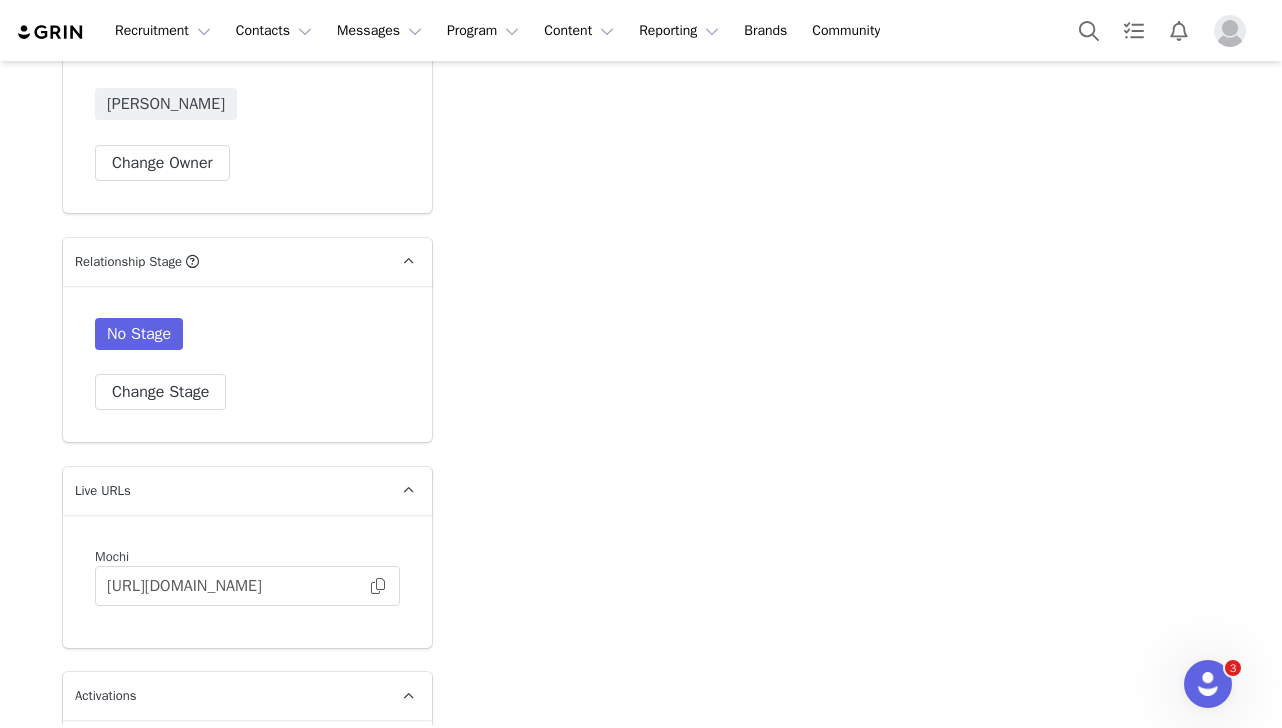 scroll, scrollTop: 3296, scrollLeft: 0, axis: vertical 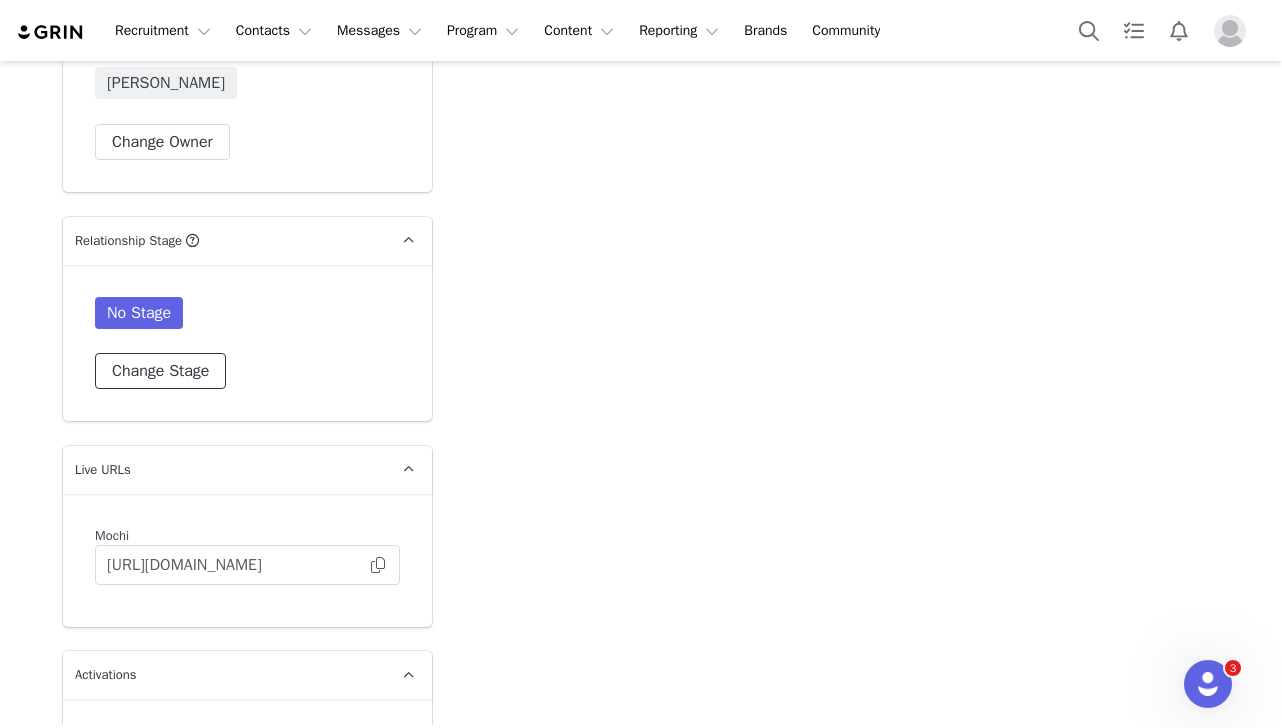 click on "Change Stage" at bounding box center (160, 371) 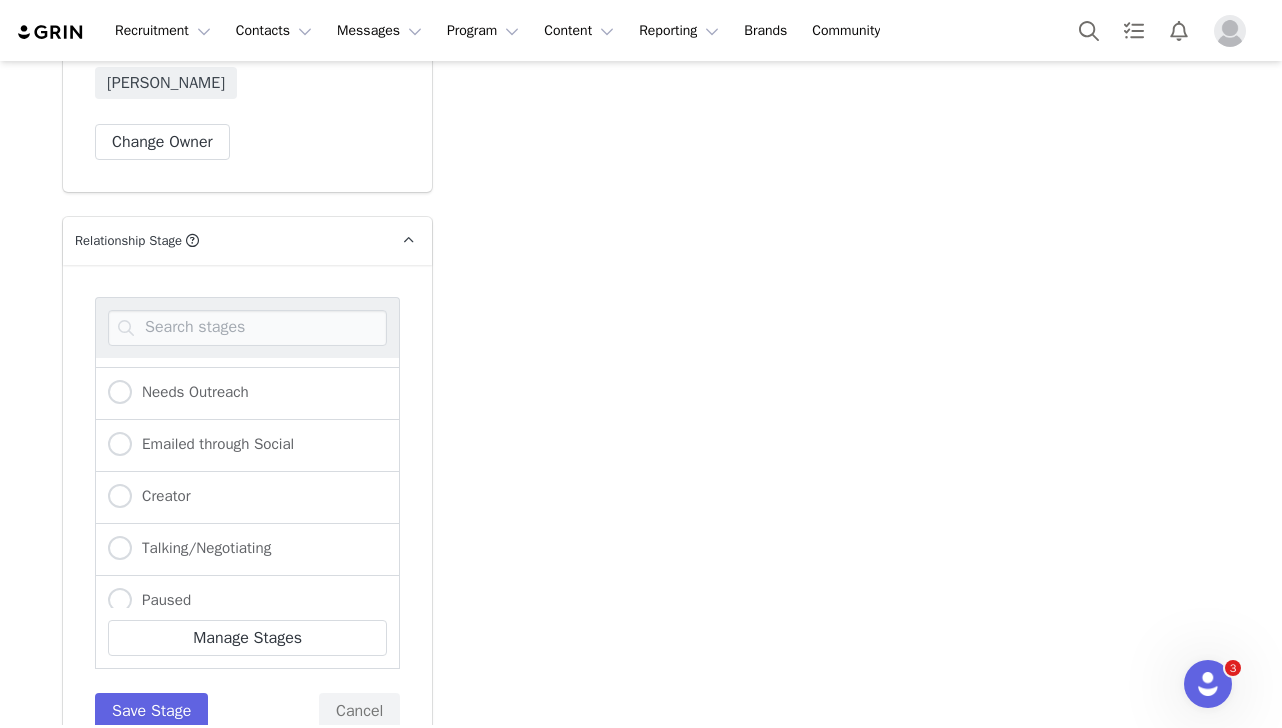 scroll, scrollTop: 210, scrollLeft: 0, axis: vertical 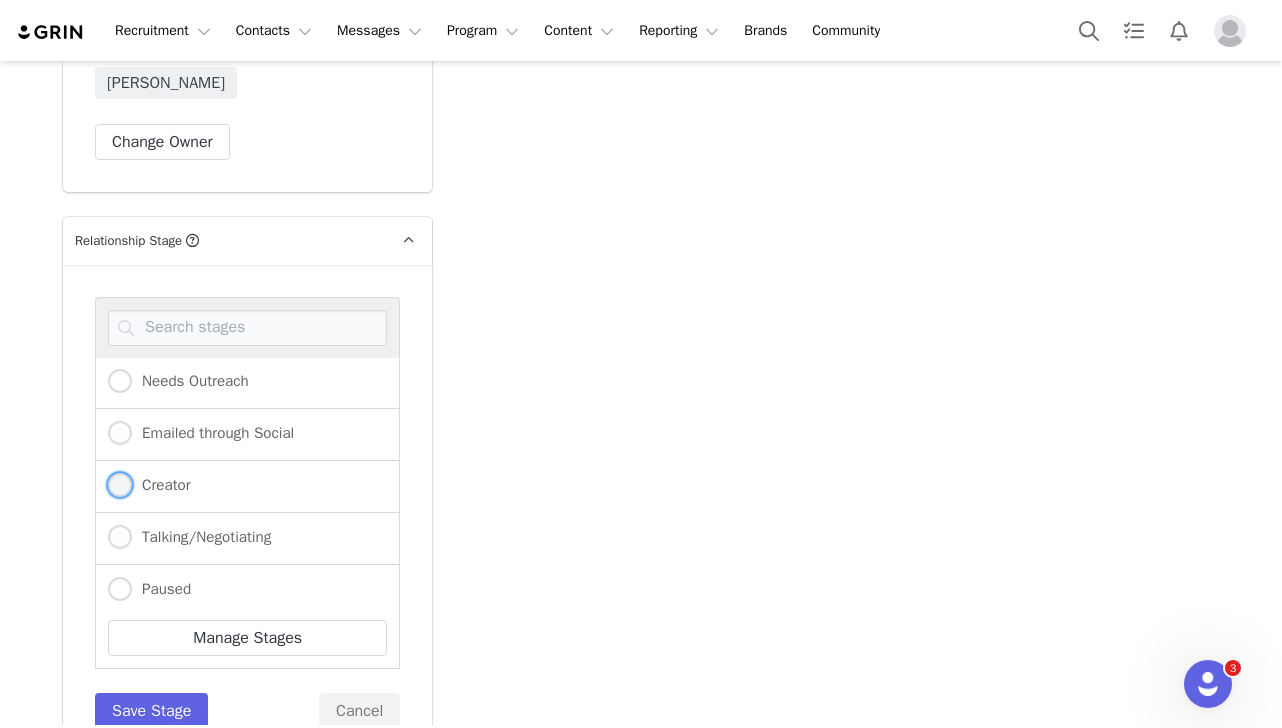 click on "Creator" at bounding box center (161, 485) 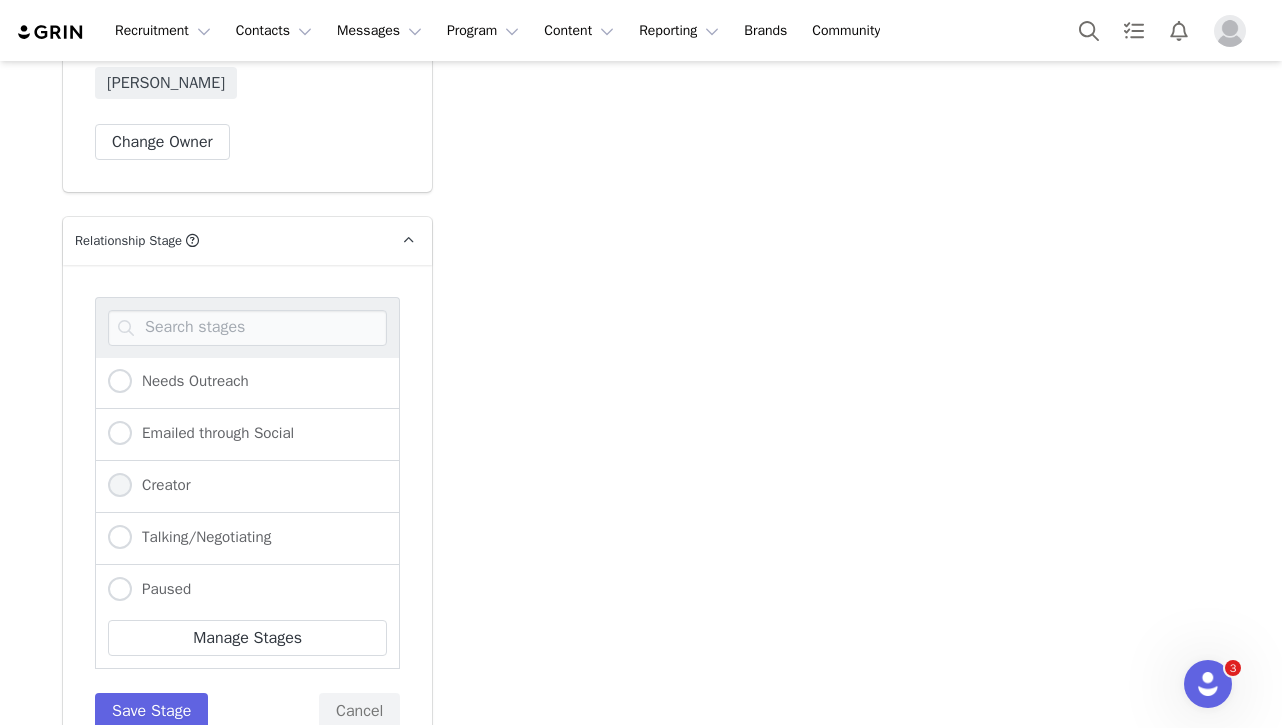 click on "Creator" at bounding box center (120, 486) 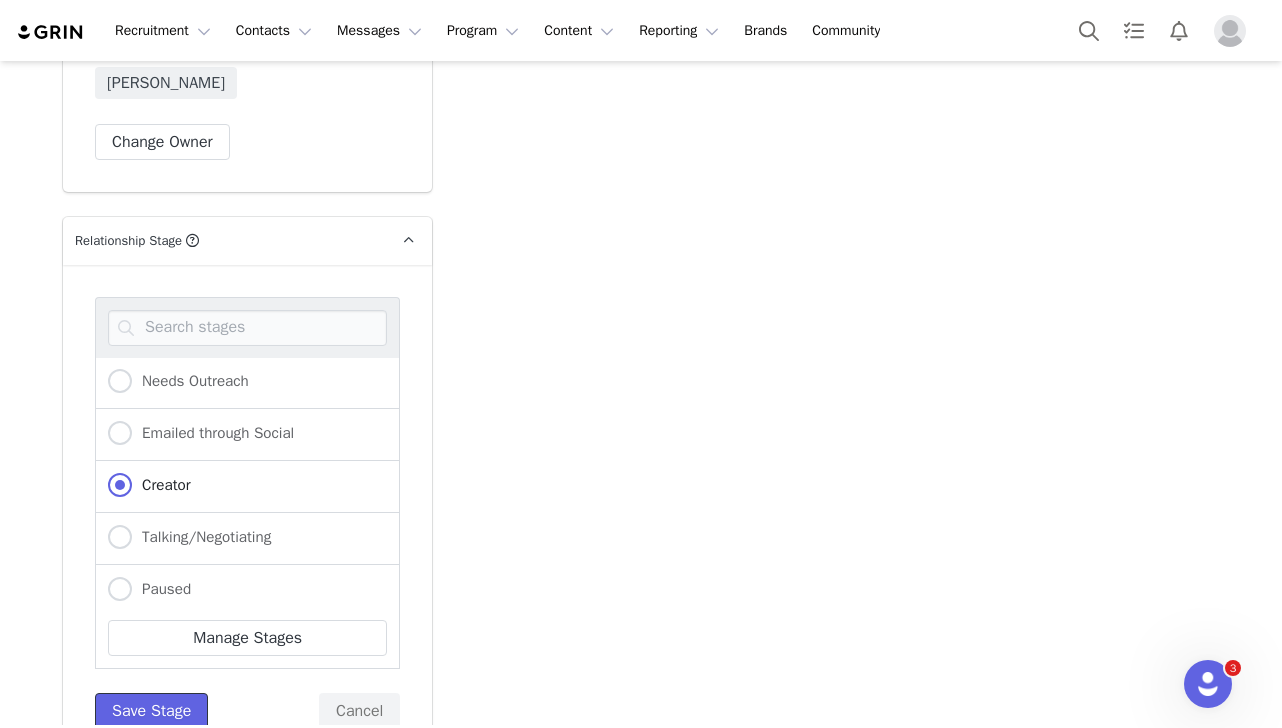 click on "Save Stage" at bounding box center [151, 711] 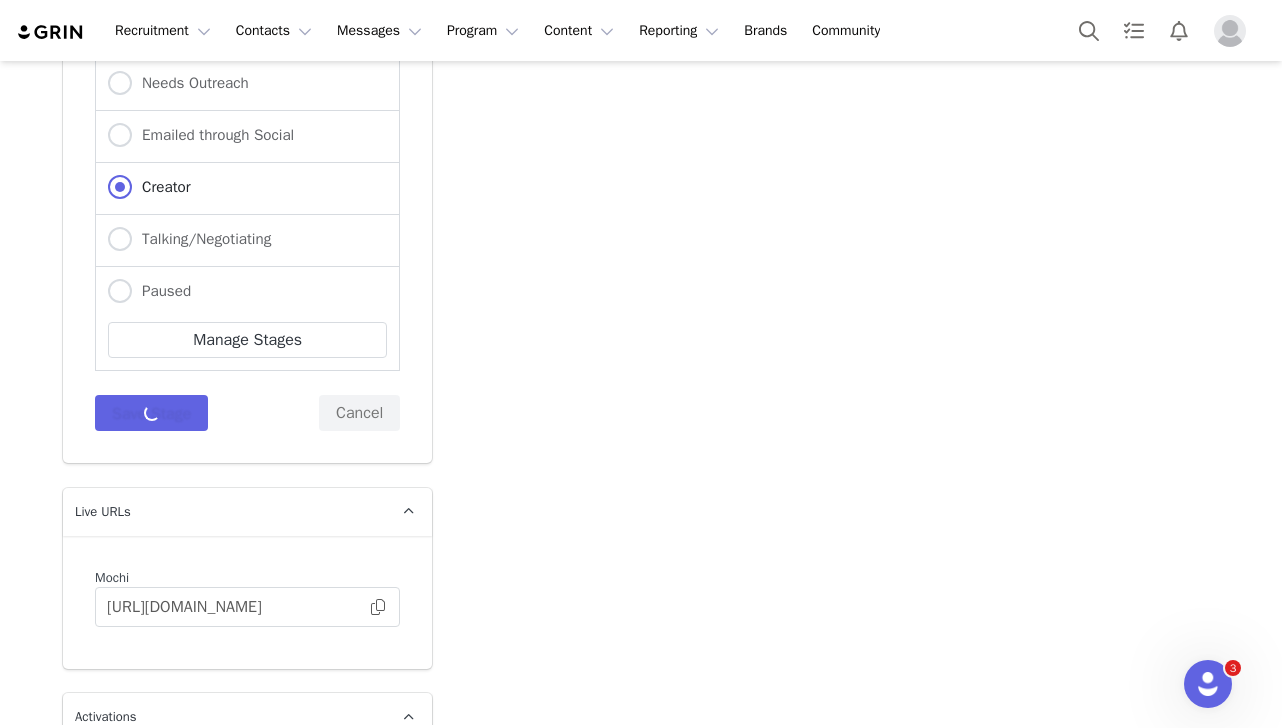 scroll, scrollTop: 3596, scrollLeft: 0, axis: vertical 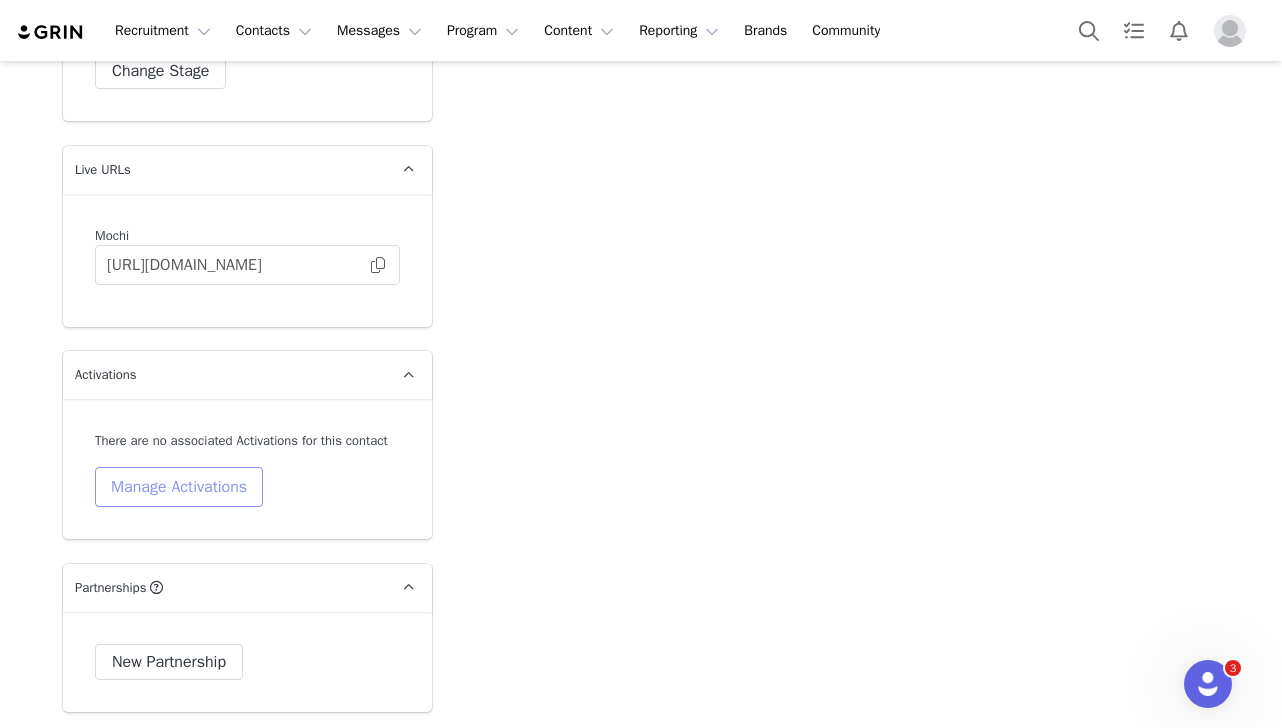 click on "Manage Activations" at bounding box center [179, 487] 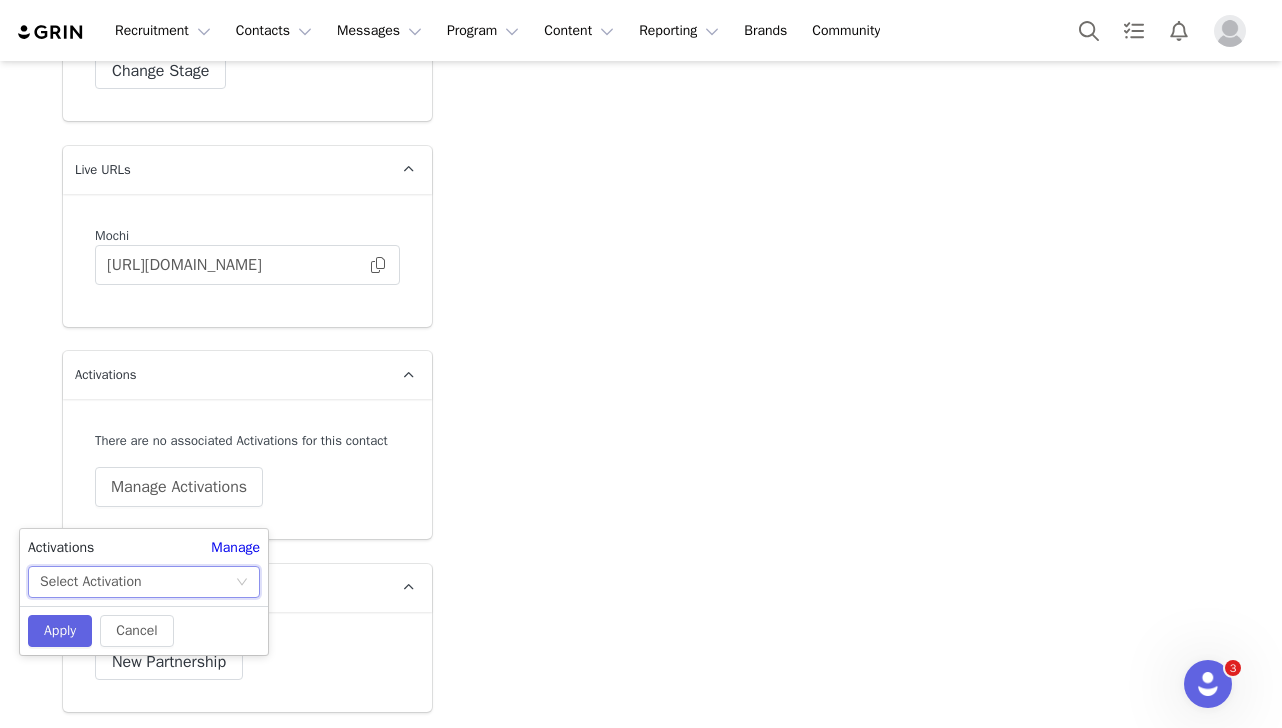 click on "Select Activation" at bounding box center (90, 582) 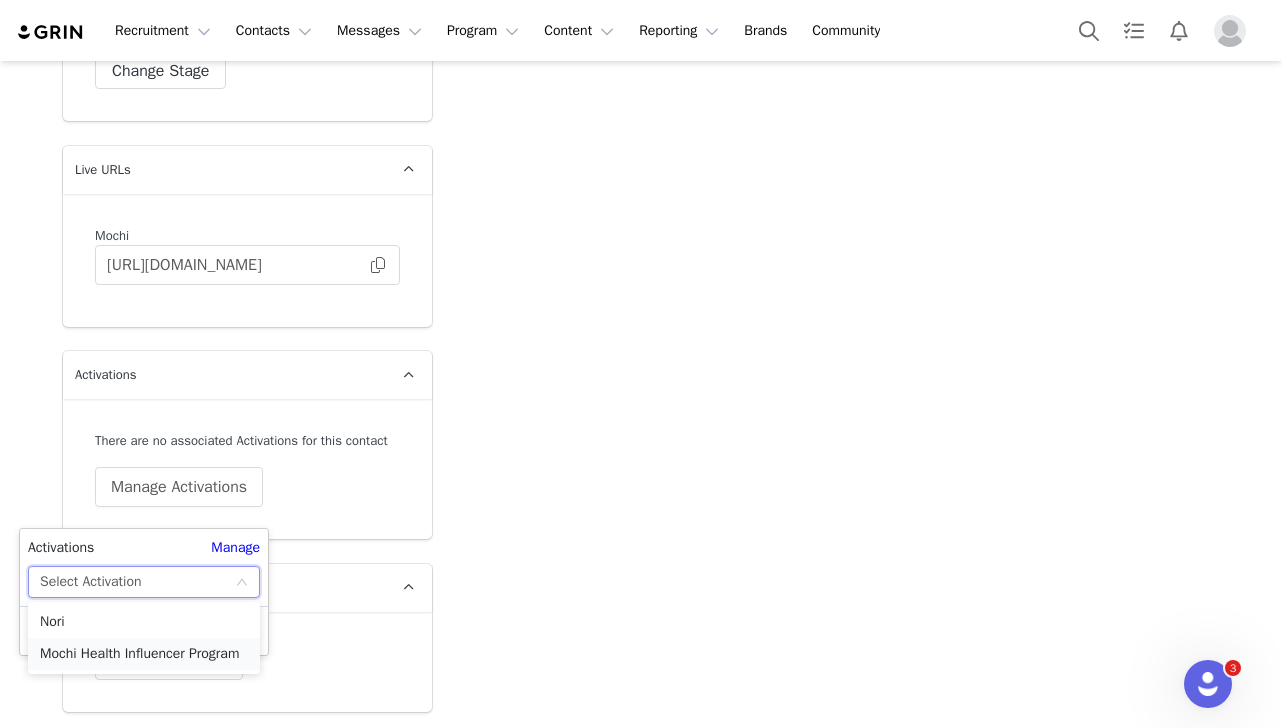 click on "Mochi Health Influencer Program" at bounding box center [144, 654] 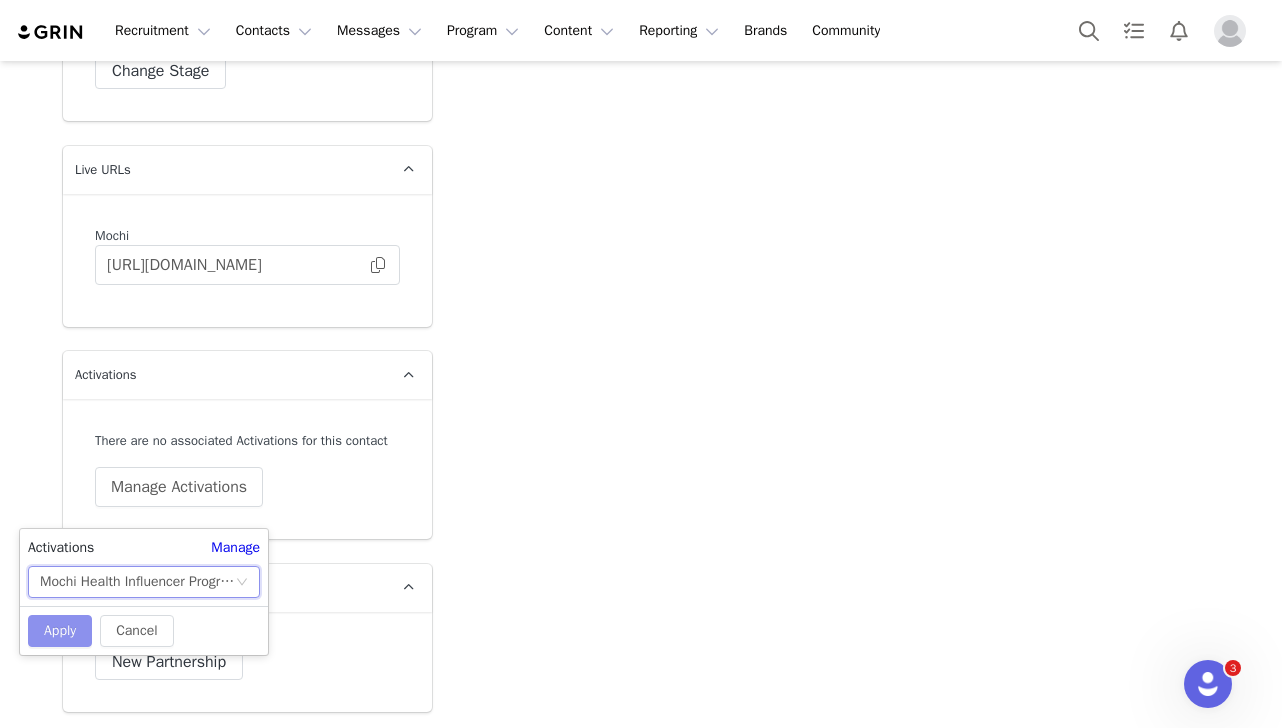 click on "Apply" at bounding box center (60, 631) 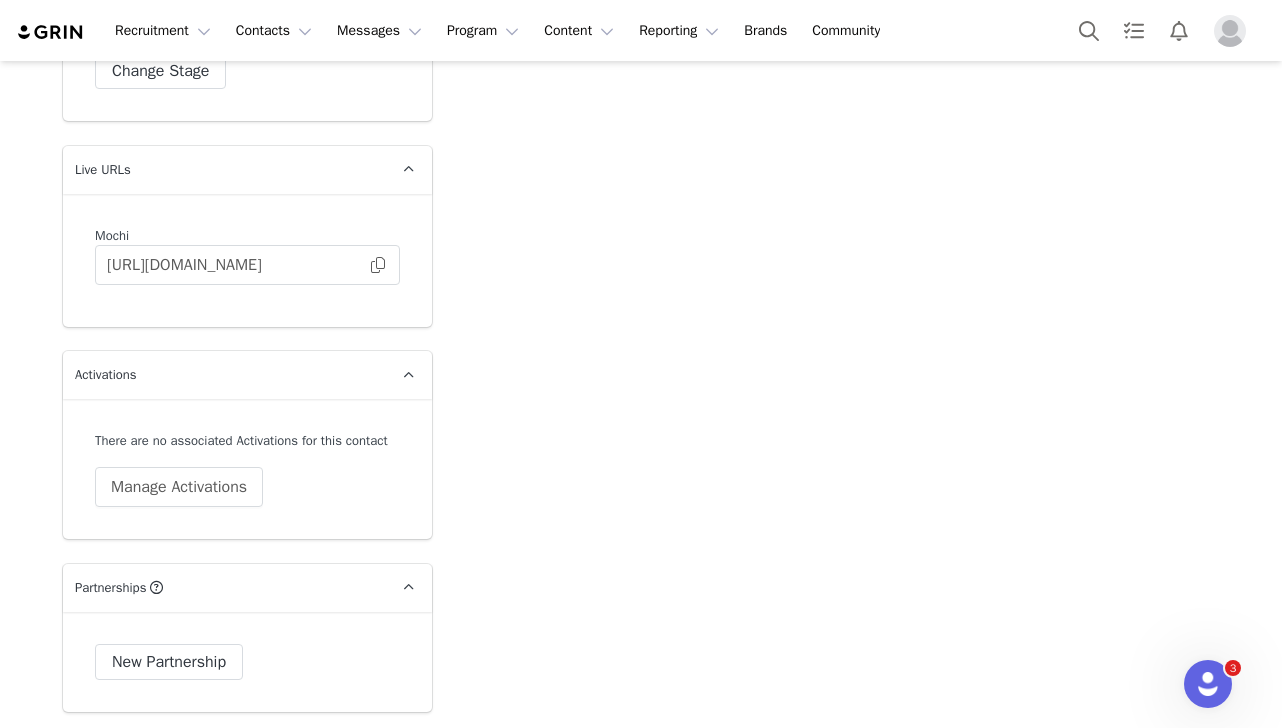 click on "Creators [PERSON_NAME] Profile  [PERSON_NAME]      63.1K followers  Audience Reports  Request a detailed report of this creator's audience demographics and content performance for each social channel. Limit 100 reports per month.  2 / 1000 reports used this month  Instagram          Request Report Contact Type  Contact type can be Creator, Prospect, Application, or Manager.   Creator  Demote this Creator? This will remove all accepted proposals attached to this creator.  Yes, demote  Demote to Prospect Archive this Creator? Important:  marking a creator as "Archived" will stop conversion and content tracking. Previous conversions and content will still be available for reporting purposes. Are you sure you want to continue?   Yes, archive  Archive Creator Contact Information  First Name  [PERSON_NAME]  Last Name  [PERSON_NAME] Email Address  Phone Number  +1 ([GEOGRAPHIC_DATA]) +93 ([GEOGRAPHIC_DATA]) +358 ([GEOGRAPHIC_DATA]) +355 ([GEOGRAPHIC_DATA]) +213 ([GEOGRAPHIC_DATA]) +376 ([GEOGRAPHIC_DATA]) +244 ([GEOGRAPHIC_DATA]) +1264 ([GEOGRAPHIC_DATA]) +54 ([GEOGRAPHIC_DATA])" at bounding box center [641, -1207] 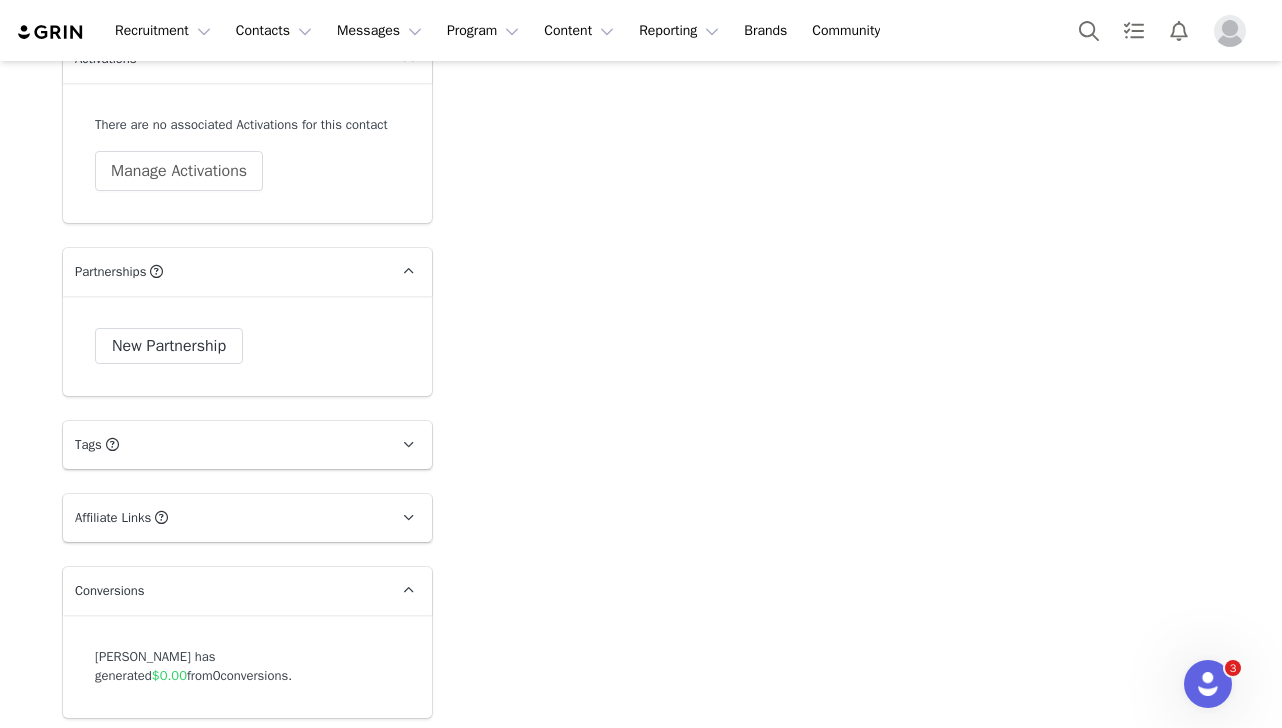 scroll, scrollTop: 3940, scrollLeft: 0, axis: vertical 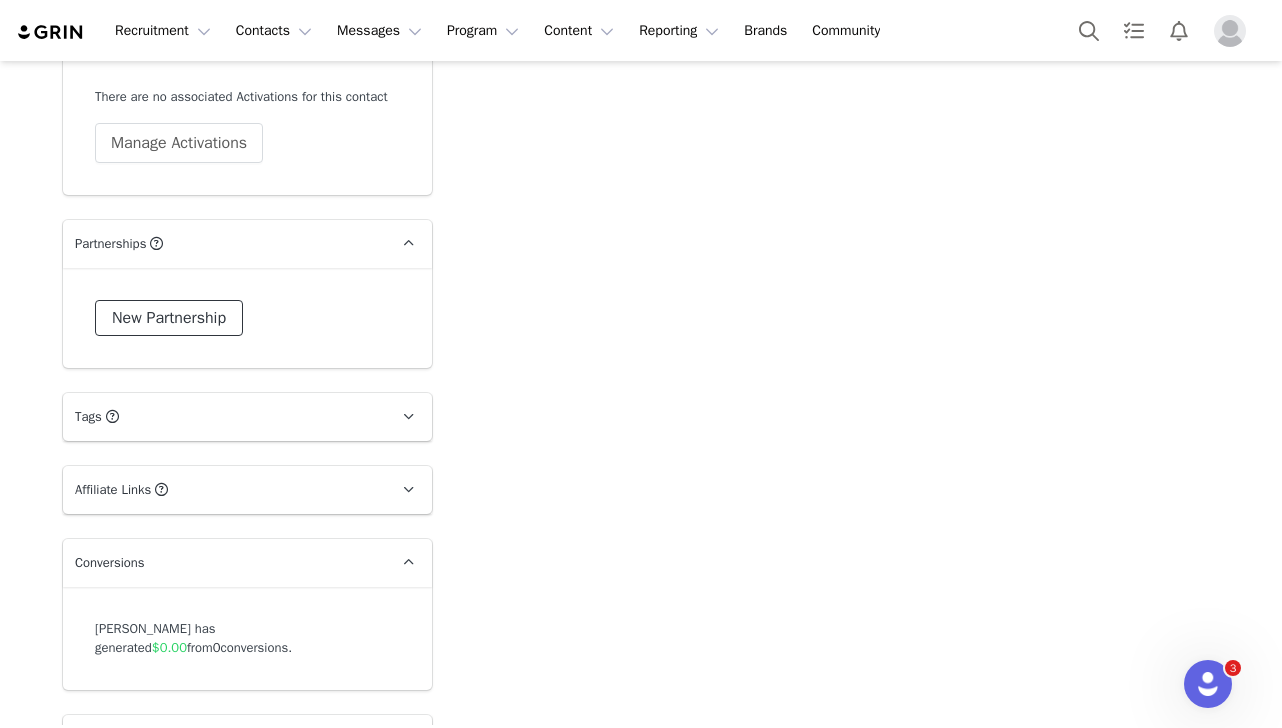 click on "New Partnership" at bounding box center [169, 318] 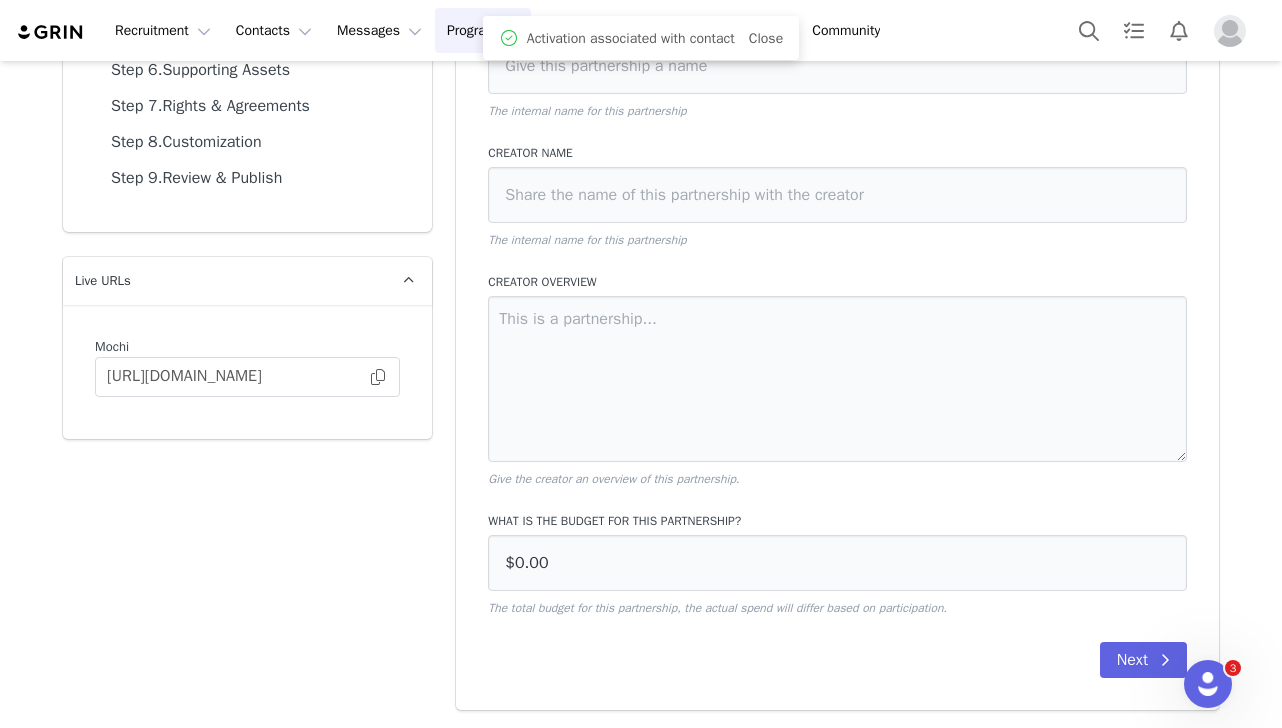 scroll, scrollTop: 0, scrollLeft: 0, axis: both 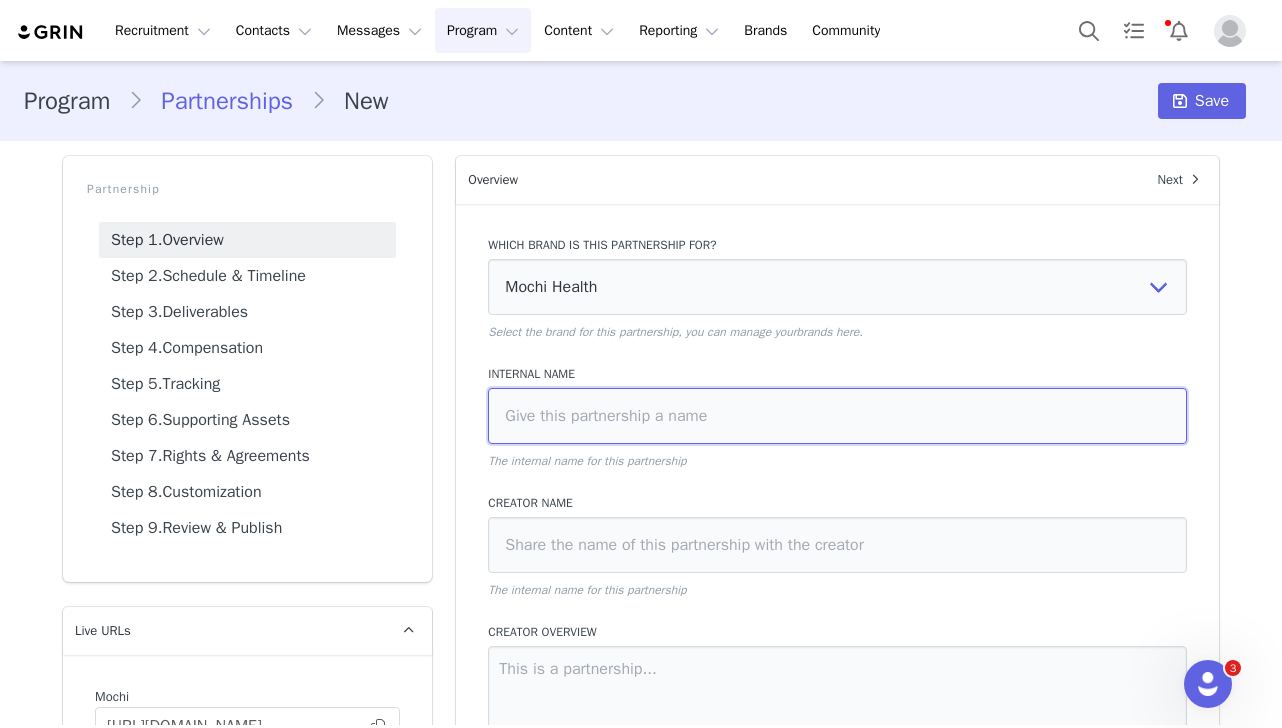 click at bounding box center (837, 416) 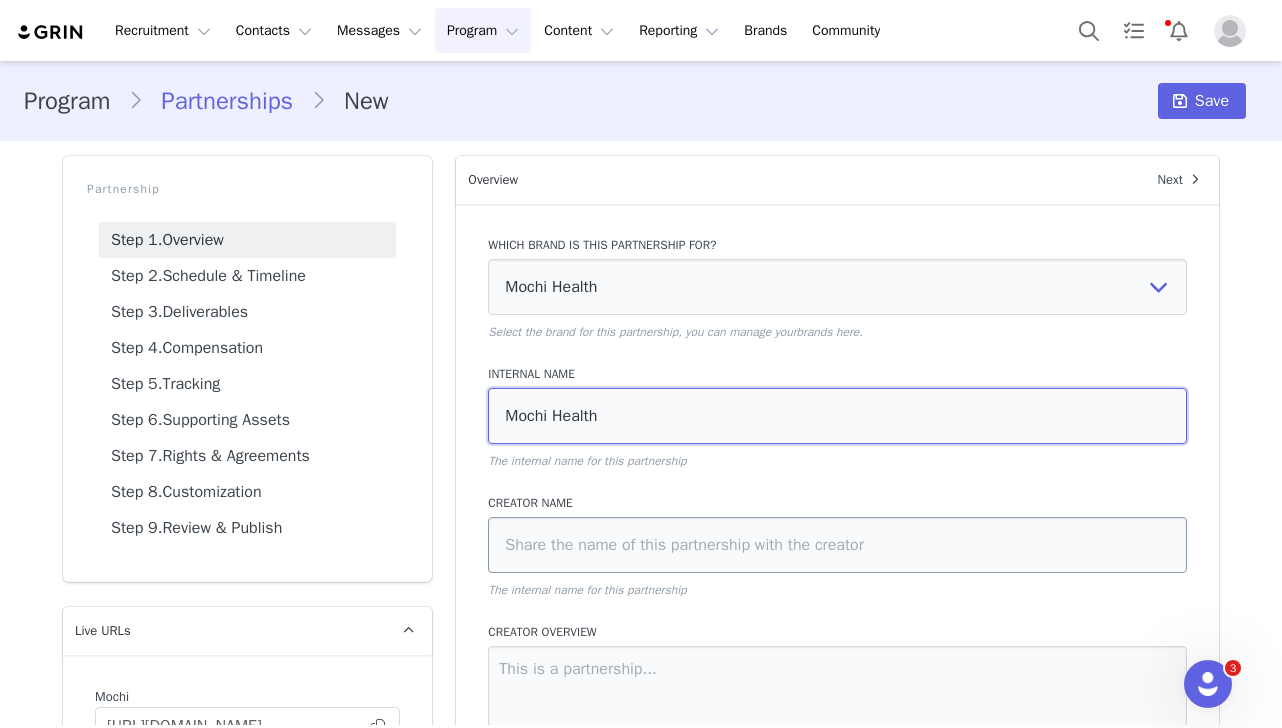 type on "Mochi Health" 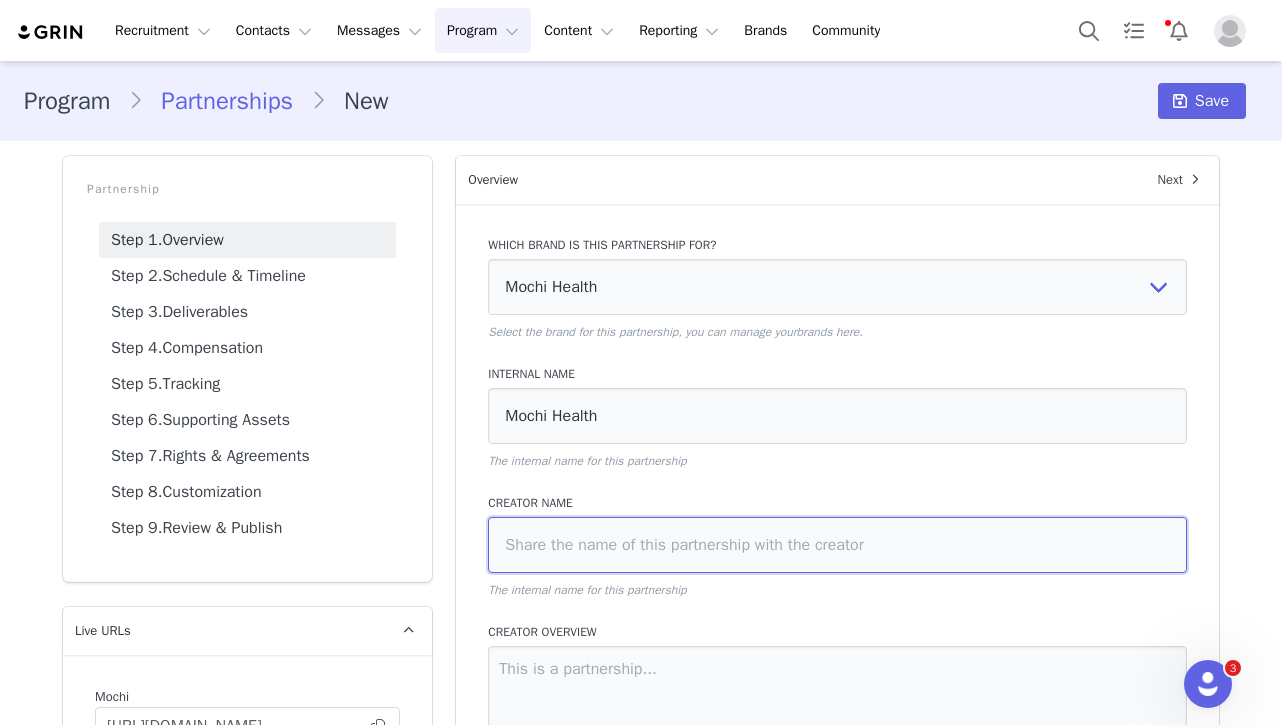 click at bounding box center (837, 545) 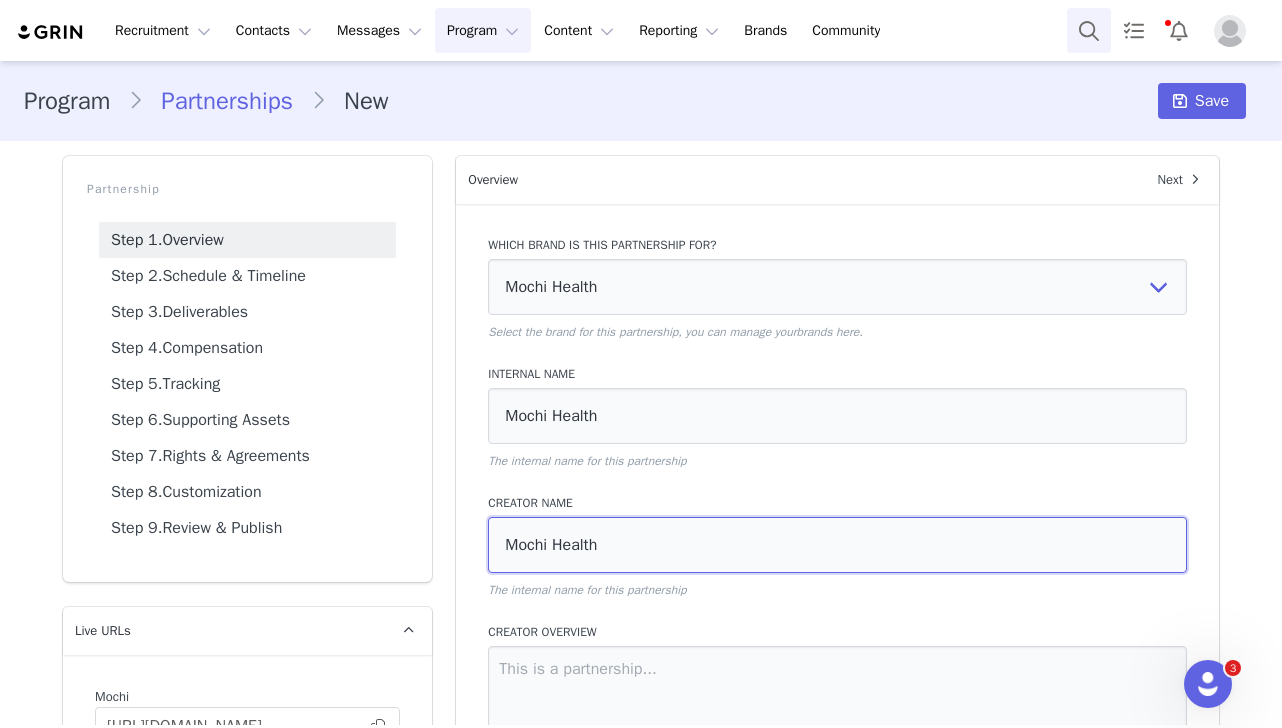 type on "Mochi Health" 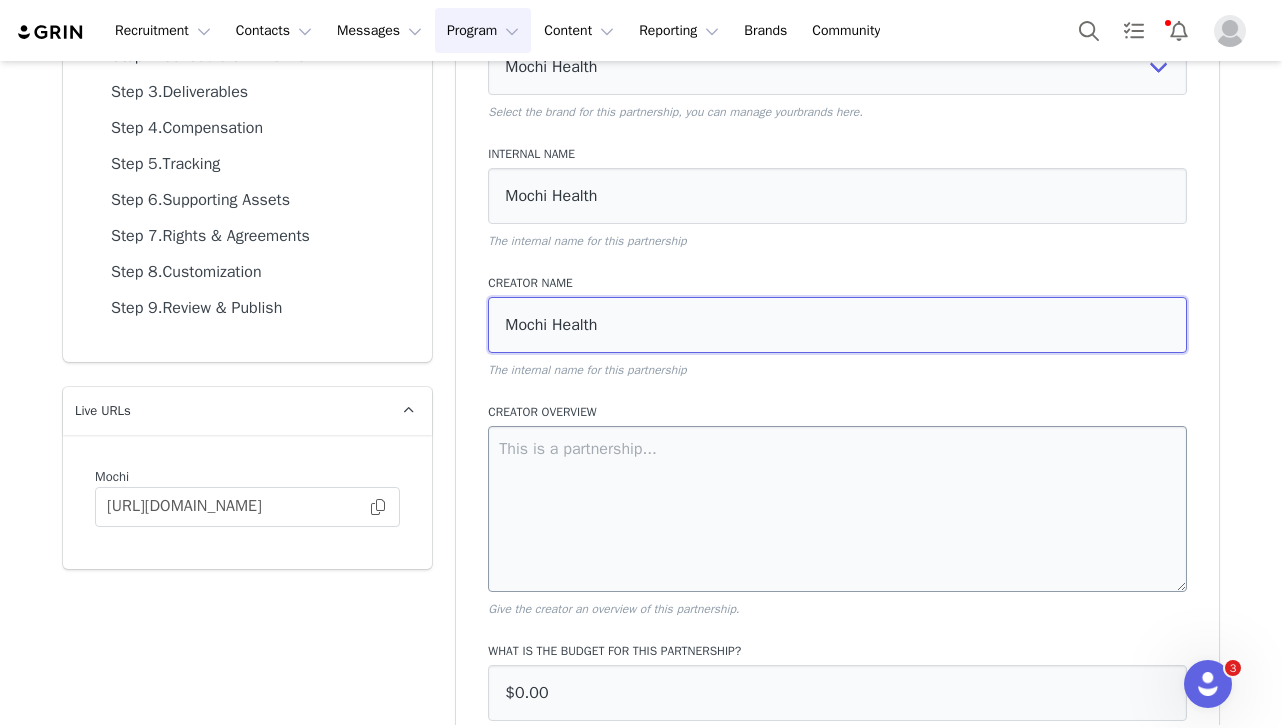 scroll, scrollTop: 273, scrollLeft: 0, axis: vertical 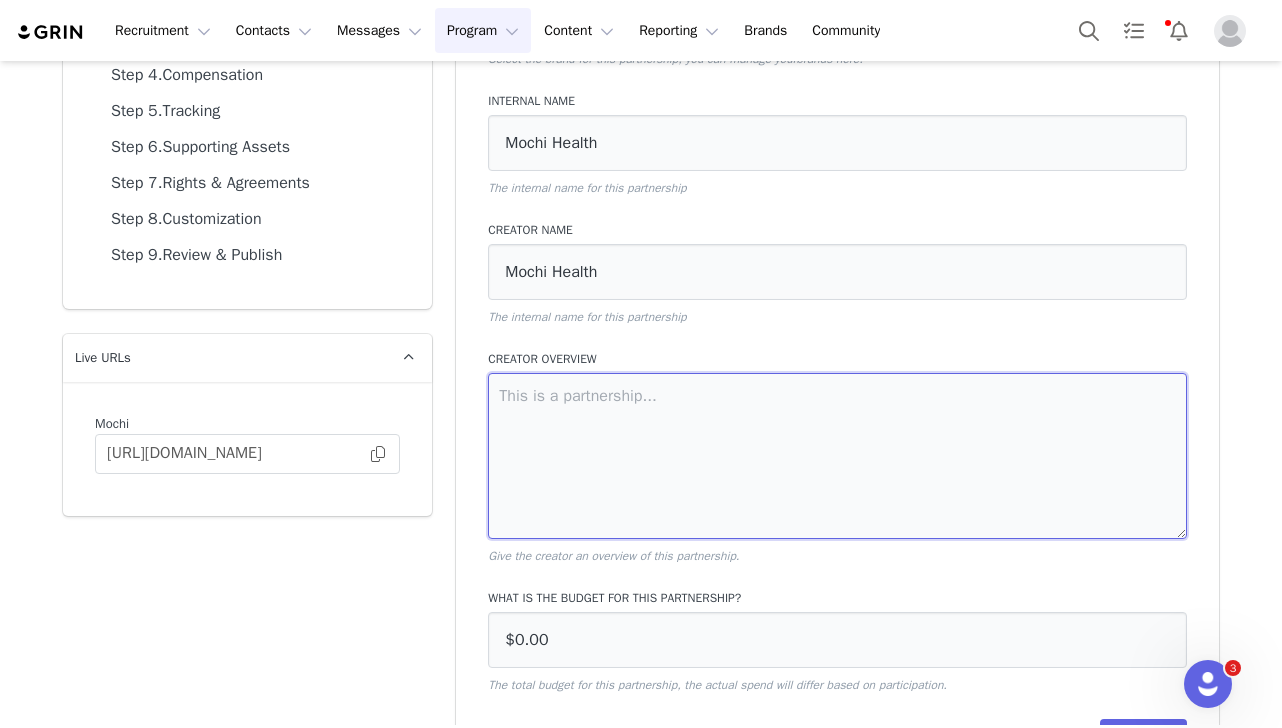 click at bounding box center (837, 456) 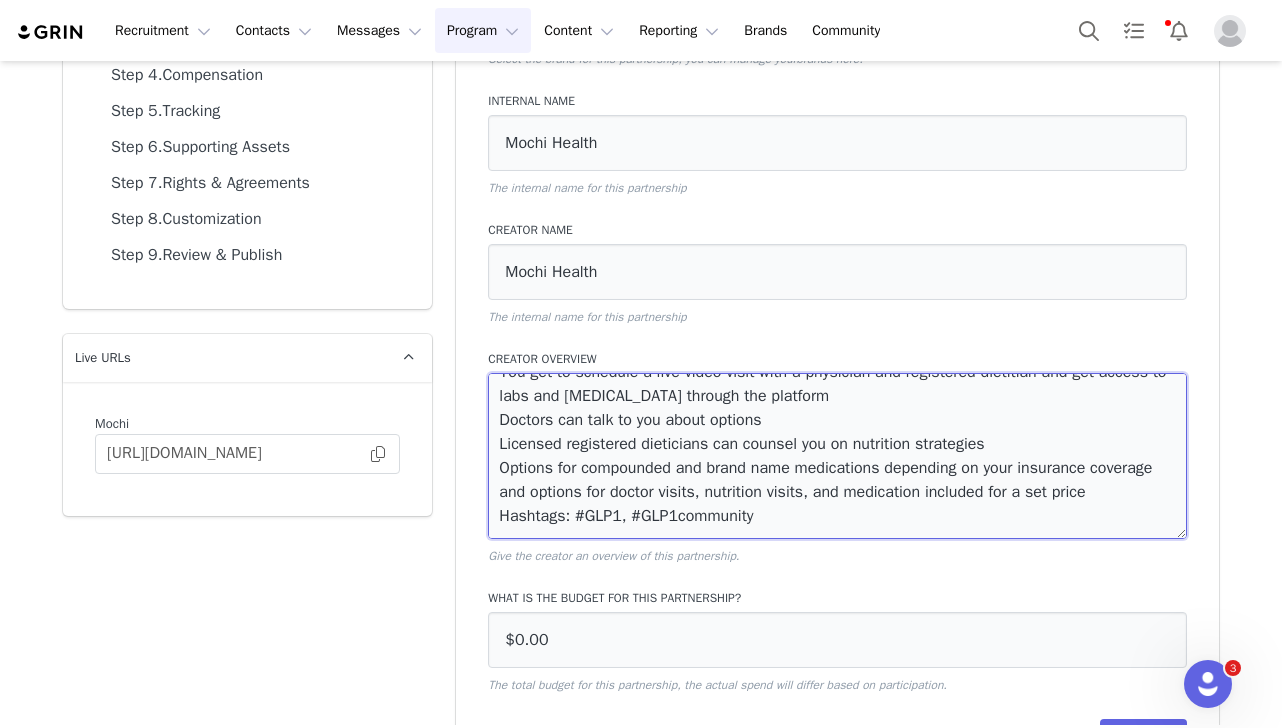 scroll, scrollTop: 264, scrollLeft: 0, axis: vertical 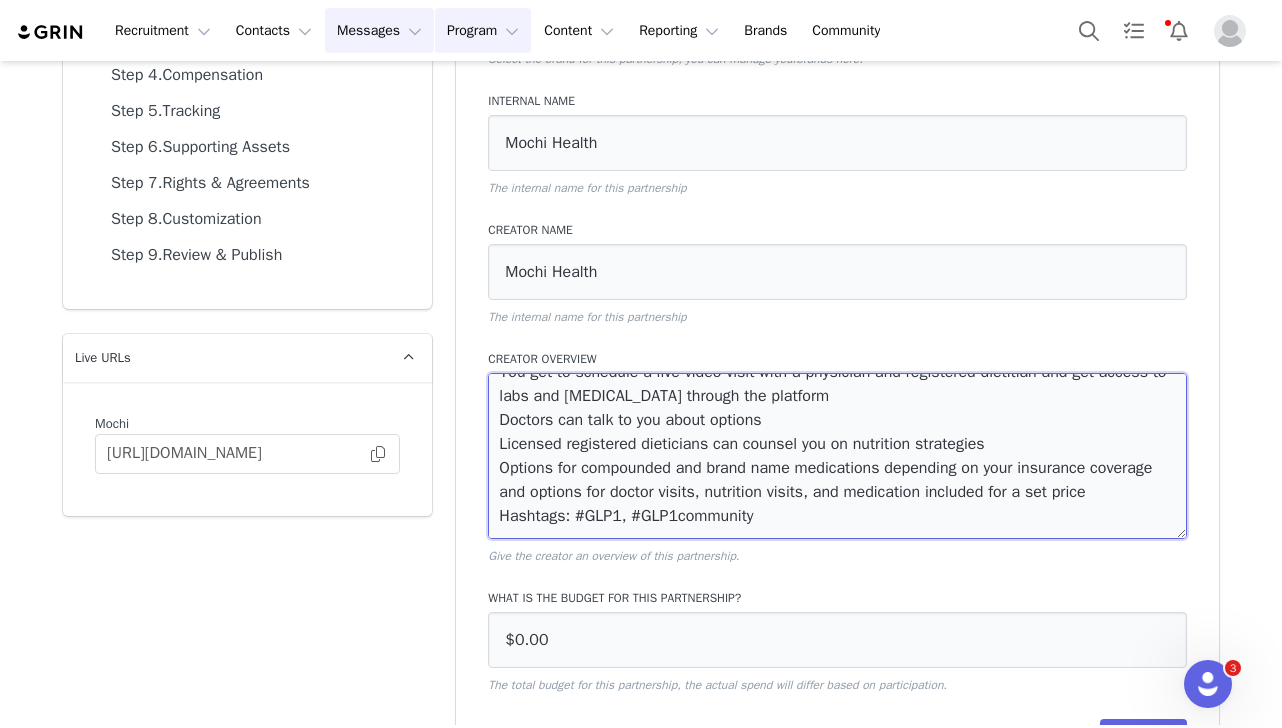type on "Avoid infringing on community guidelines as they apply to advertising. Do NOT use:
Guarantees of % or lbs of weight loss
Lines like: “lose weight fast” “stubborn weight”
Medication hashtags (#[MEDICAL_DATA], #tirzepatide)
Instead, we recommend lines like:
Find compassionate care
Connect with specialists in obesity medicine
Access anti-obesity medications without judgment
Evidence-based obesity care
Mochi is a bariatric care platform/obesity medicine platform
You get to schedule a live video visit with a physician and registered dietitian and get access to labs and [MEDICAL_DATA] through the platform
Doctors can talk to you about options
Licensed registered dieticians can counsel you on nutrition strategies
Options for compounded and brand name medications depending on your insurance coverage and options for doctor visits, nutrition visits, and medication included for a set price
Hashtags: #GLP1, #GLP1community" 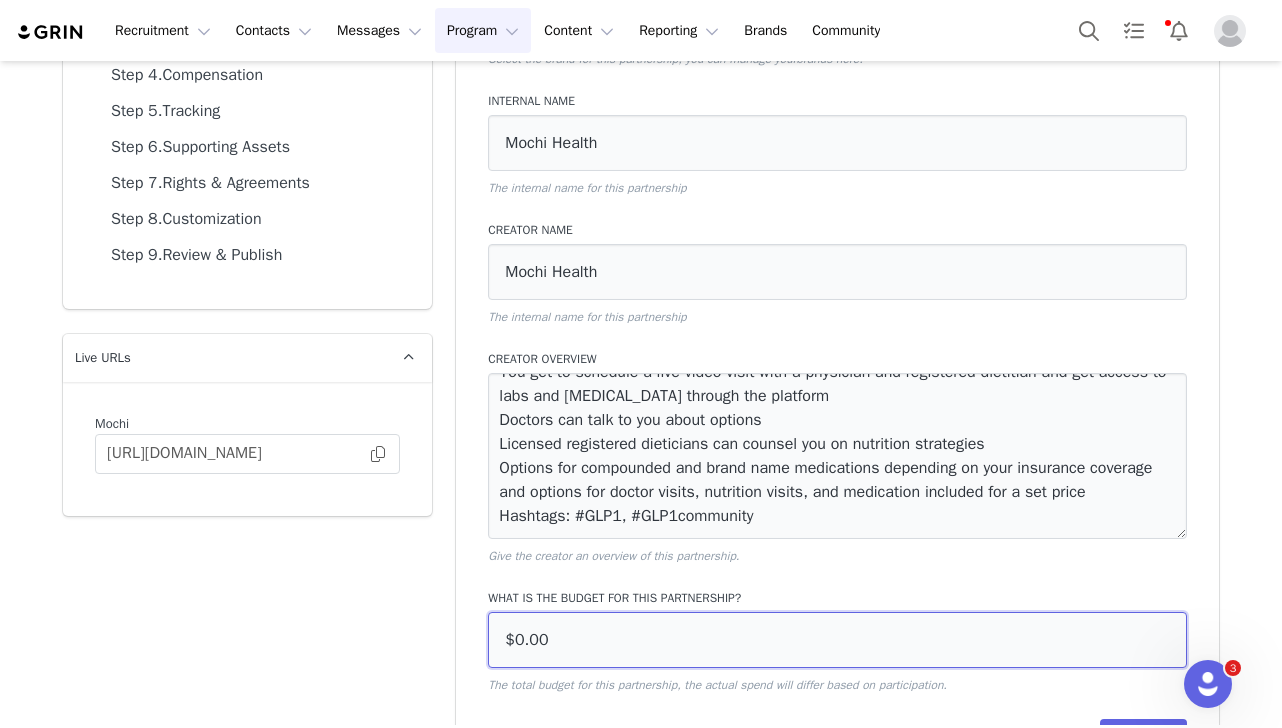 click on "$0.00" at bounding box center [837, 640] 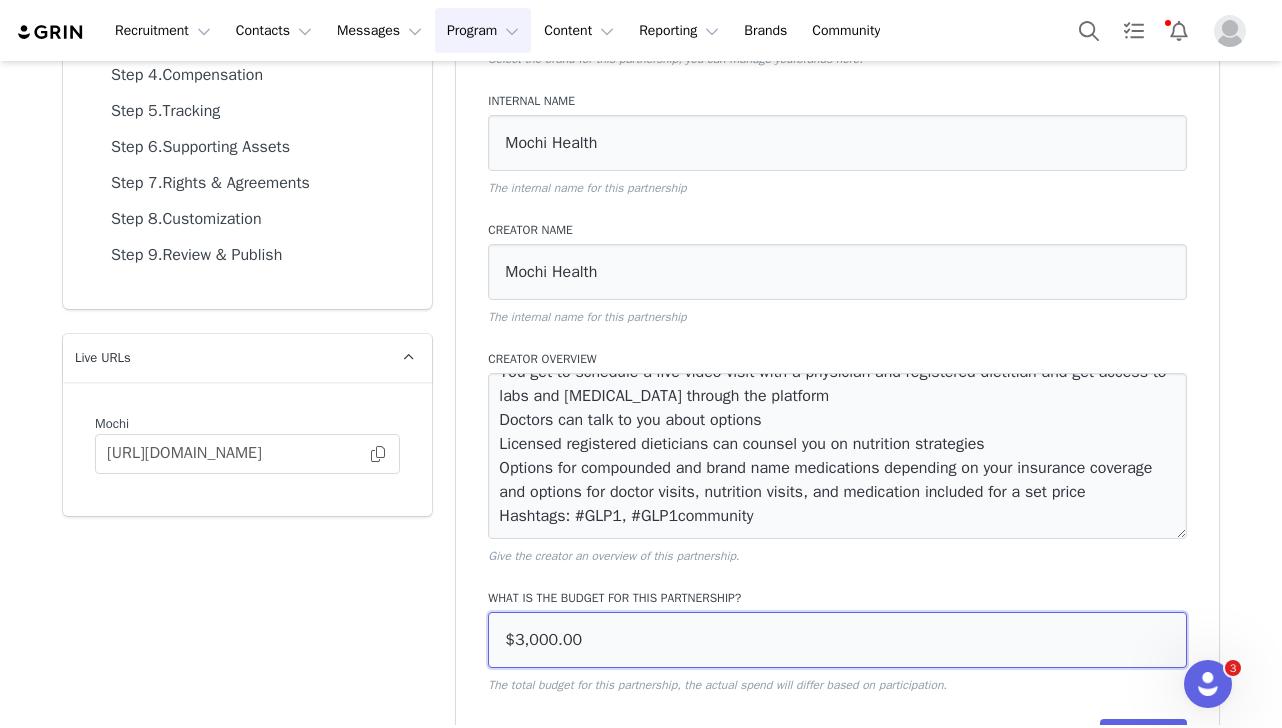 type on "$3,000.00" 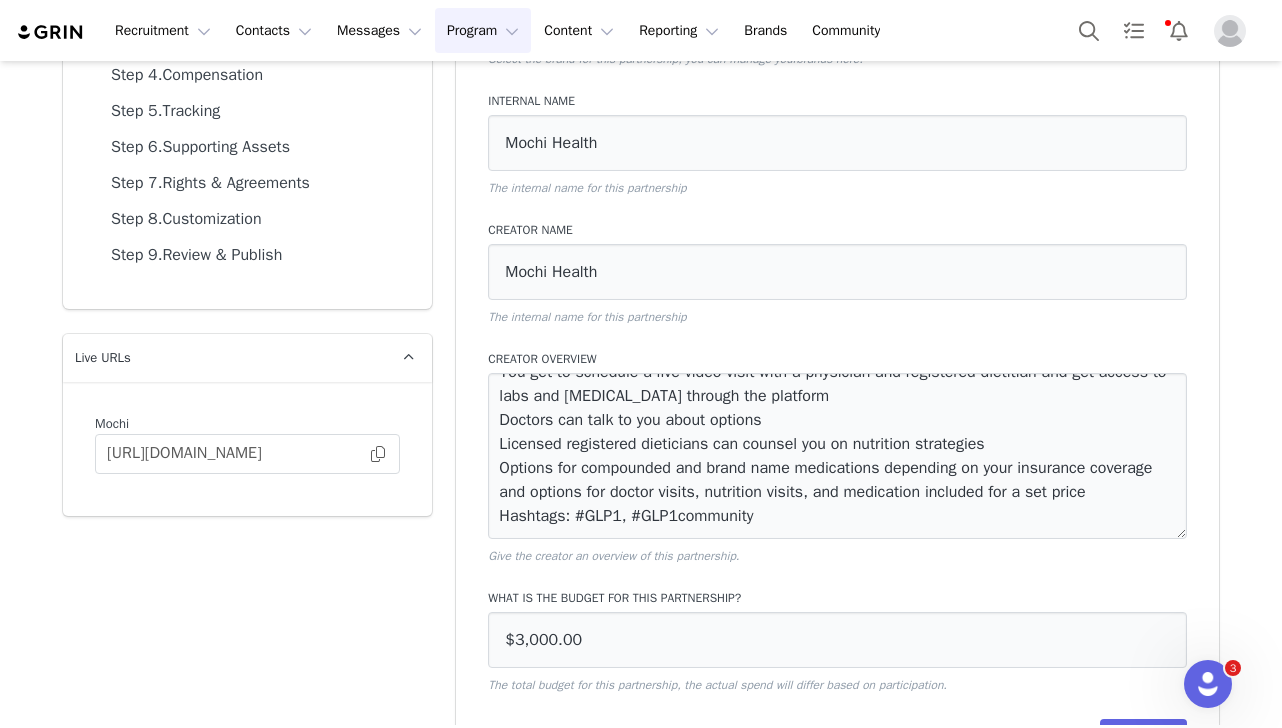 click on "Partnership Step 1.  Overview  Step 2.  Schedule & Timeline  Step 3.  Deliverables  Step 4.  Compensation  Step 5.  Tracking  Step 6.  Supporting Assets  Step 7.  Rights & Agreements  Step 8.  Customization  Step 9.  Review & Publish  Live URLs Mochi [URL][DOMAIN_NAME]" at bounding box center (247, 335) 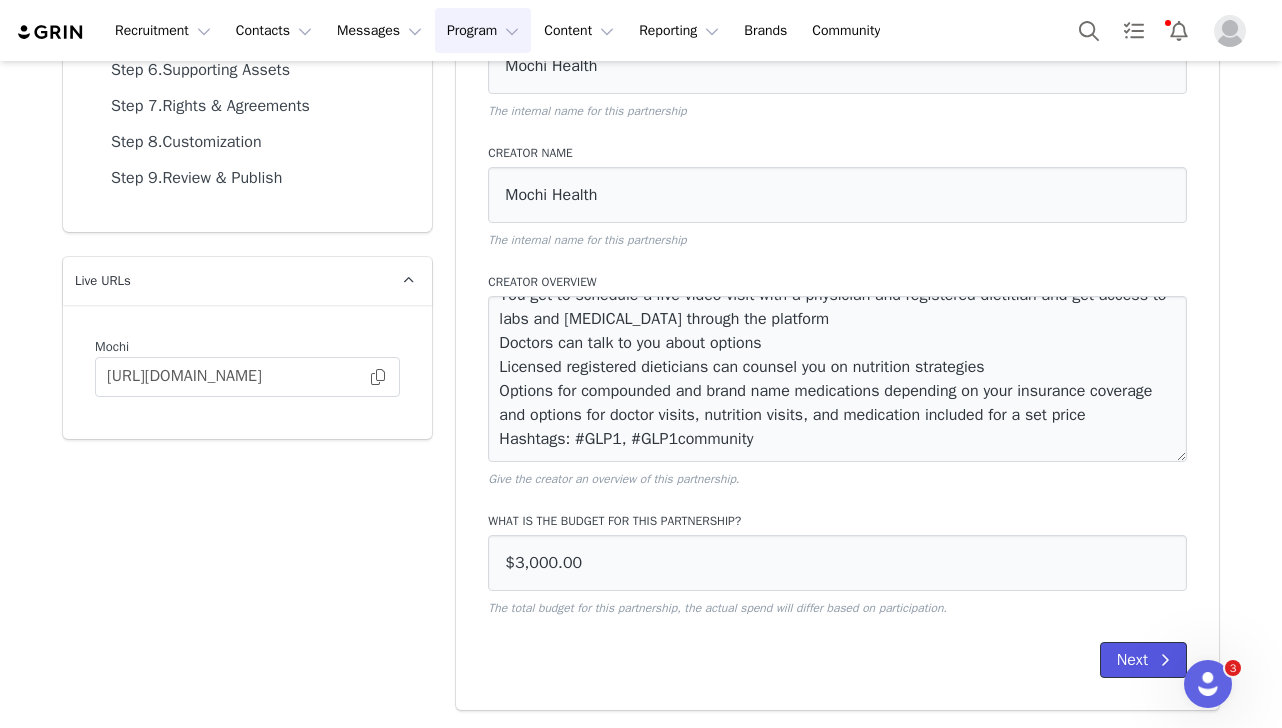 click on "Next" at bounding box center (1143, 660) 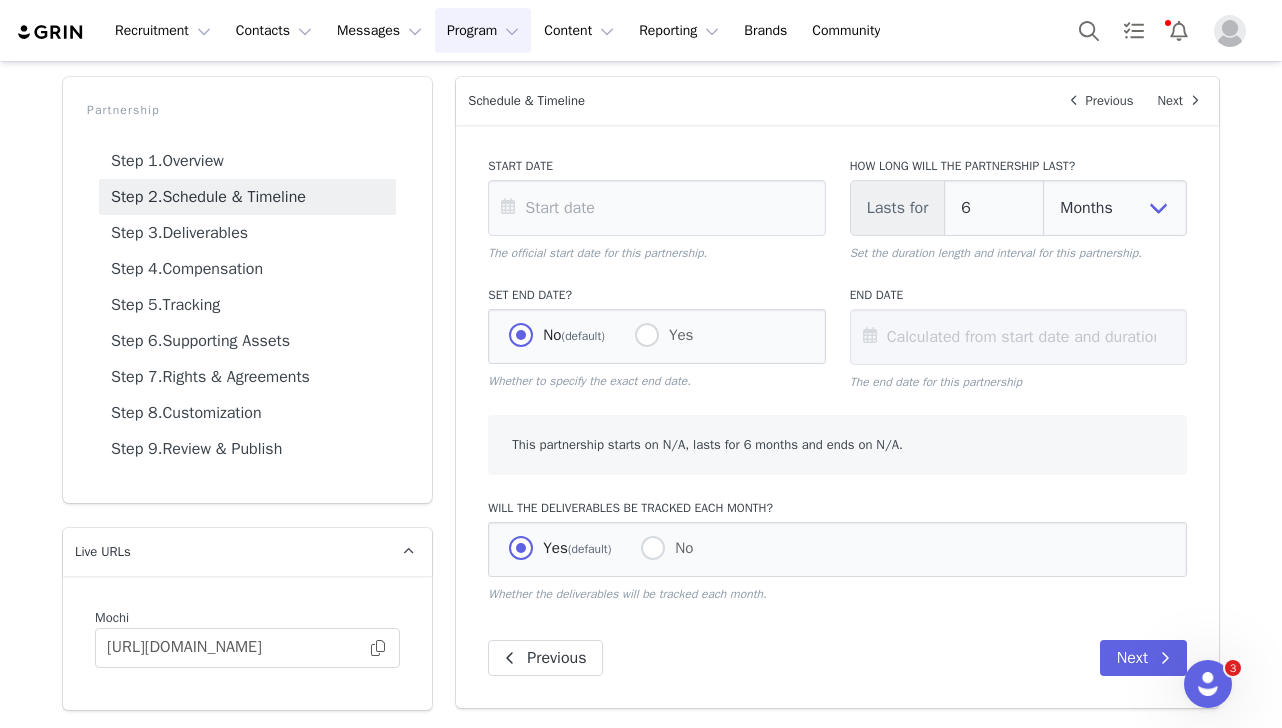 scroll, scrollTop: 78, scrollLeft: 0, axis: vertical 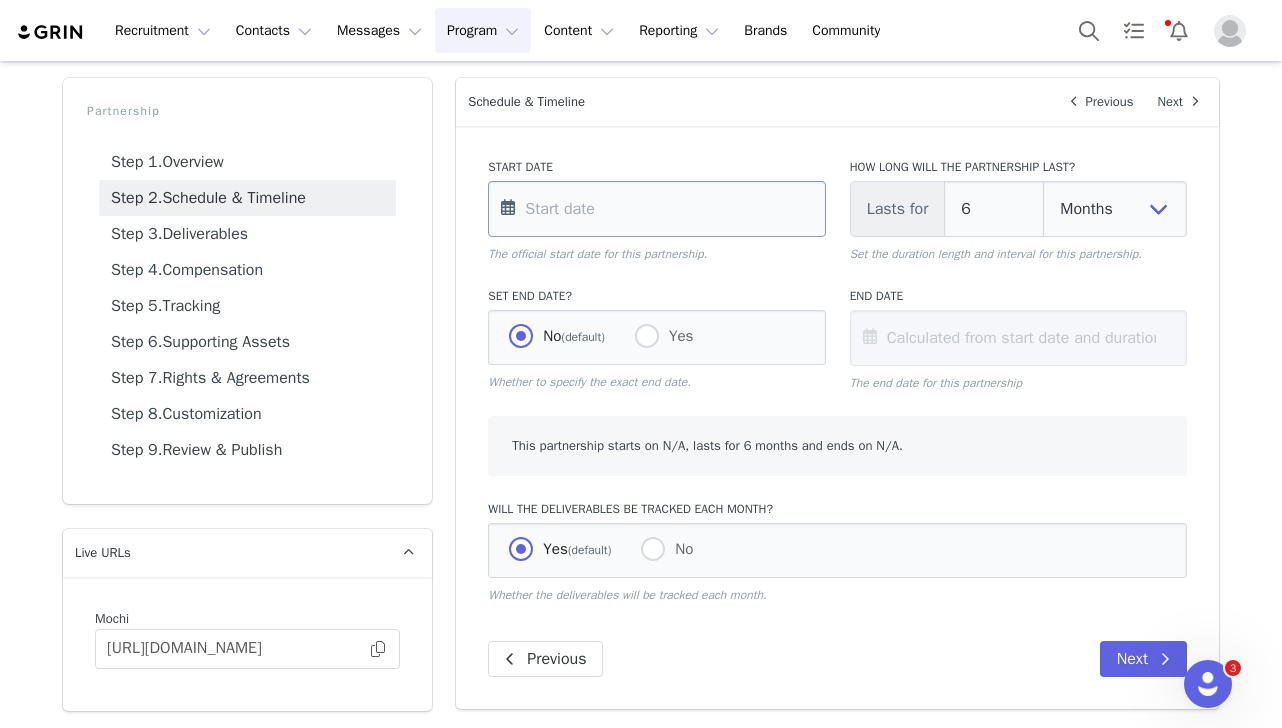 click at bounding box center [656, 209] 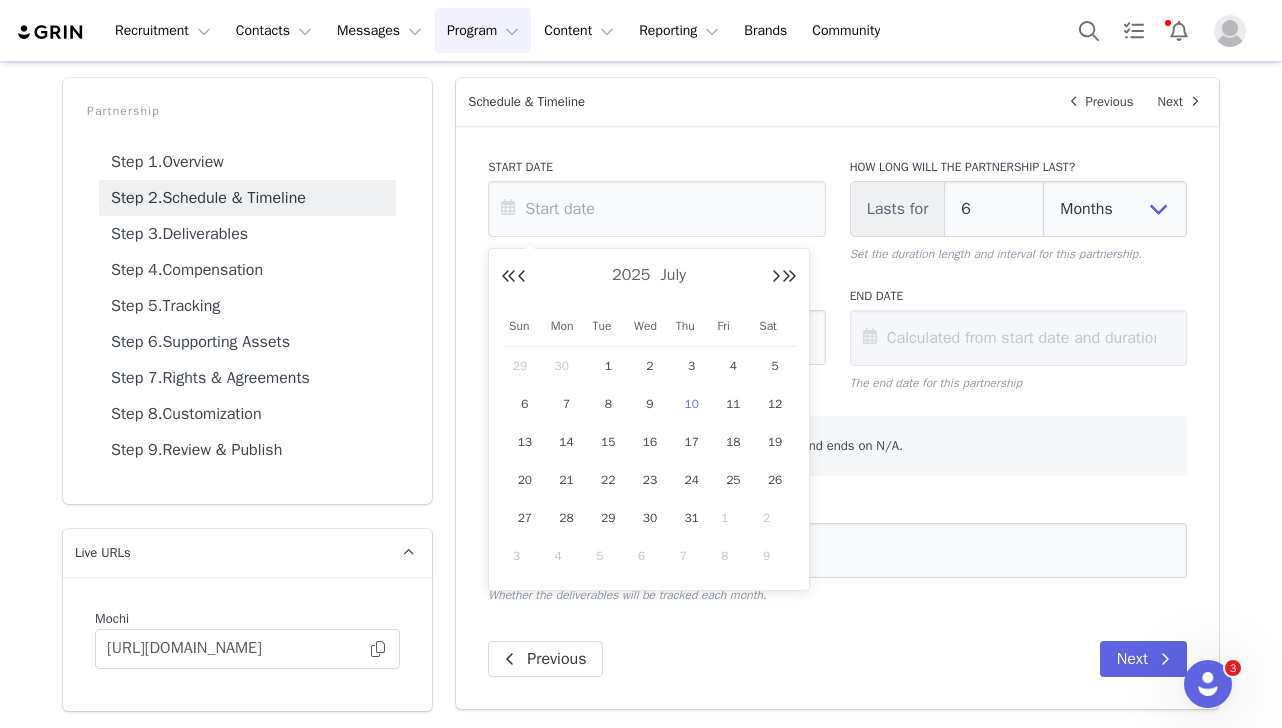 click on "10" at bounding box center (692, 404) 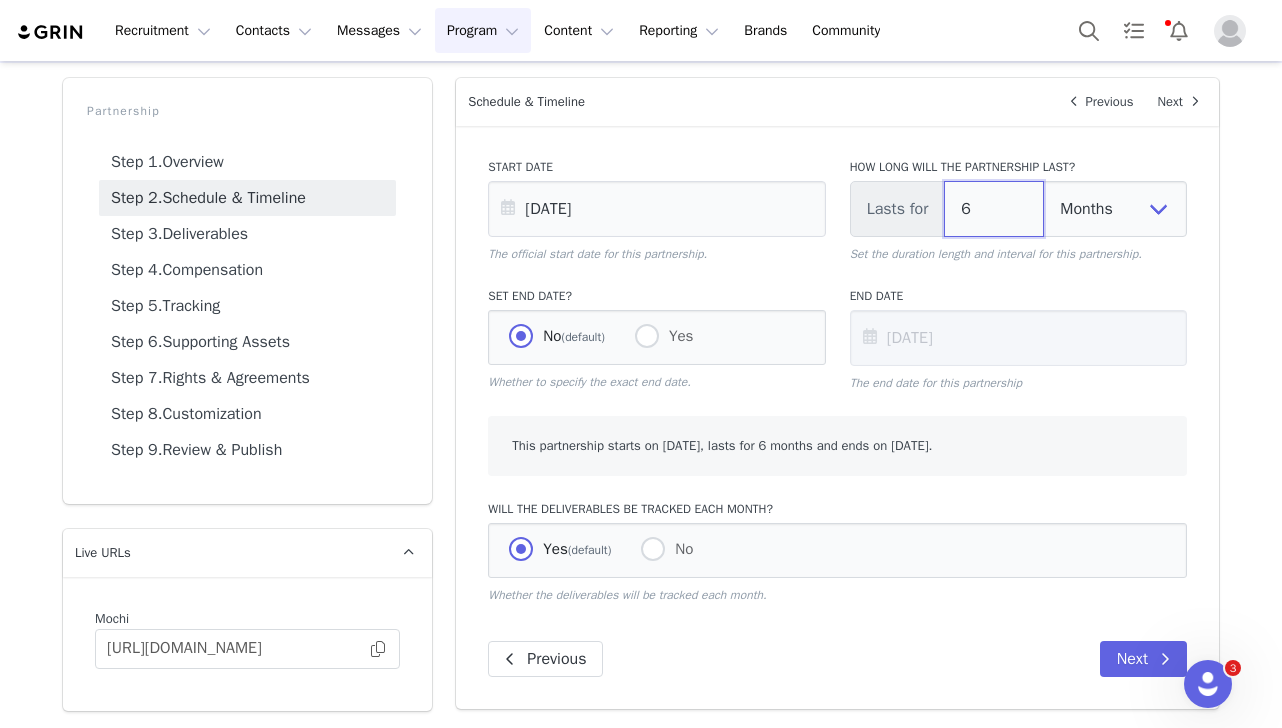 click on "6" at bounding box center [994, 209] 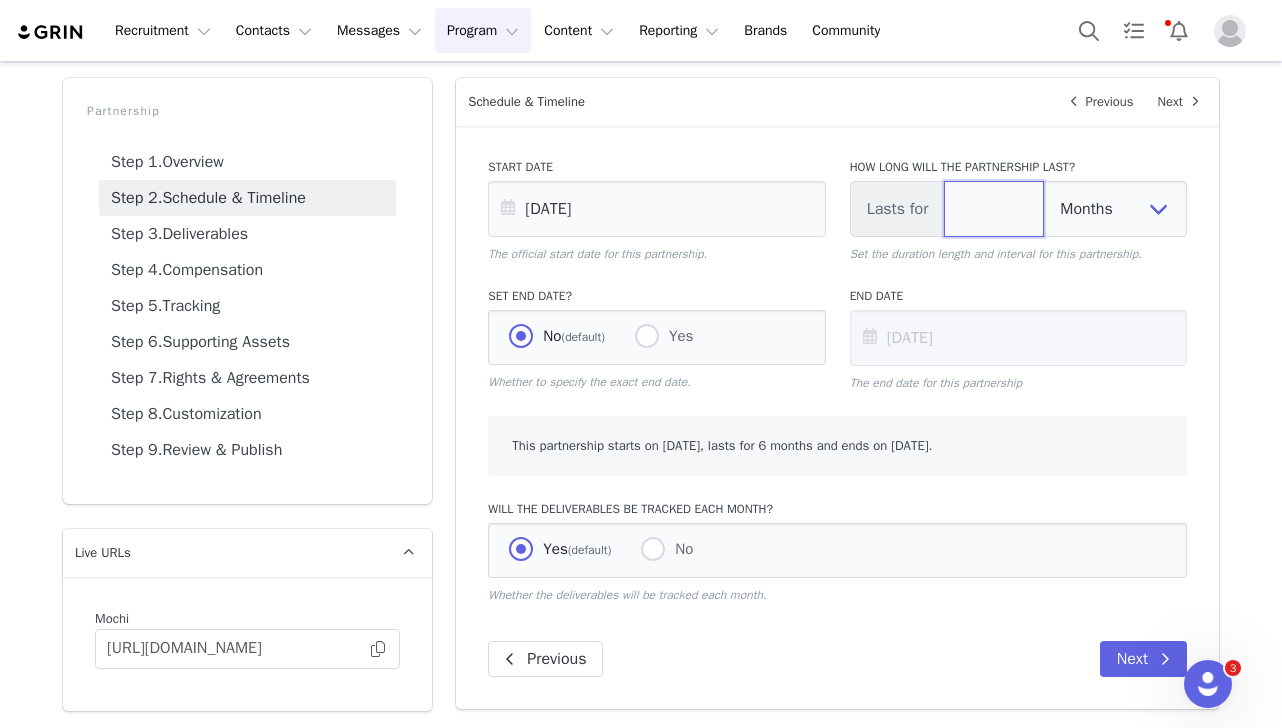 type on "[DATE]" 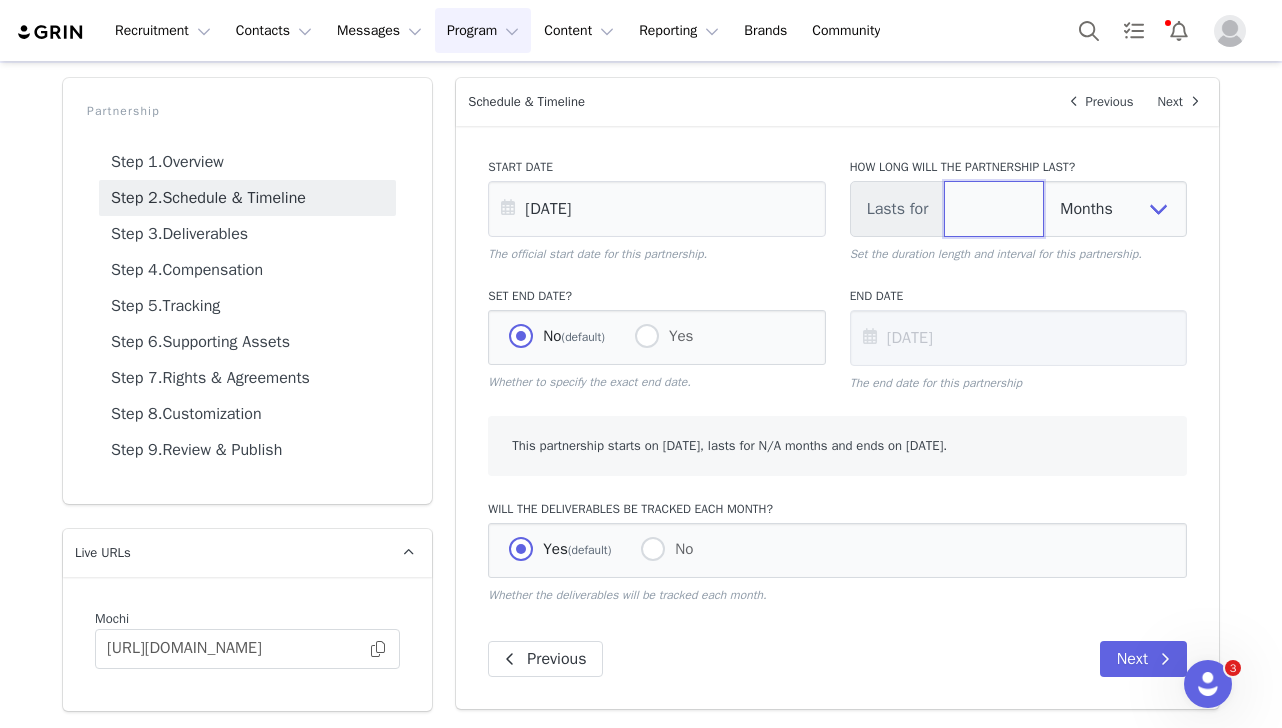 type on "2" 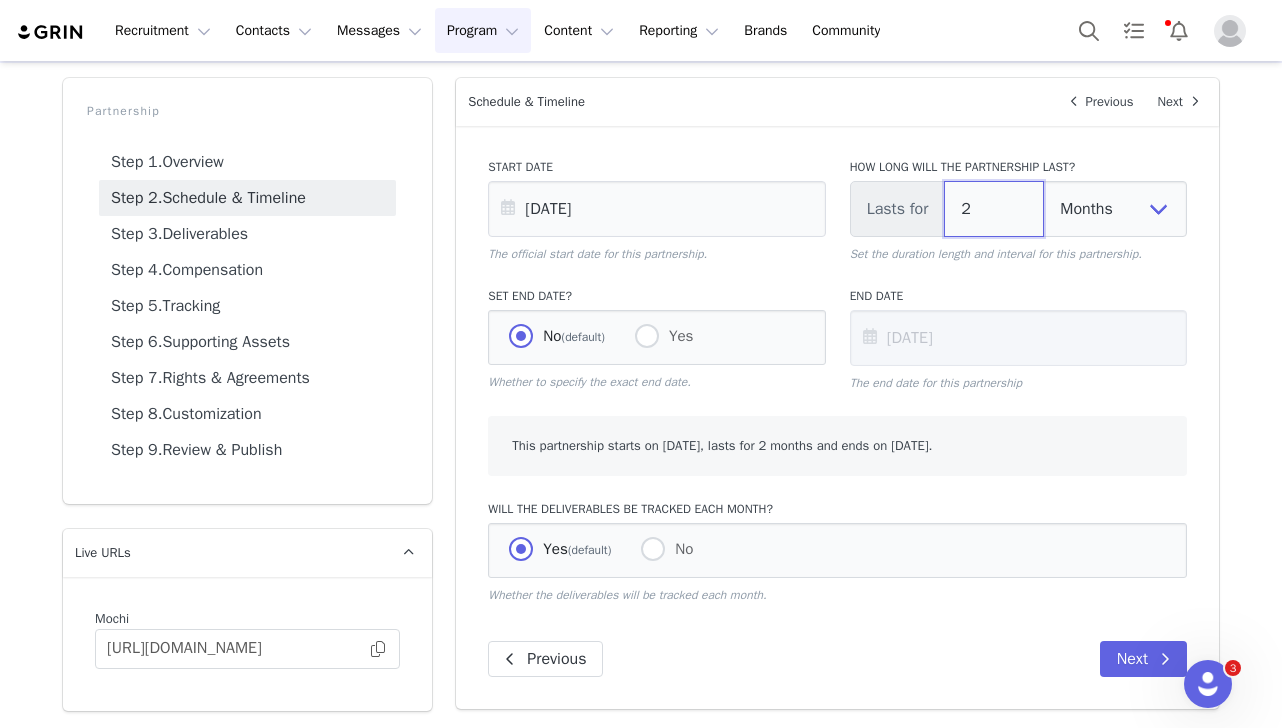 type on "2" 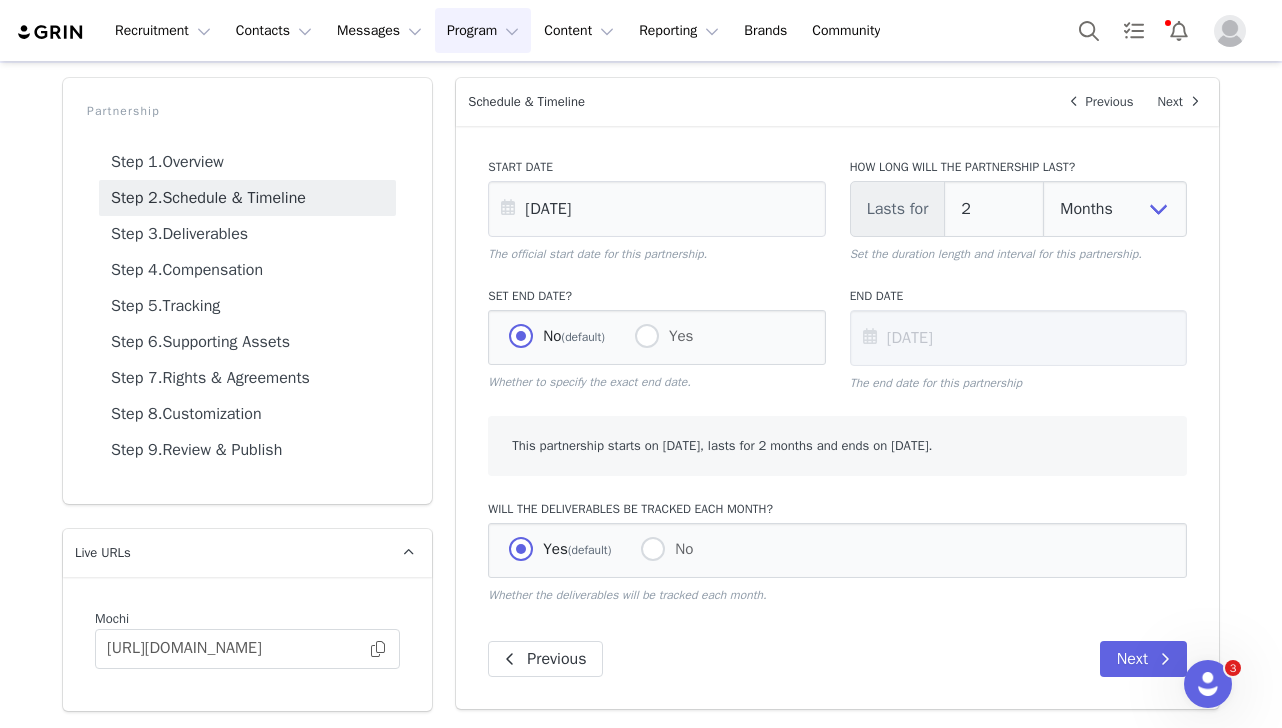 click on "Set End Date?  No  (default) Yes Whether to specify the exact end date." at bounding box center [656, 339] 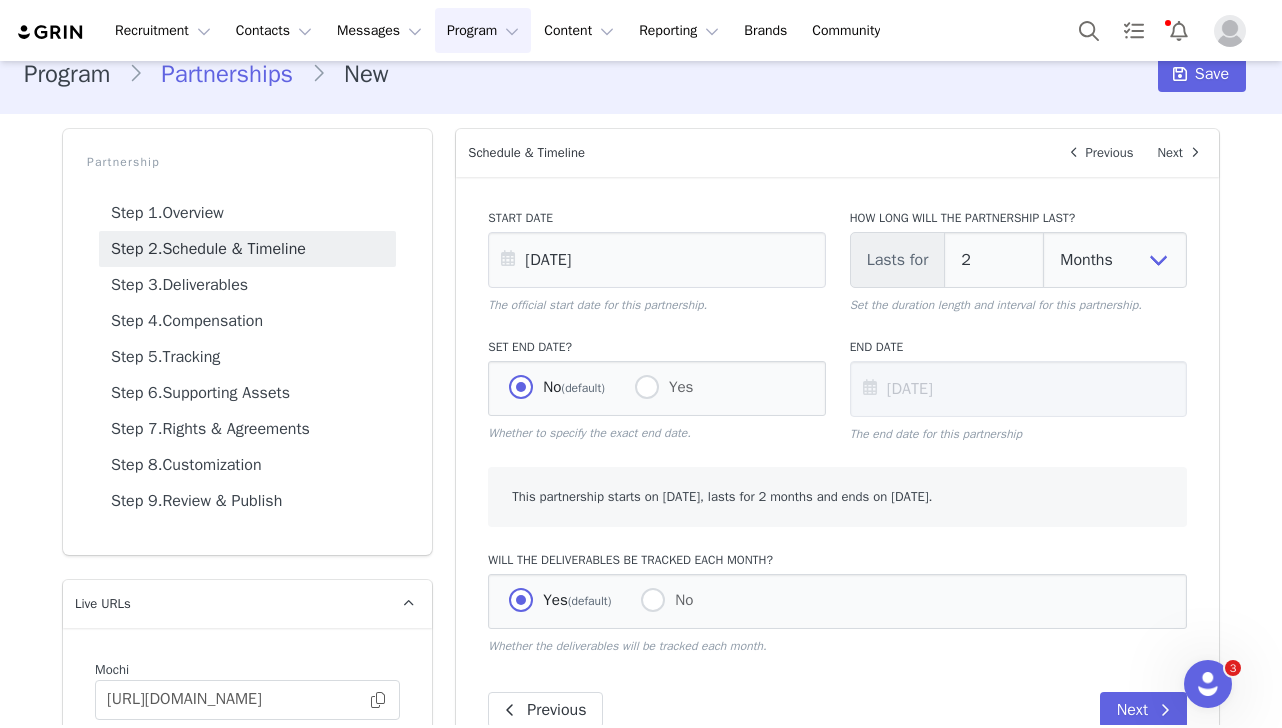 scroll, scrollTop: 78, scrollLeft: 0, axis: vertical 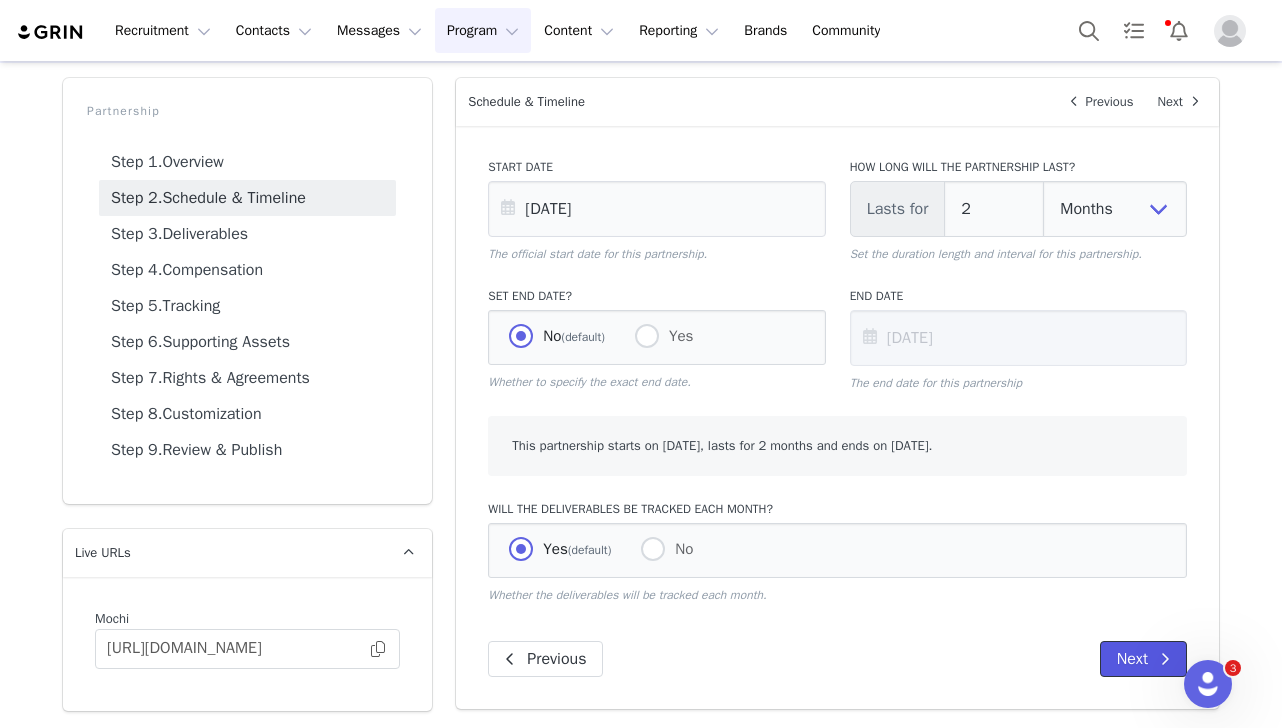 click on "Next" at bounding box center (1143, 659) 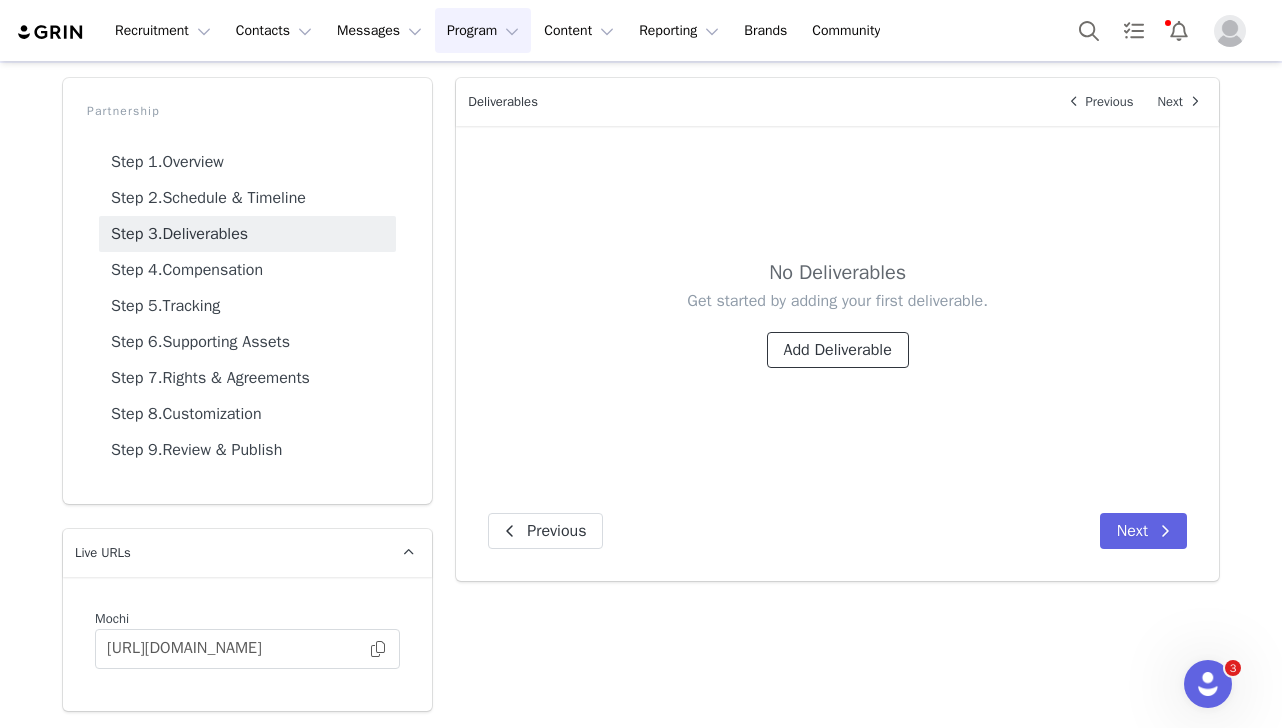 click on "Add Deliverable" at bounding box center (838, 350) 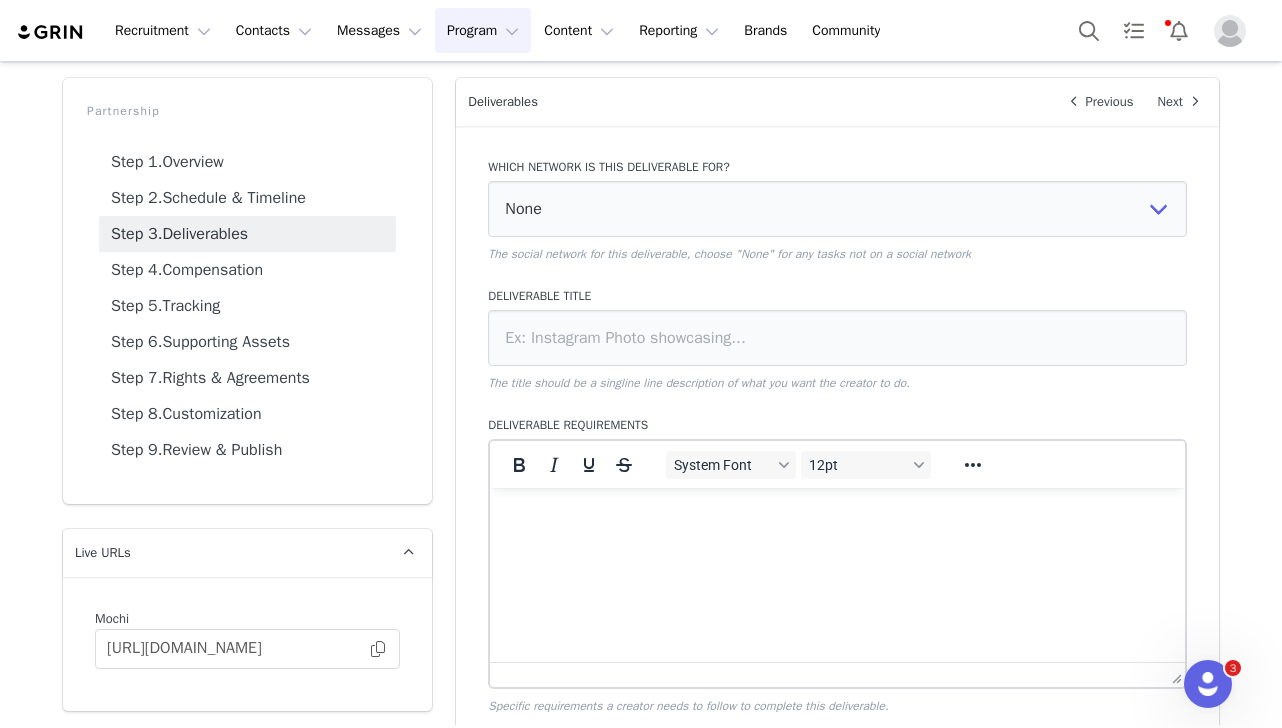 scroll, scrollTop: 0, scrollLeft: 0, axis: both 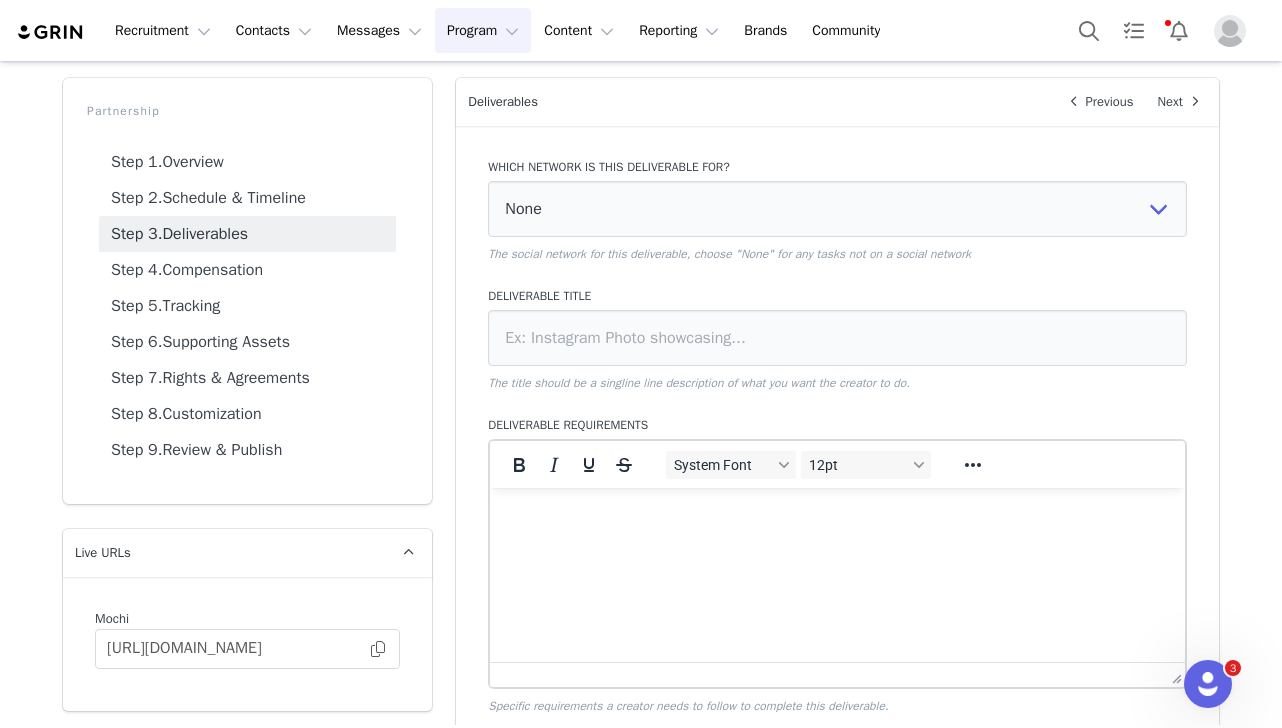 click on "Which network is this deliverable for?  None  YouTube   Twitter   Instagram   Facebook   Twitch   TikTok   Pinterest   The social network for this deliverable, choose "None" for any tasks not on a social network   Deliverable Title   The title should be a singline line description of what you want the creator to do.   Deliverable Requirements  System Font 12pt To open the popup, press Shift+Enter To open the popup, press Shift+Enter To open the popup, press Shift+Enter To open the popup, press Shift+Enter  Specific requirements a creator needs to follow to complete this deliverable.   When should this be delivered?  Every month Every other month In specific months Throughout partnership  Choose when you want this deliverable to be completed by the influencer.   How many should be delivered every month?  1 The quantity per interval for this deliverable. Save Cancel  Previous   Next" at bounding box center [837, 626] 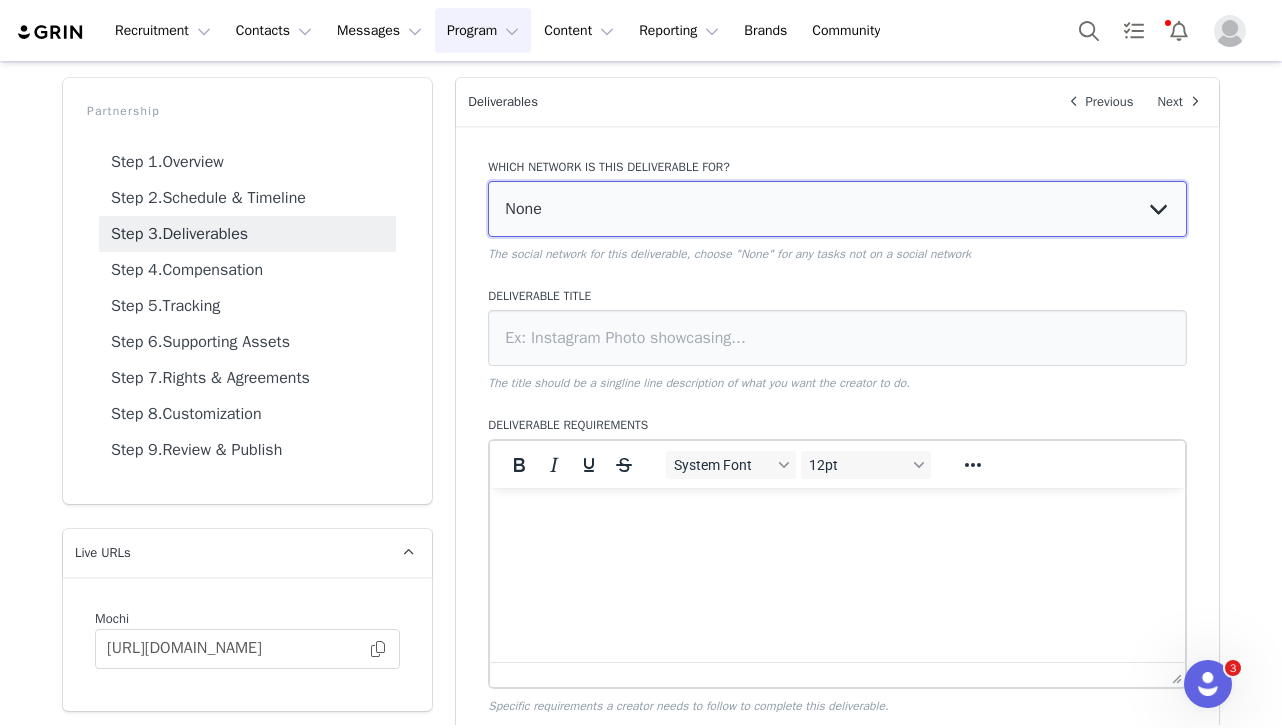 click on "None  YouTube   Twitter   Instagram   Facebook   Twitch   TikTok   Pinterest" at bounding box center [837, 209] 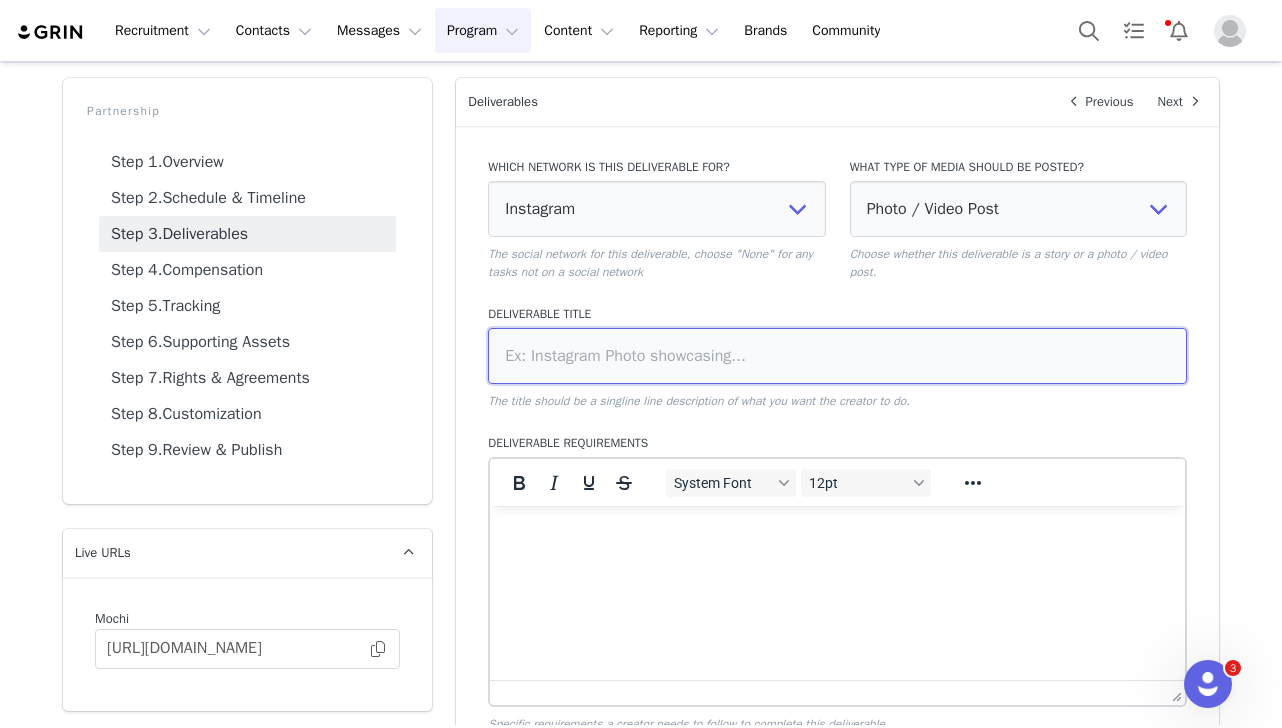 click at bounding box center (837, 356) 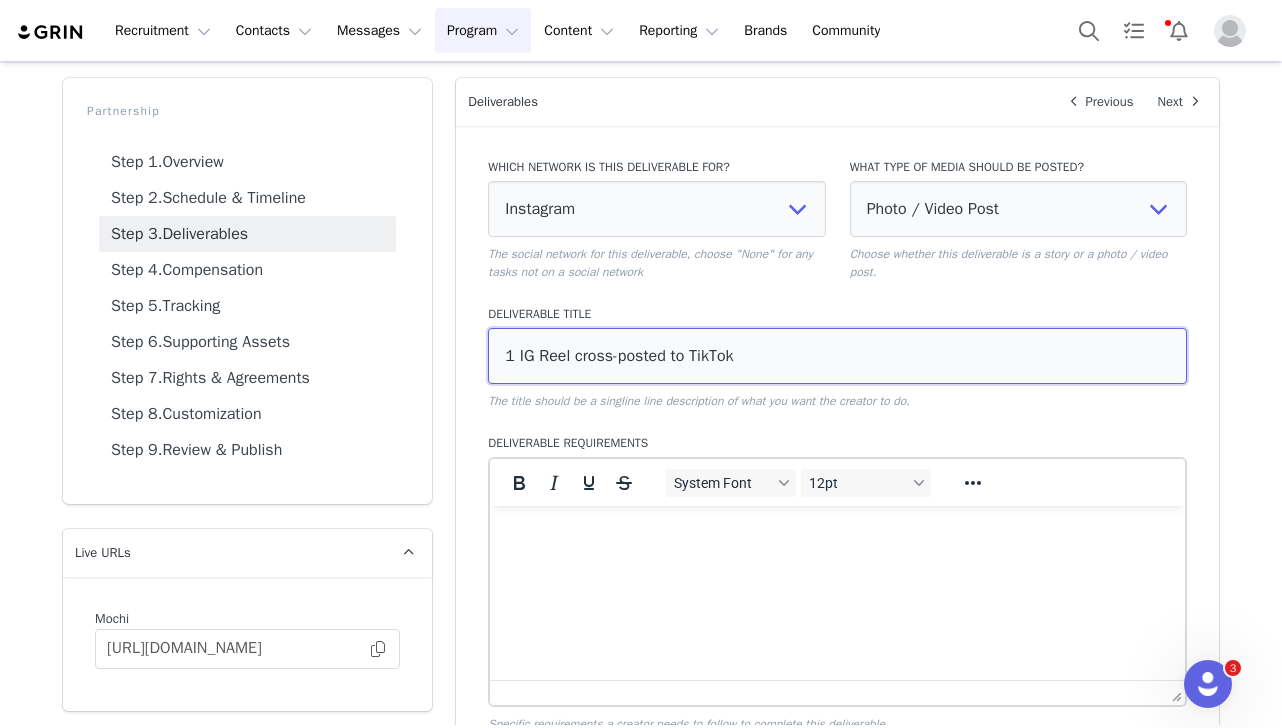 type on "1 IG Reel cross-posted to TikTok" 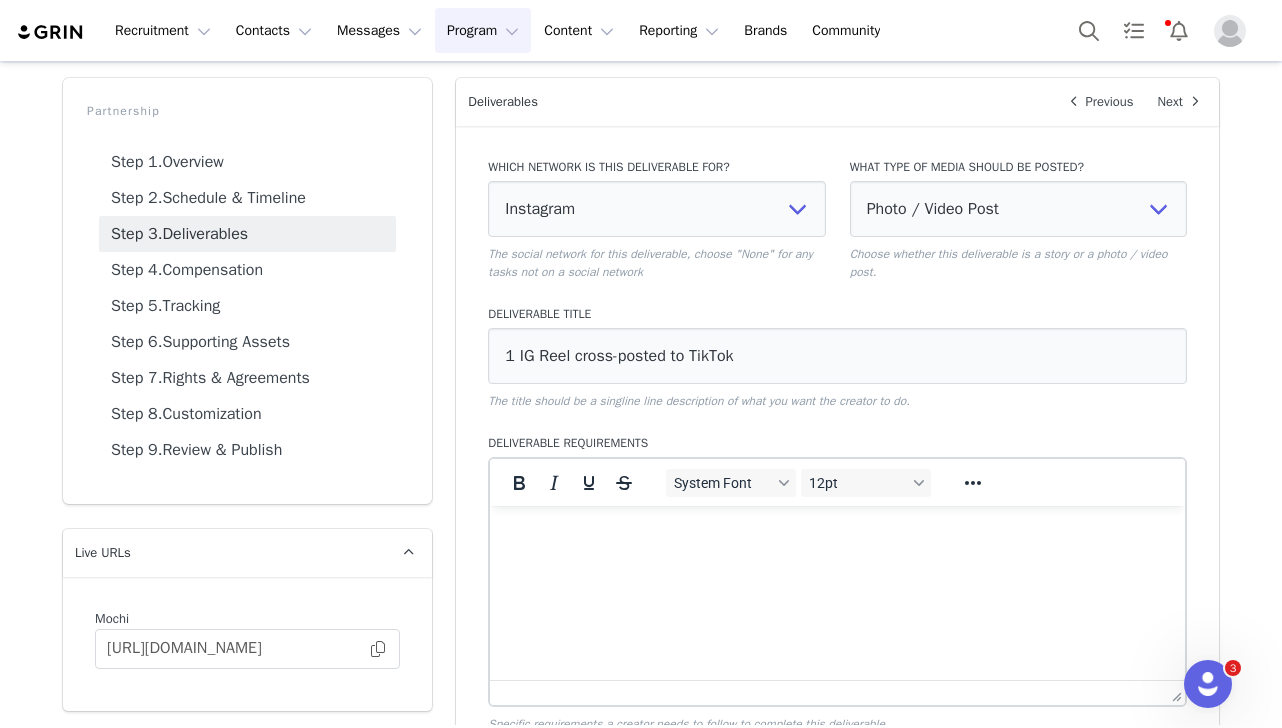 click on "Which network is this deliverable for?  None  YouTube   Twitter   Instagram   Facebook   Twitch   TikTok   Pinterest   The social network for this deliverable, choose "None" for any tasks not on a social network   What type of media should be posted?   Photo / Video Post   Story   Text in Bio   Highlight Reel  Choose whether this deliverable is a story or a photo / video post.  Deliverable Title  1 IG Reel cross-posted to TikTok  The title should be a singline line description of what you want the creator to do.   Deliverable Requirements  System Font 12pt To open the popup, press Shift+Enter To open the popup, press Shift+Enter To open the popup, press Shift+Enter To open the popup, press Shift+Enter  Specific requirements a creator needs to follow to complete this deliverable.   When should this be delivered?  Every month Every other month In specific months Throughout partnership  Choose when you want this deliverable to be completed by the influencer.   How many should be delivered every month?  1 Save" at bounding box center [837, 635] 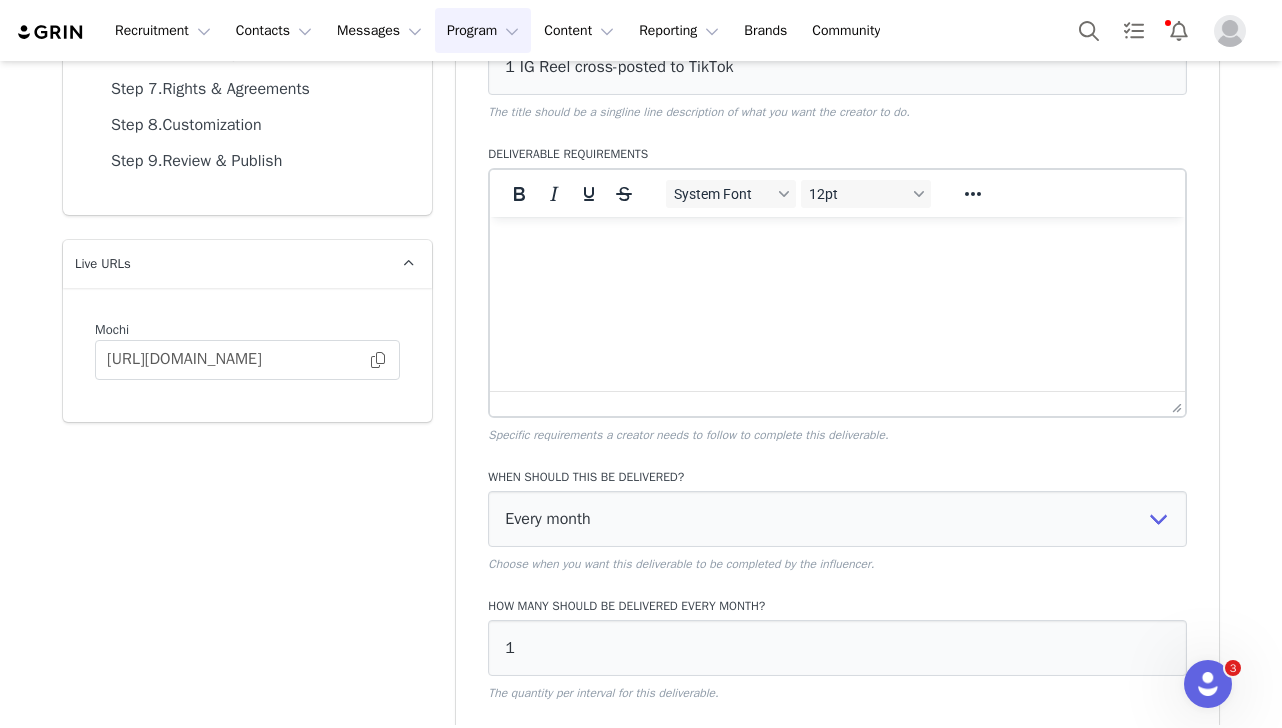 scroll, scrollTop: 369, scrollLeft: 0, axis: vertical 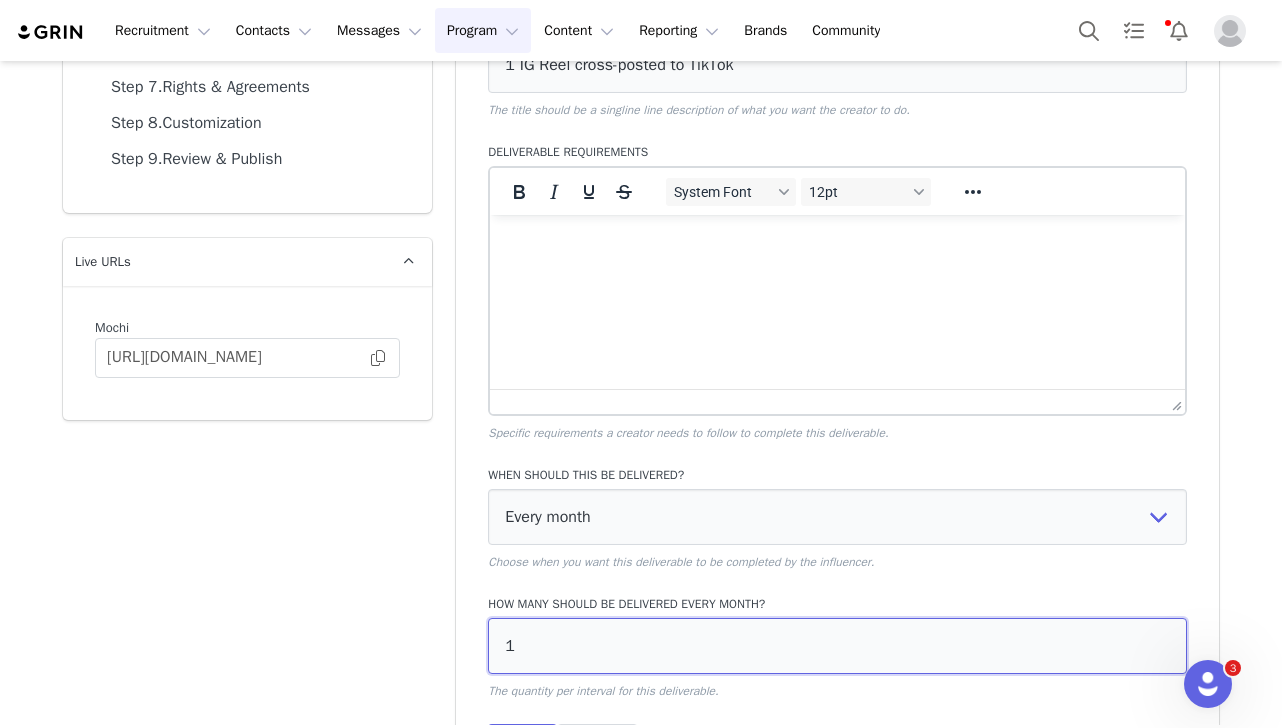 click on "1" at bounding box center (837, 646) 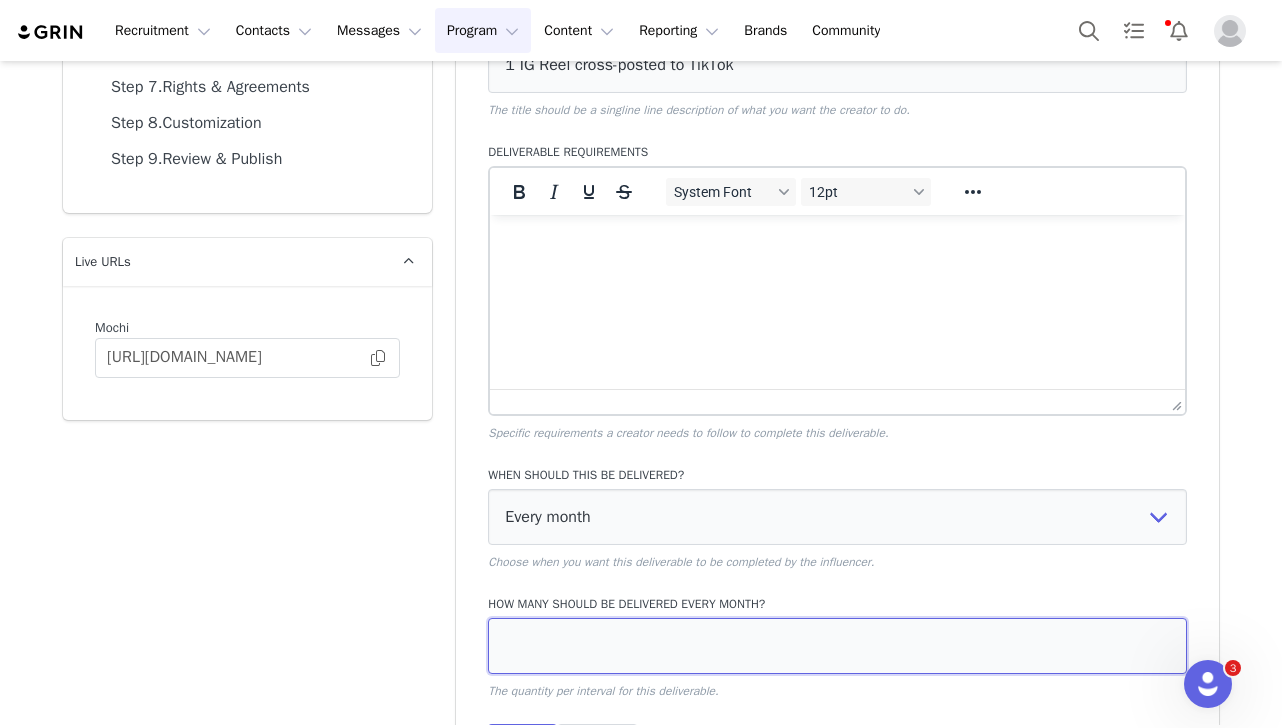 type on "2" 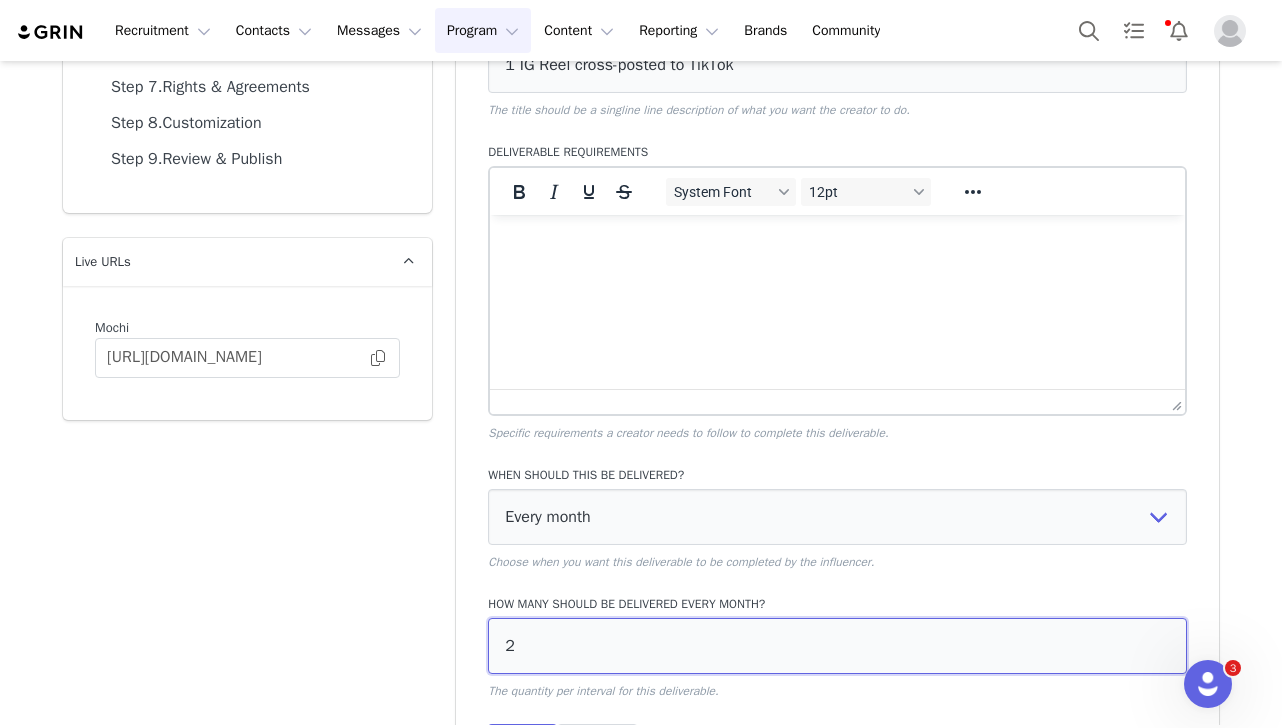 click on "2" at bounding box center (837, 646) 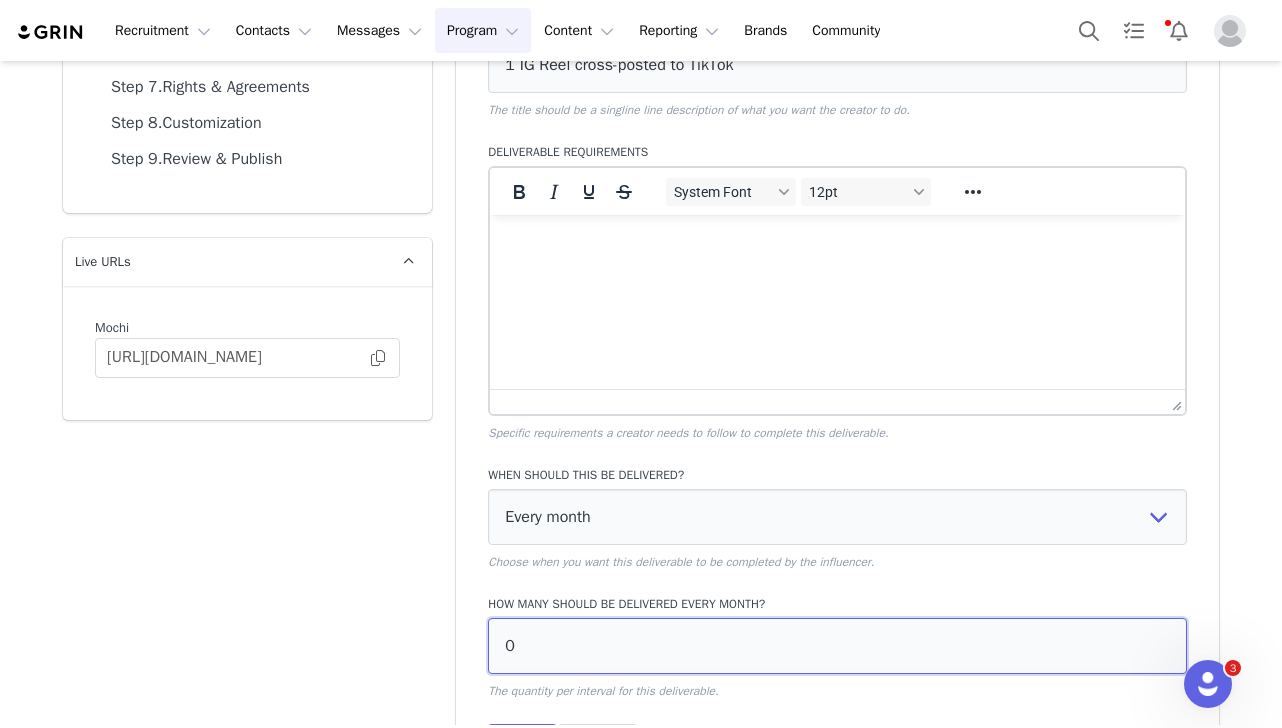 scroll, scrollTop: 512, scrollLeft: 0, axis: vertical 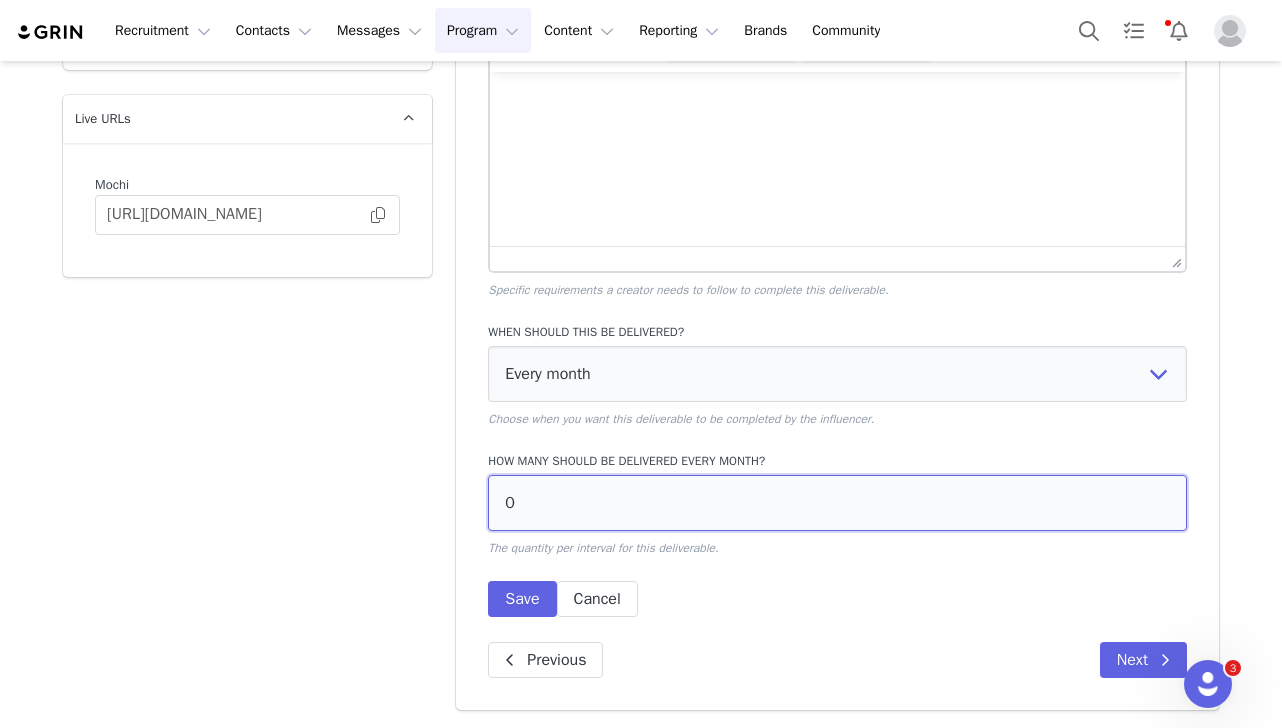 type on "0" 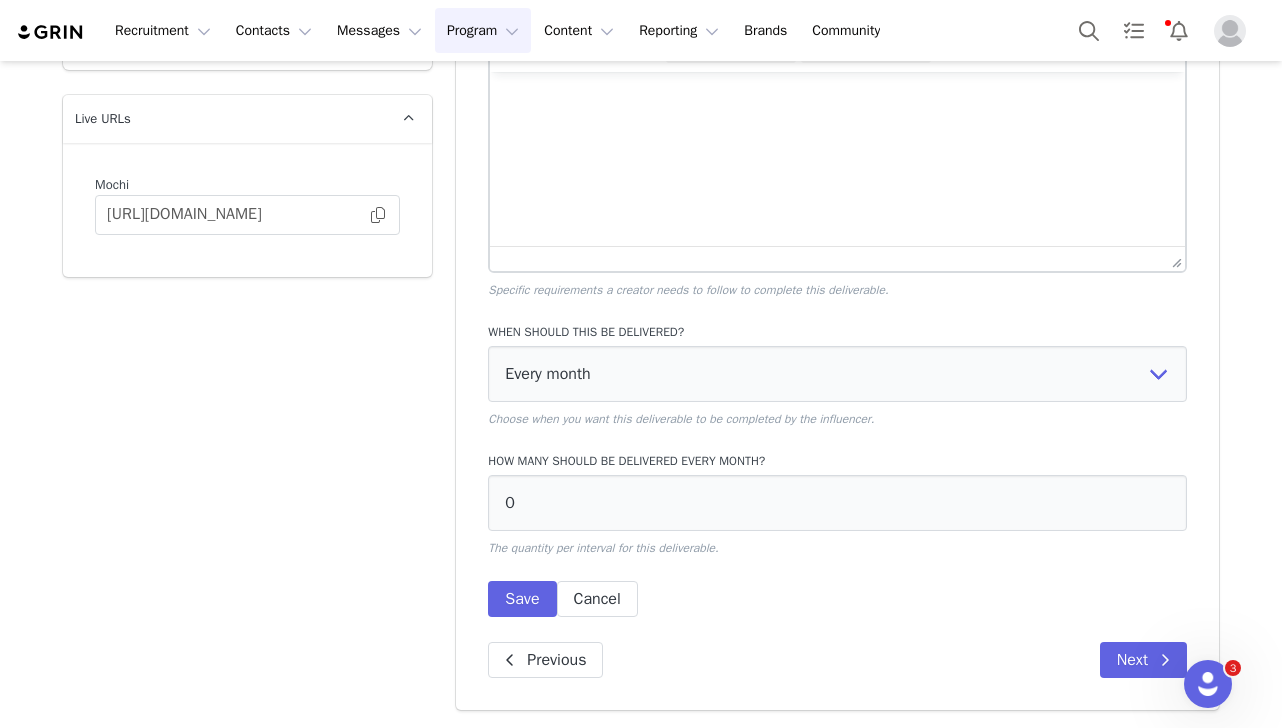 click on "When should this be delivered?  Every month Every other month In specific months Throughout partnership  Choose when you want this deliverable to be completed by the influencer.   How many should be delivered every month?  0 The quantity per interval for this deliverable. Save Cancel" at bounding box center [837, 464] 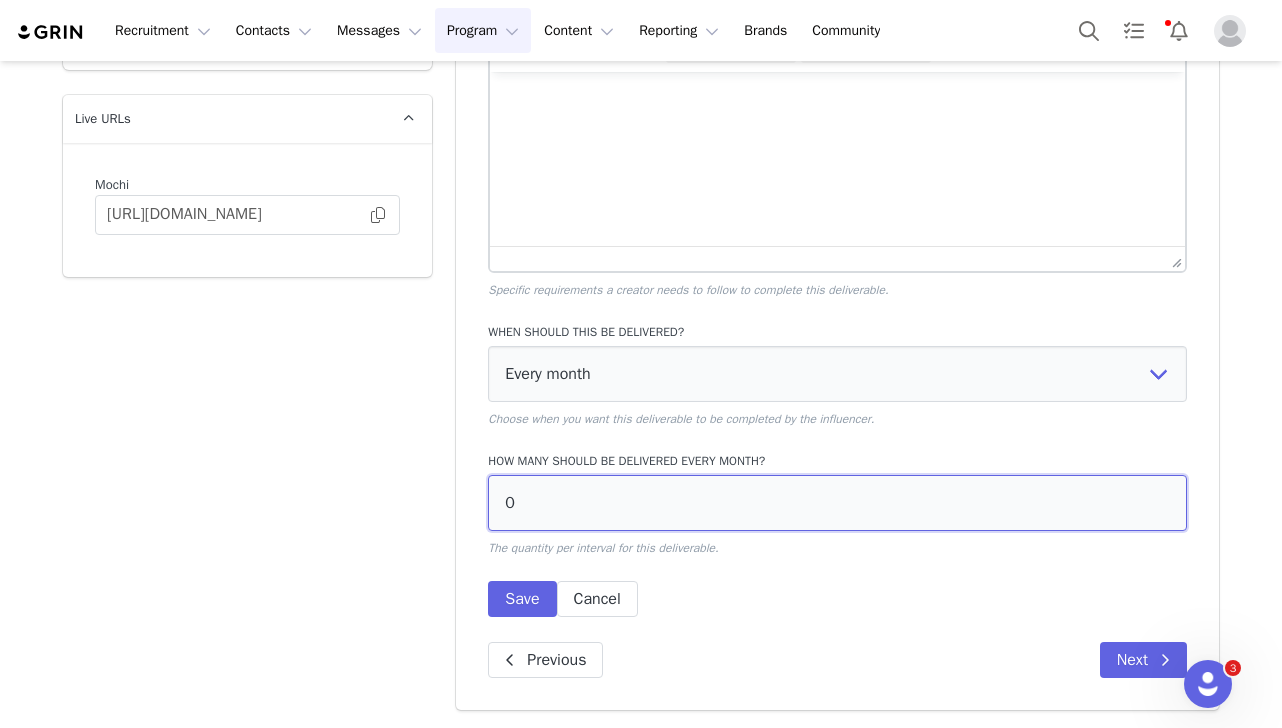 click on "0" at bounding box center [837, 503] 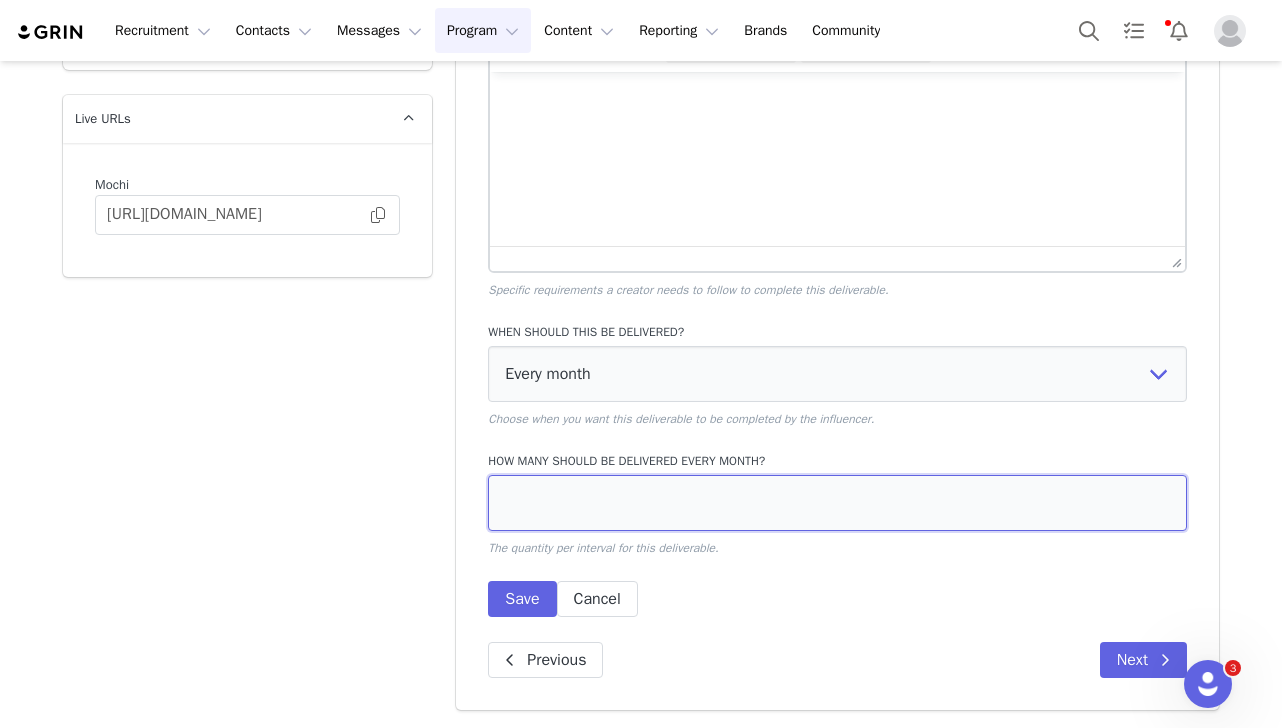 type on "2" 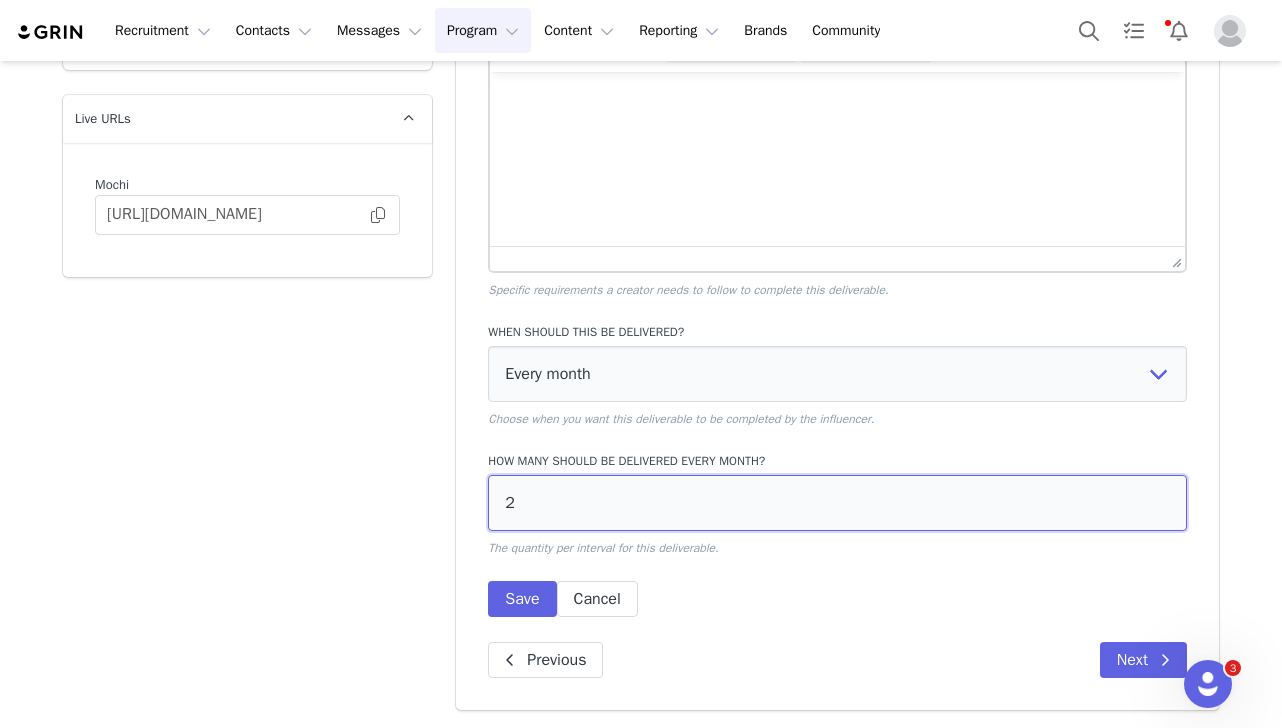 select 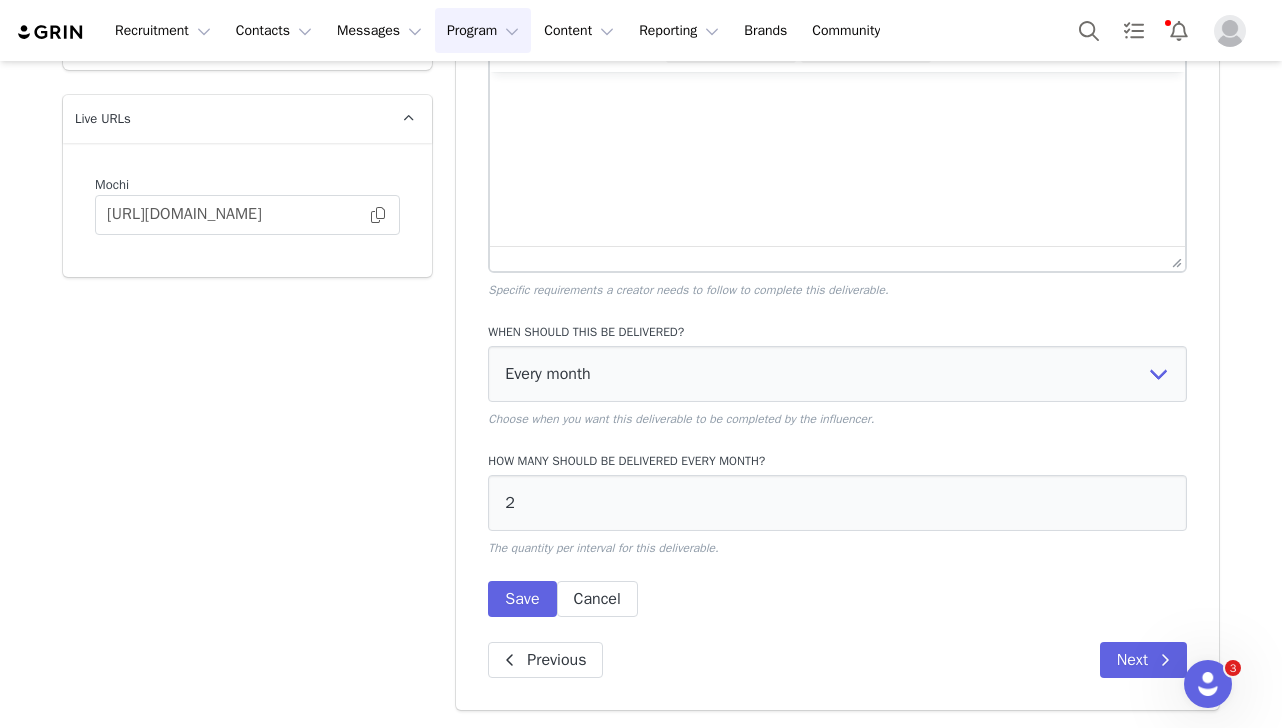 click on "When should this be delivered?  Every month Every other month In specific months Throughout partnership  Choose when you want this deliverable to be completed by the influencer.   How many should be delivered every month?  2 The quantity per interval for this deliverable. Save Cancel" at bounding box center [837, 464] 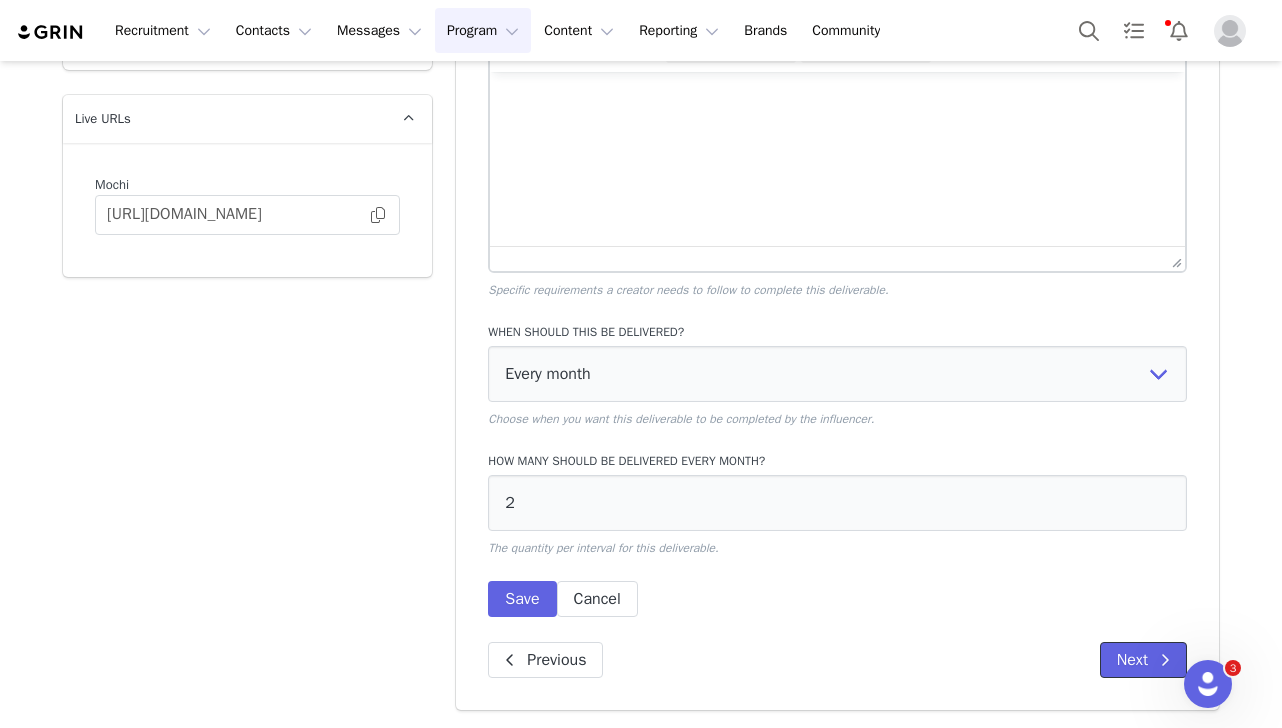 click on "Next" at bounding box center (1143, 660) 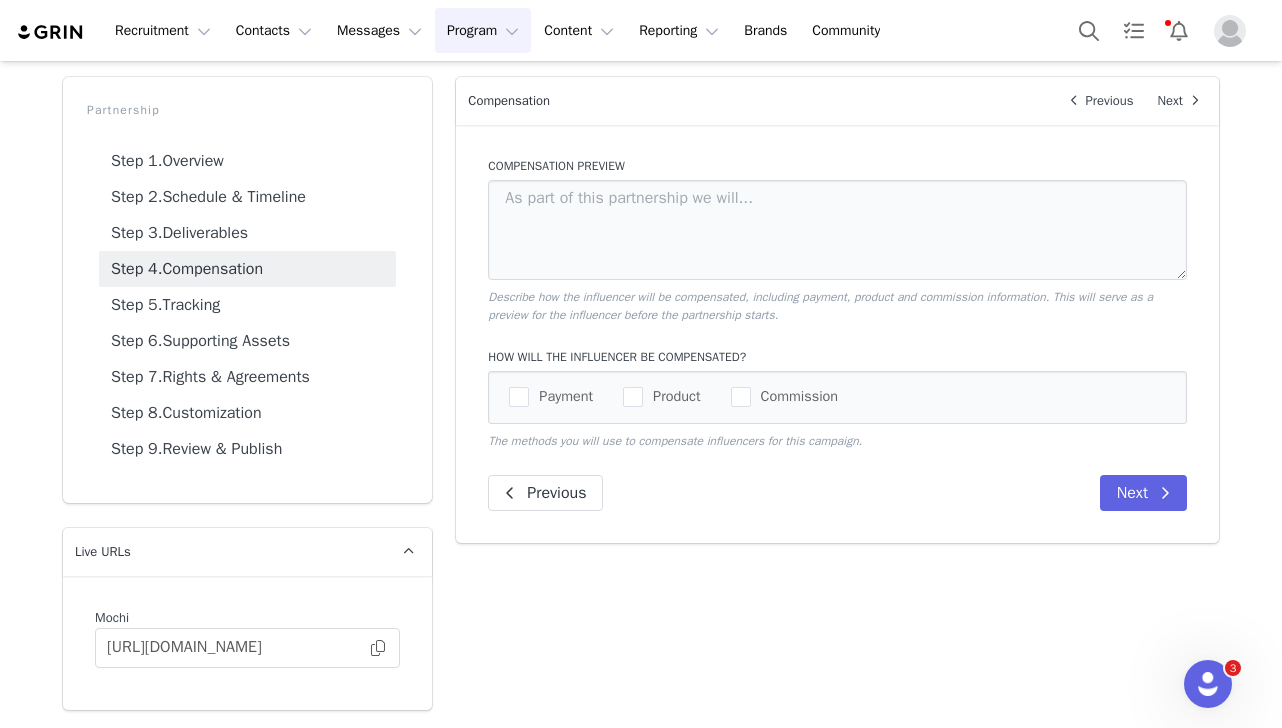 scroll, scrollTop: 78, scrollLeft: 0, axis: vertical 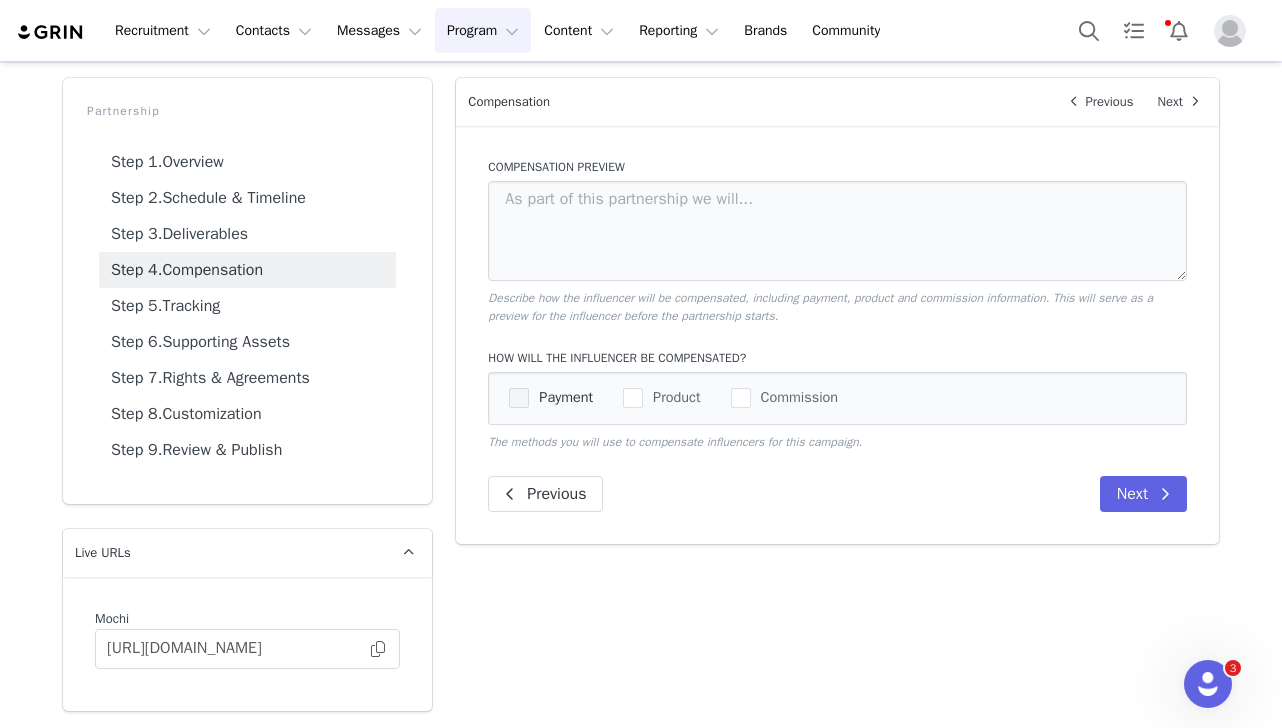 click at bounding box center (519, 398) 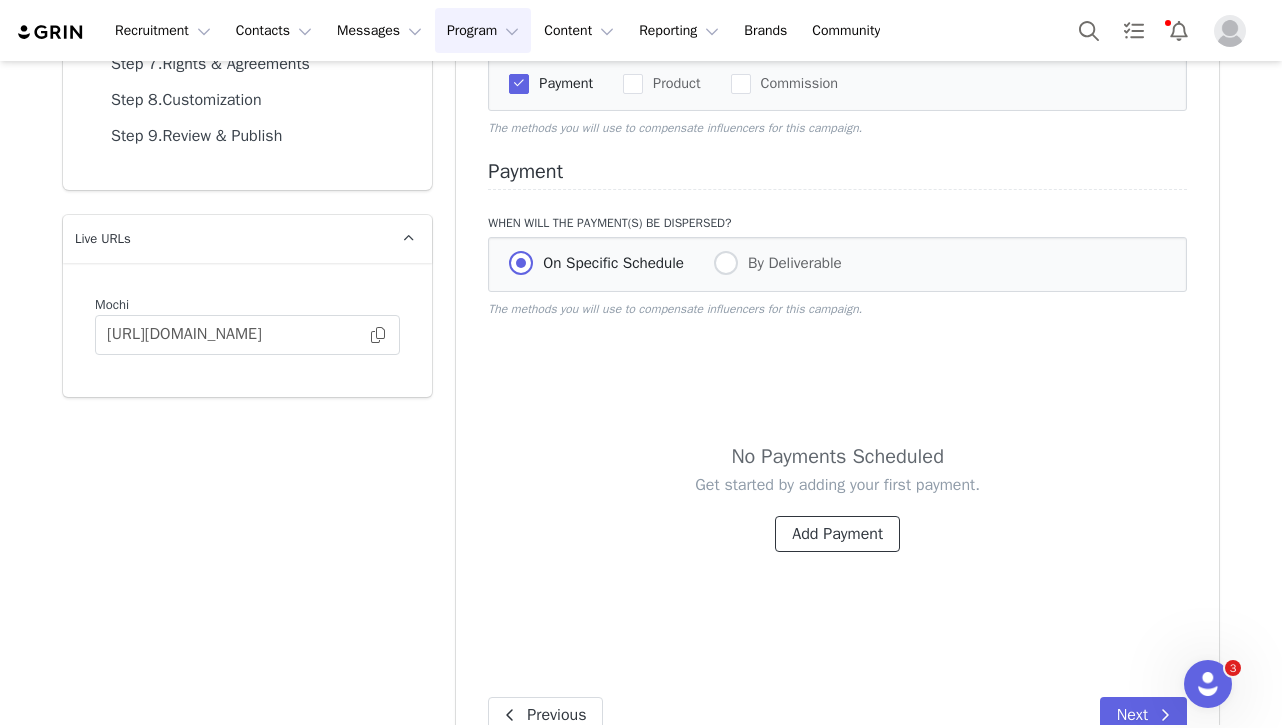 click on "Add Payment" at bounding box center [837, 534] 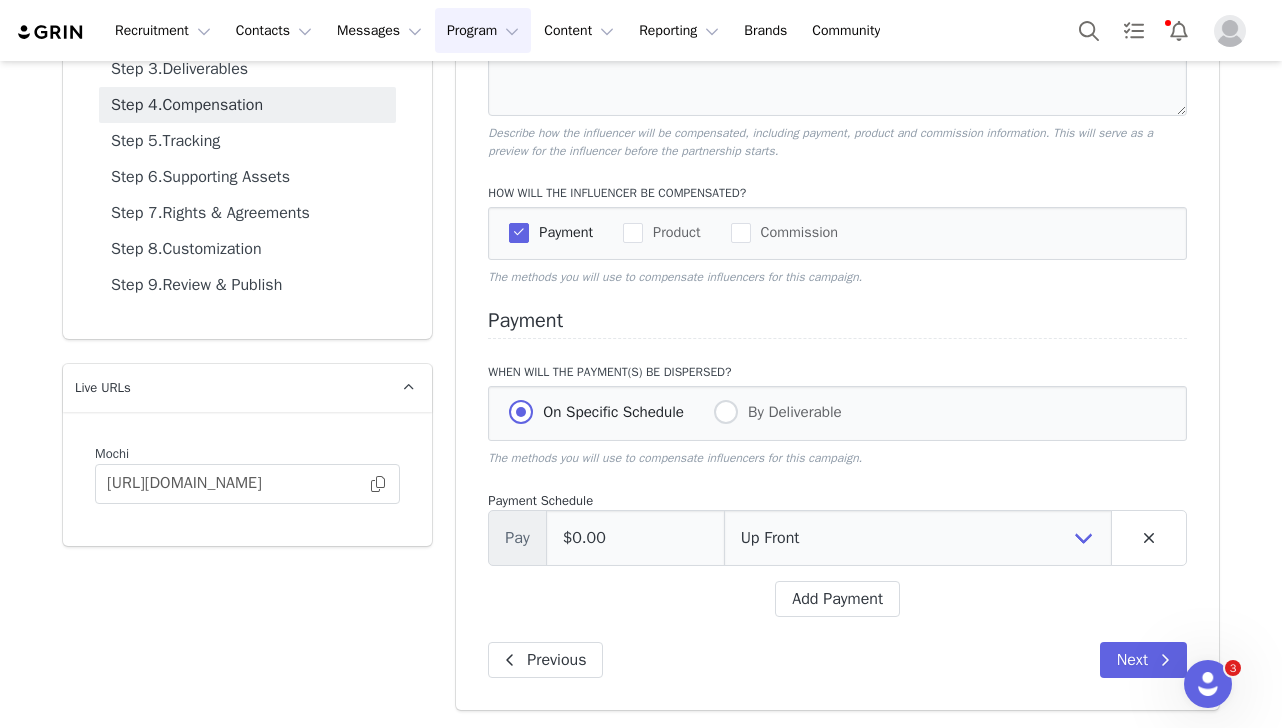 scroll, scrollTop: 242, scrollLeft: 0, axis: vertical 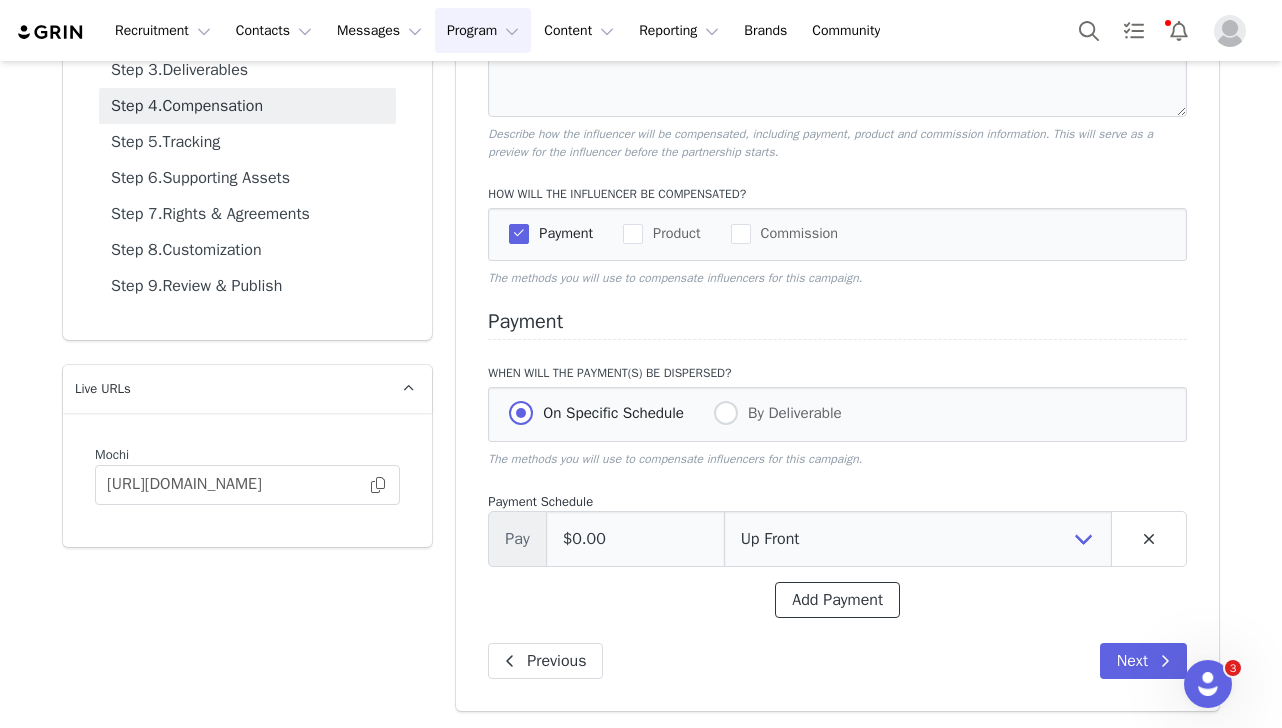 click on "Add Payment" at bounding box center [837, 600] 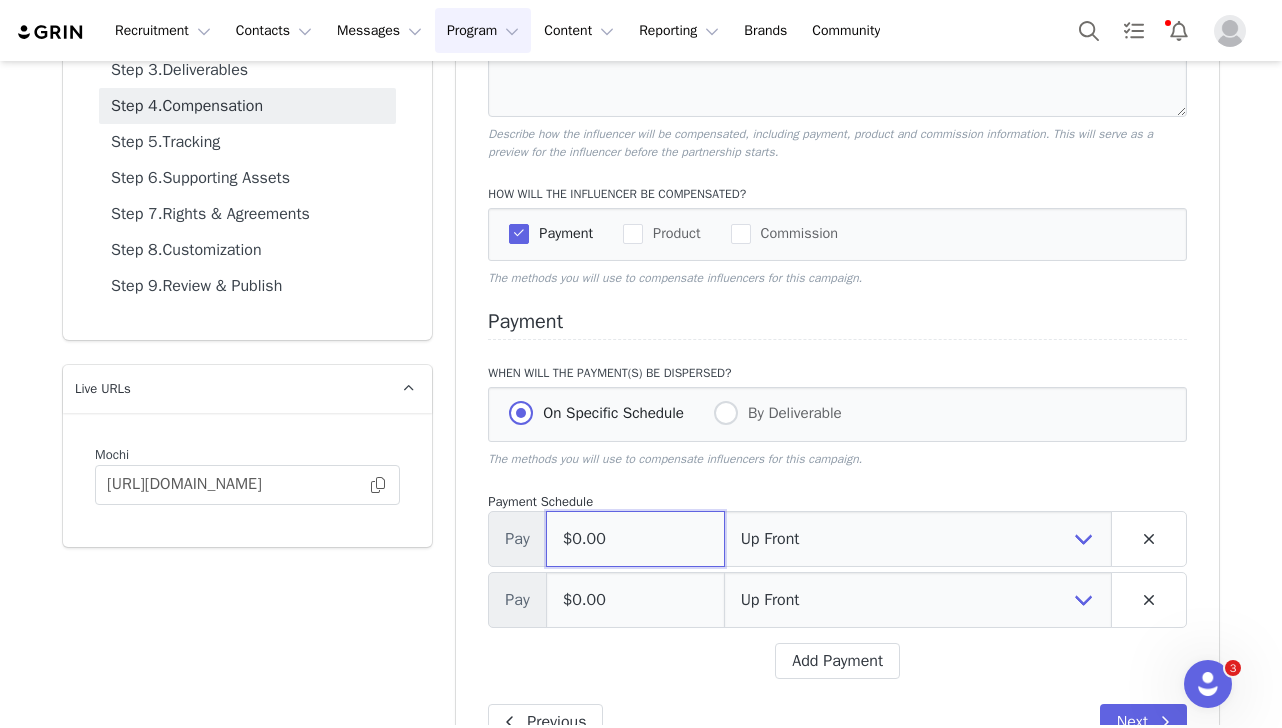 click on "$0.00" at bounding box center (635, 539) 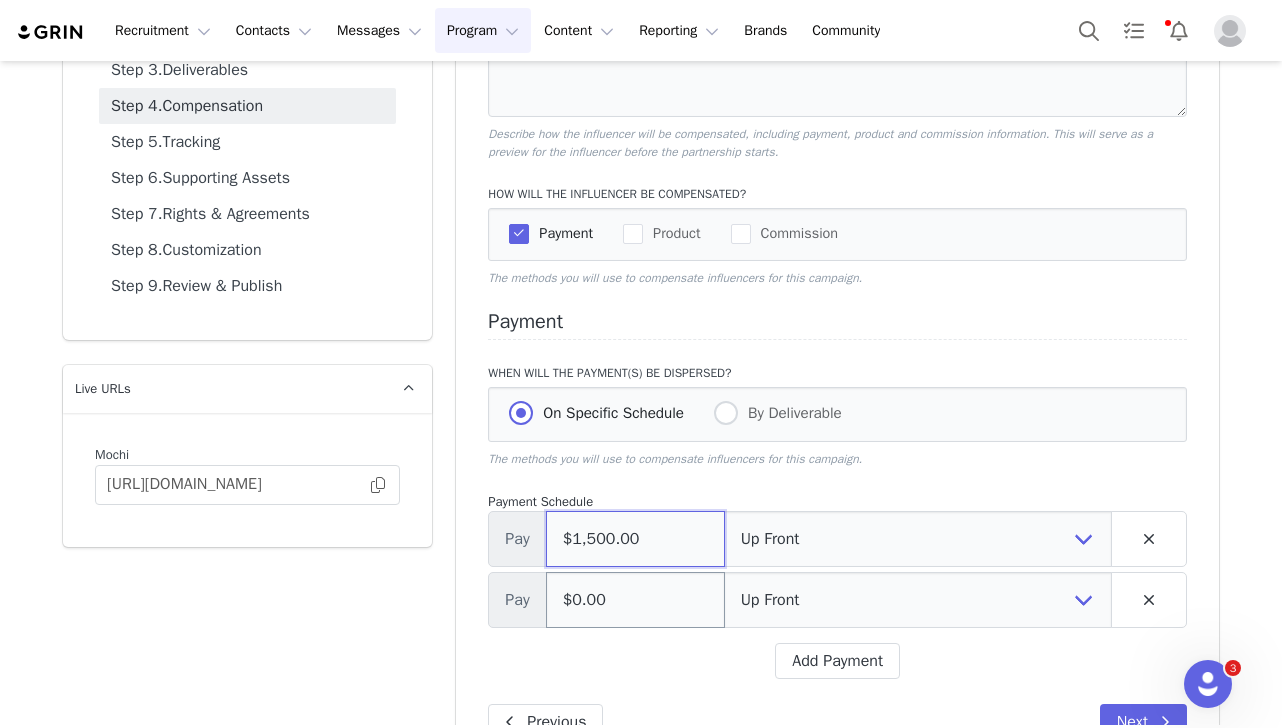 type on "$1,500.00" 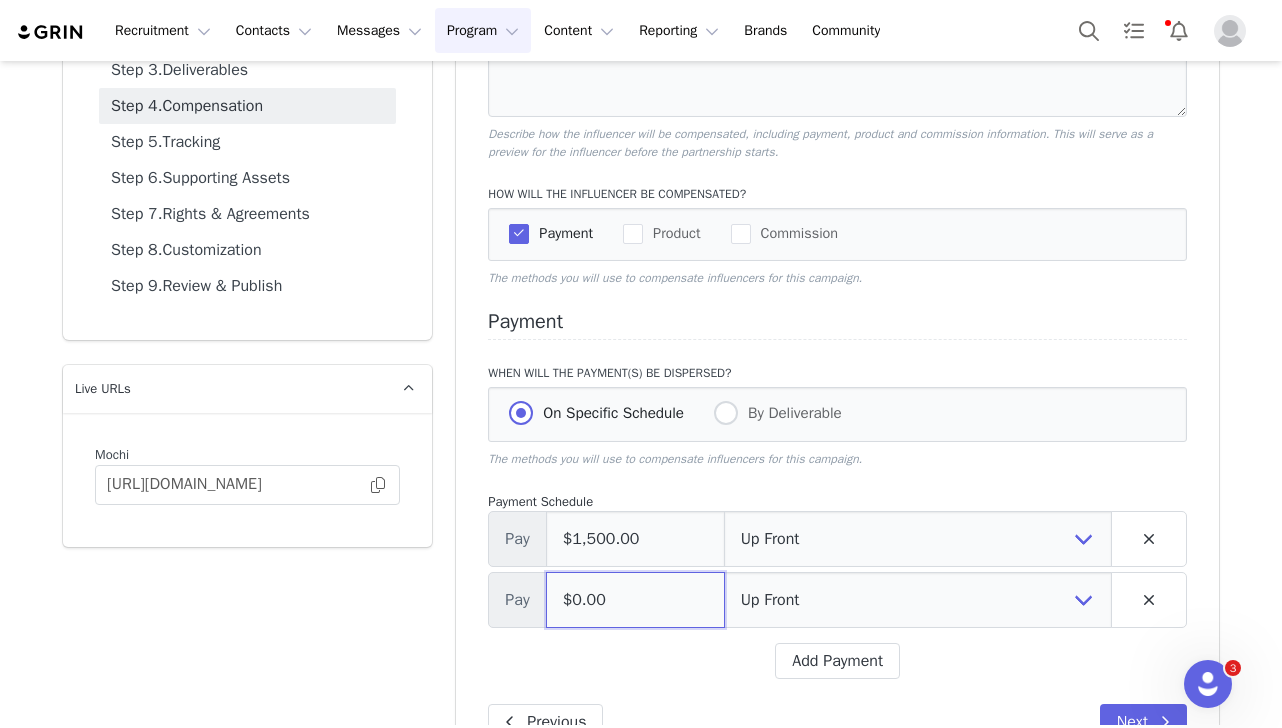 click on "$0.00" at bounding box center [635, 600] 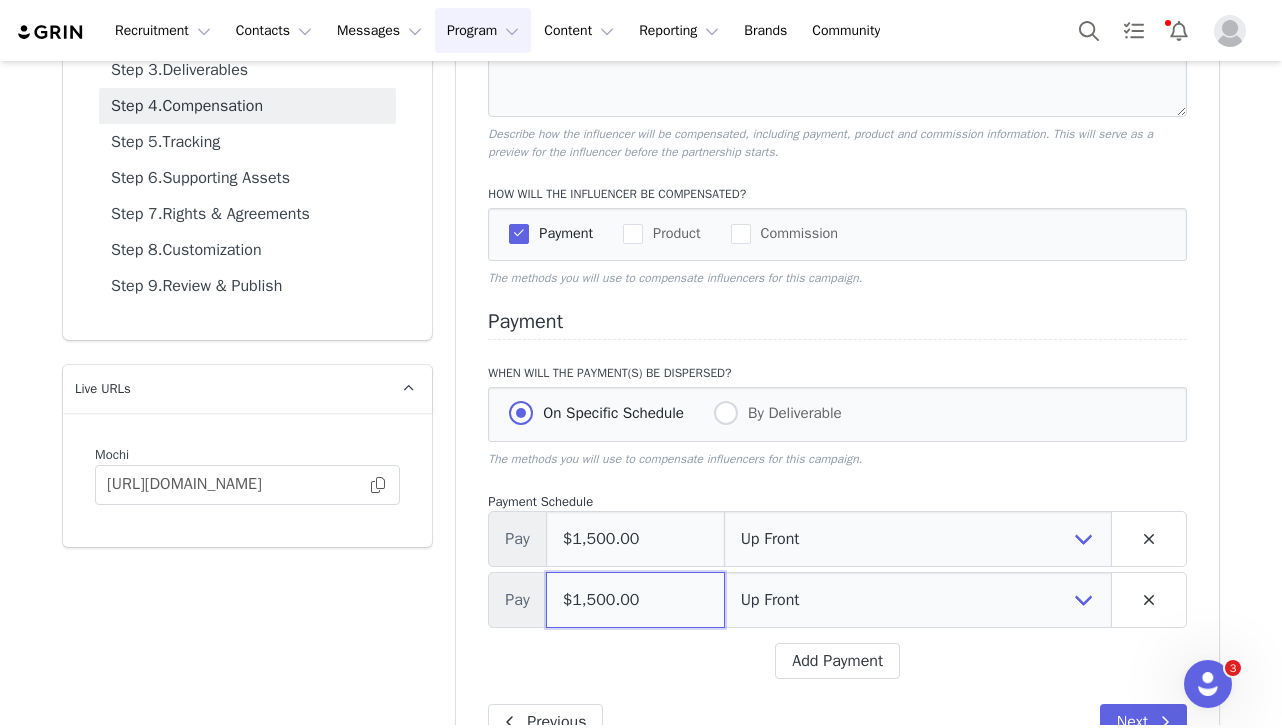 type on "$1,500.00" 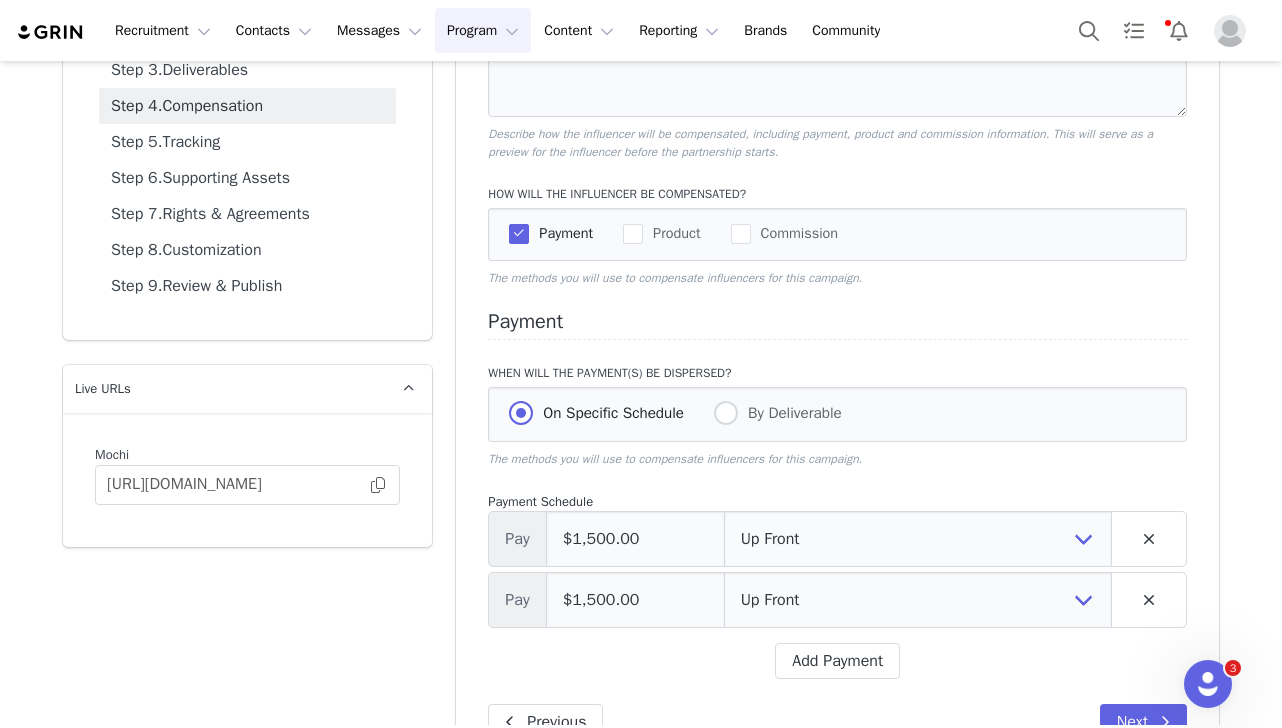 click on "Compensation Preview   Describe how the influencer will be compensated, including payment, product and commission information. This will serve as a preview for the influencer before the partnership starts.   How will the influencer be compensated?  Payment Product Commission The methods you will use to compensate influencers for this campaign. Payment  When will the payment(s) be dispersed?  On Specific Schedule By Deliverable  The methods you will use to compensate influencers for this campaign.  Payment Schedule Pay $1,500.00 Up Front  Month 1   Month 2  Upon Completion Pay $1,500.00 Up Front  Month 1   Month 2  Upon Completion Add Payment  Previous   Next" at bounding box center [837, 367] 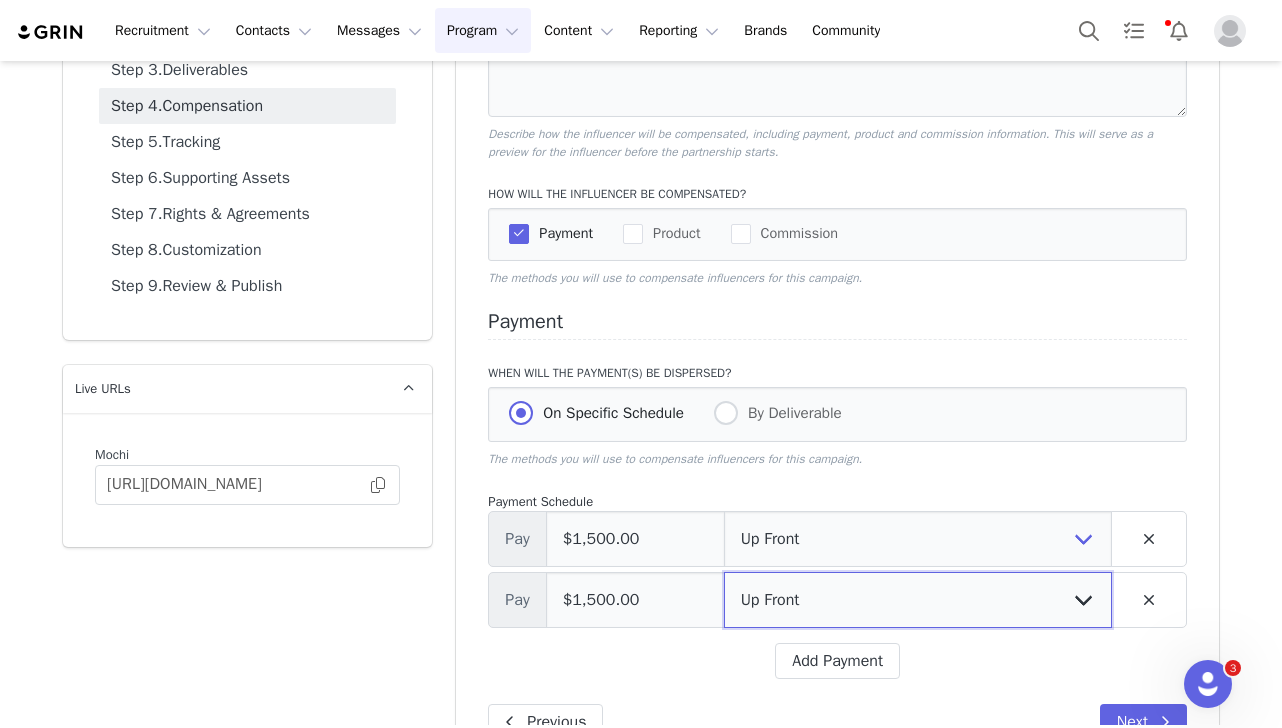 click on "Up Front  Month 1   Month 2  Upon Completion" at bounding box center [918, 600] 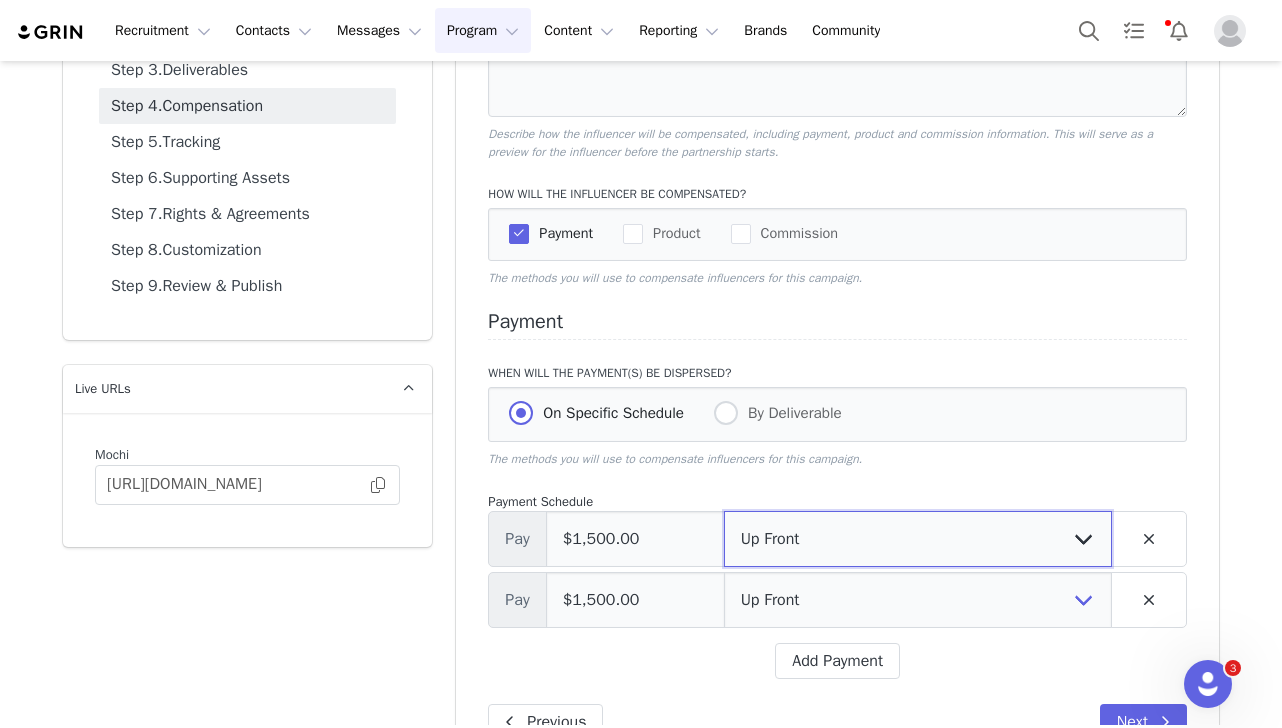 click on "Up Front  Month 1   Month 2  Upon Completion" at bounding box center [918, 539] 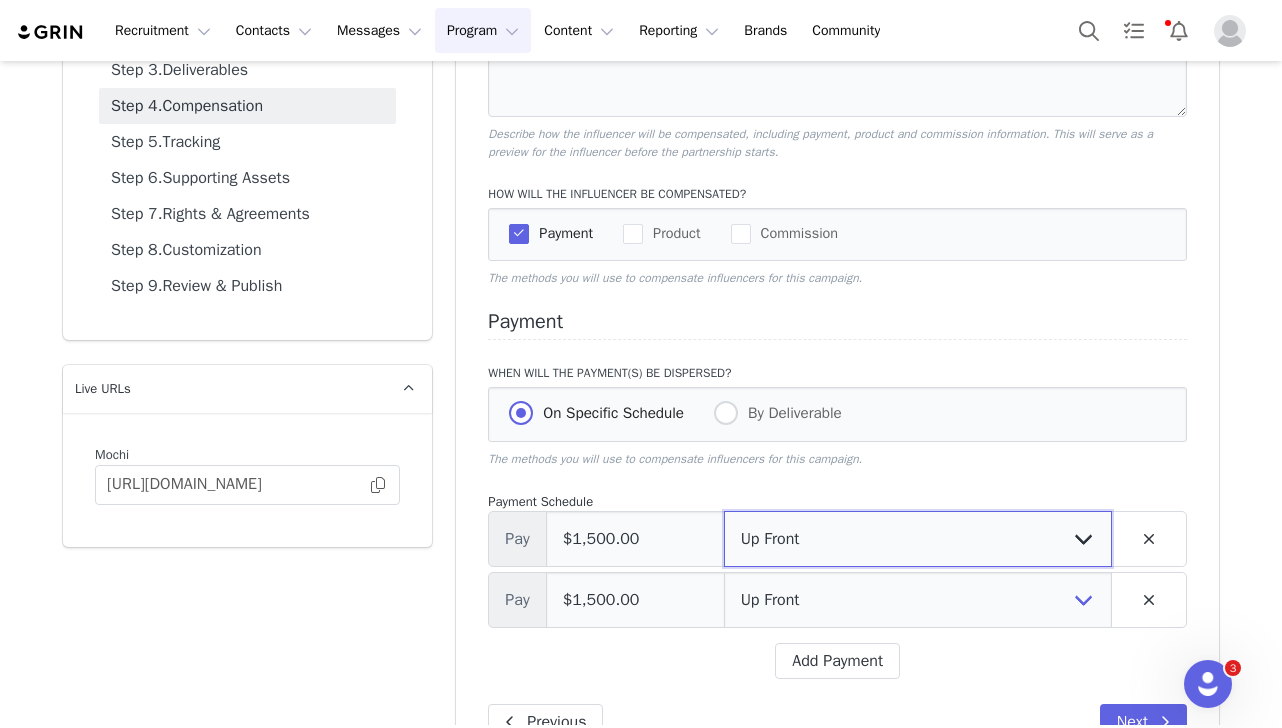 select on "1" 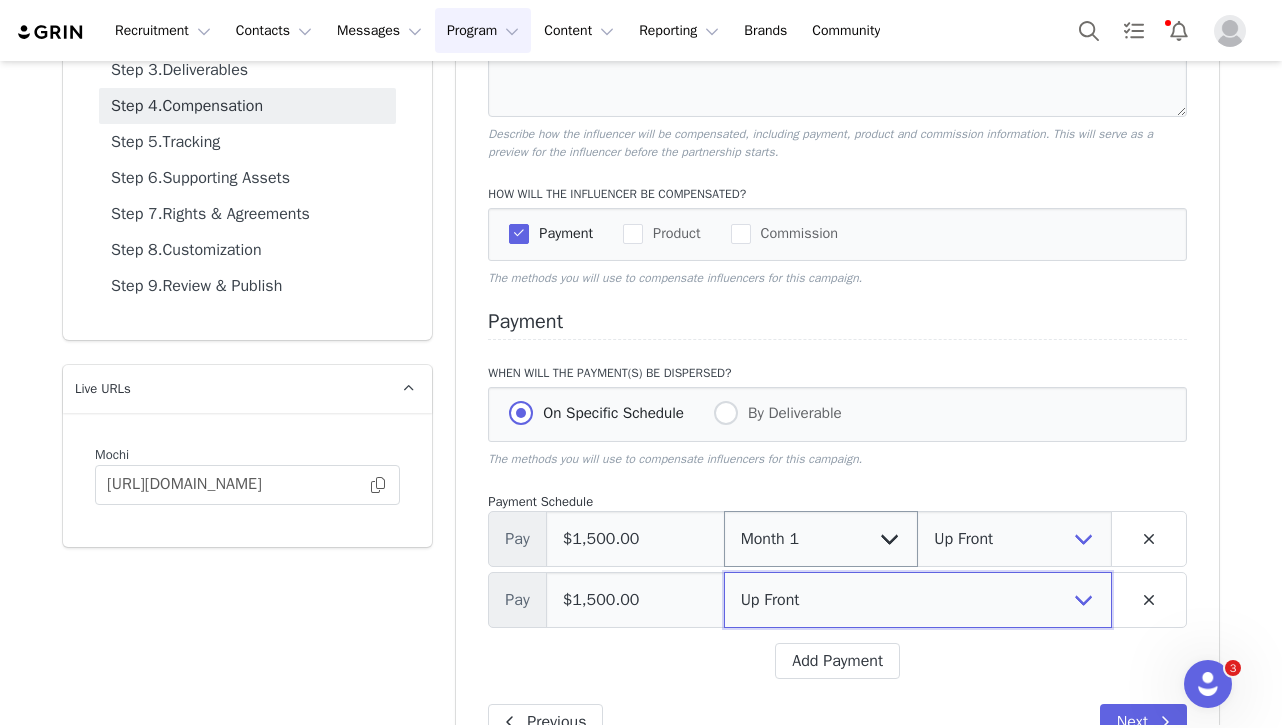 click on "Up Front  Month 1   Month 2  Upon Completion" at bounding box center (918, 600) 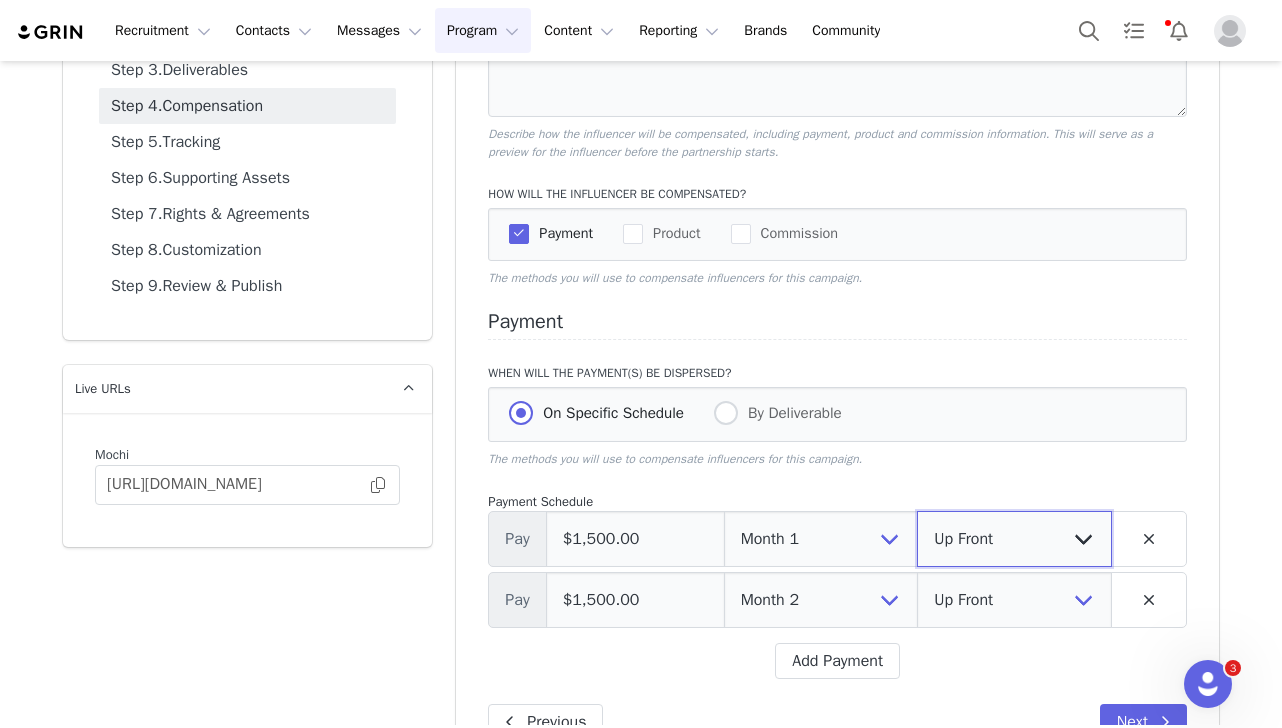 click on "Up Front Upon Completion" at bounding box center (1014, 539) 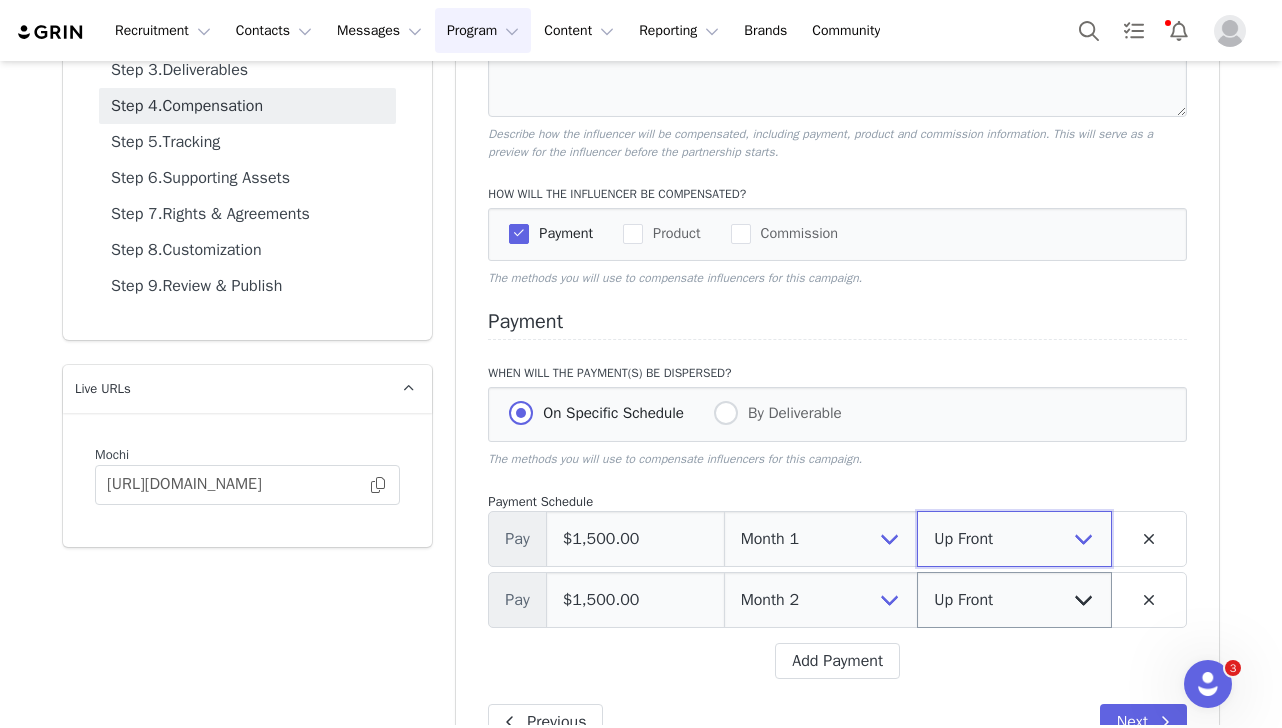 select on "upon_completion" 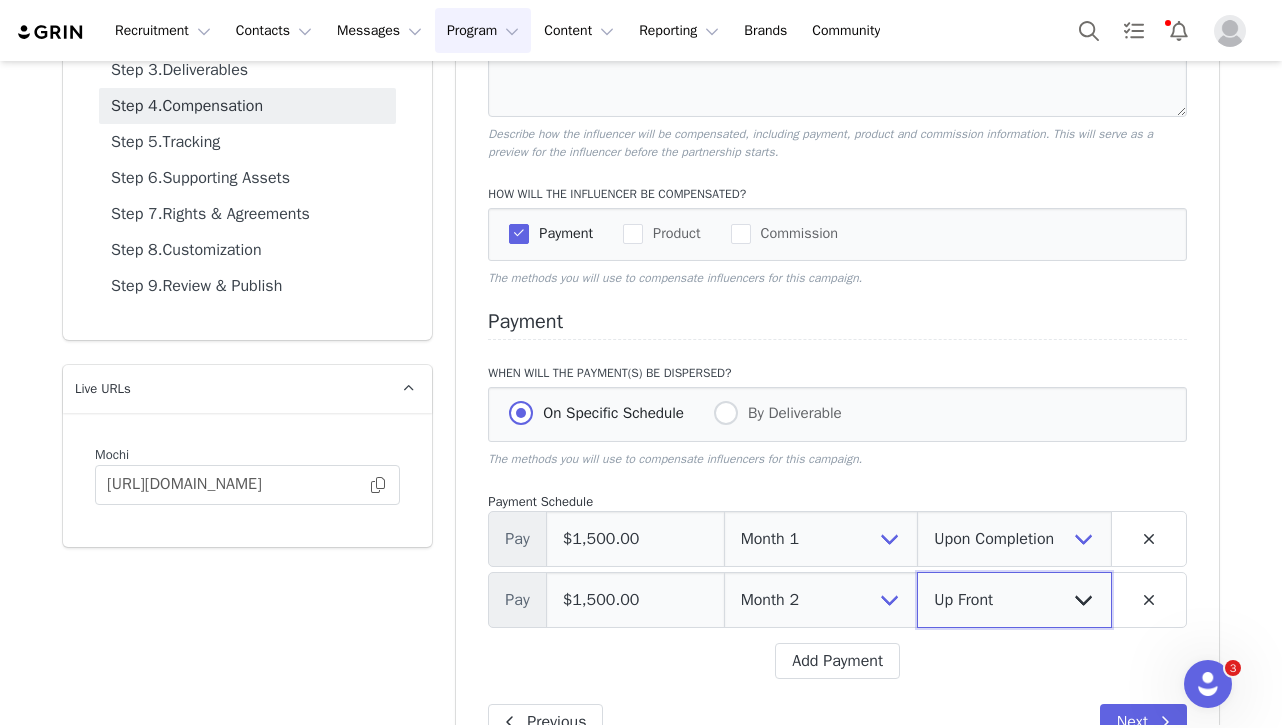 click on "Up Front Upon Completion" at bounding box center (1014, 600) 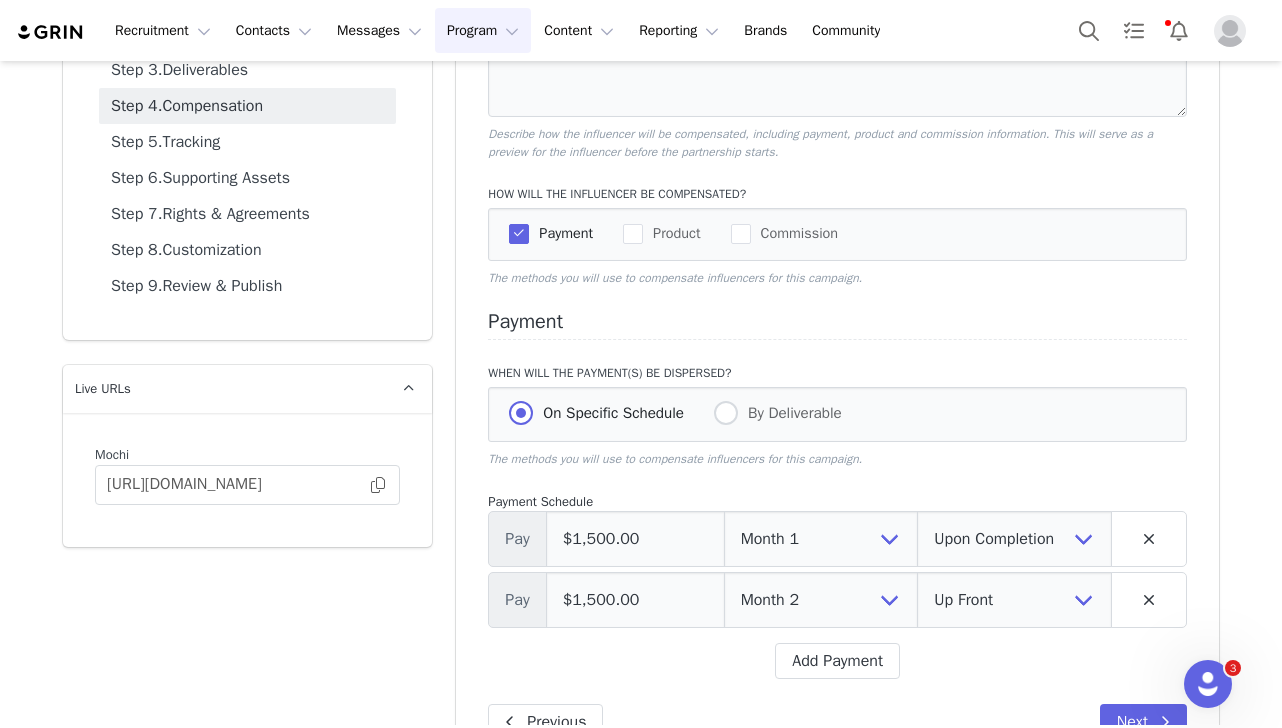 click on "Payment Schedule Pay $1,500.00 Up Front  Month 1   Month 2  Upon Completion Up Front Upon Completion Pay $1,500.00 Up Front  Month 1   Month 2  Upon Completion Up Front Upon Completion Add Payment" at bounding box center (837, 586) 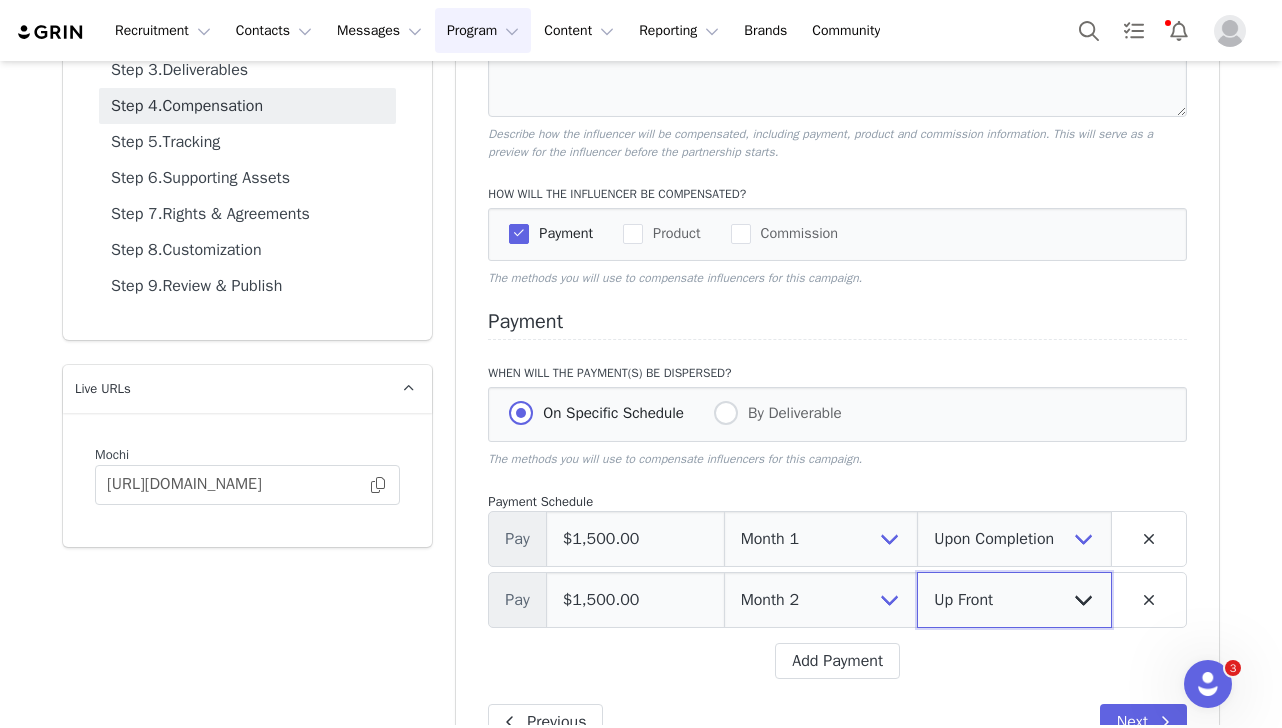click on "Up Front Upon Completion" at bounding box center (1014, 600) 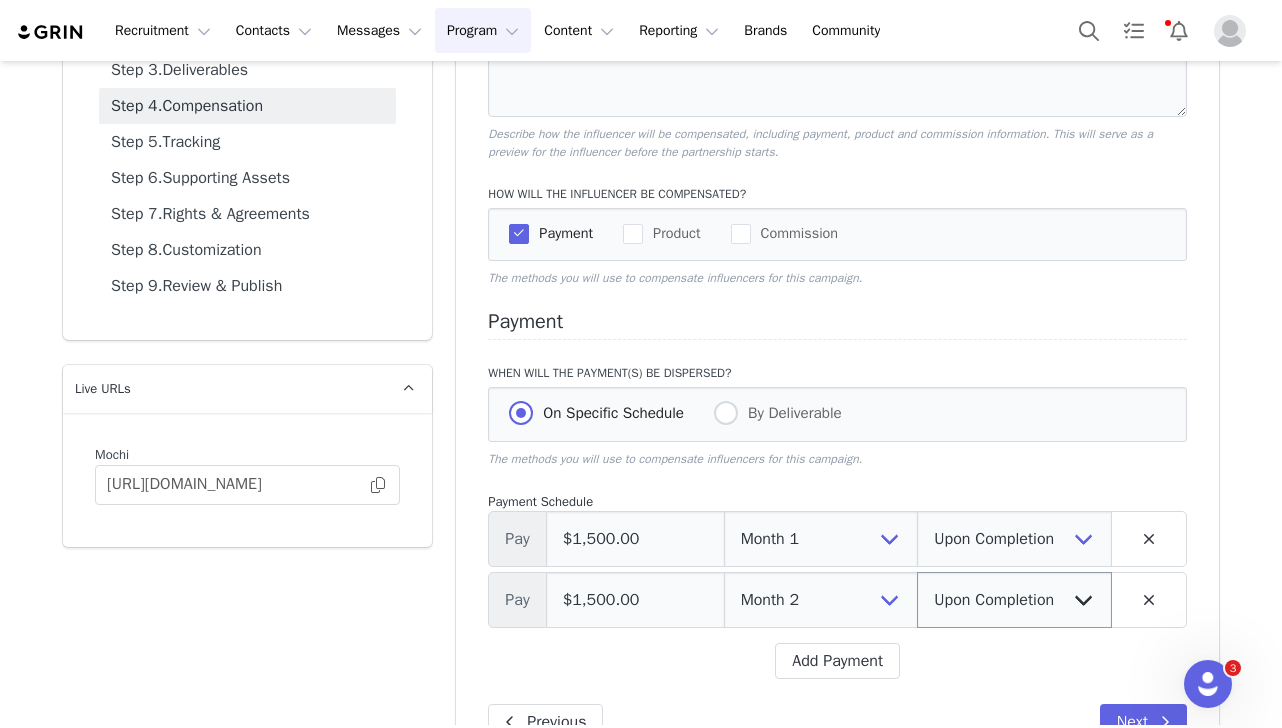 click on "Compensation Preview   Describe how the influencer will be compensated, including payment, product and commission information. This will serve as a preview for the influencer before the partnership starts.   How will the influencer be compensated?  Payment Product Commission The methods you will use to compensate influencers for this campaign. Payment  When will the payment(s) be dispersed?  On Specific Schedule By Deliverable  The methods you will use to compensate influencers for this campaign.  Payment Schedule Pay $1,500.00 Up Front  Month 1   Month 2  Upon Completion Up Front Upon Completion Pay $1,500.00 Up Front  Month 1   Month 2  Upon Completion Up Front Upon Completion Add Payment  Previous   Next" at bounding box center (837, 367) 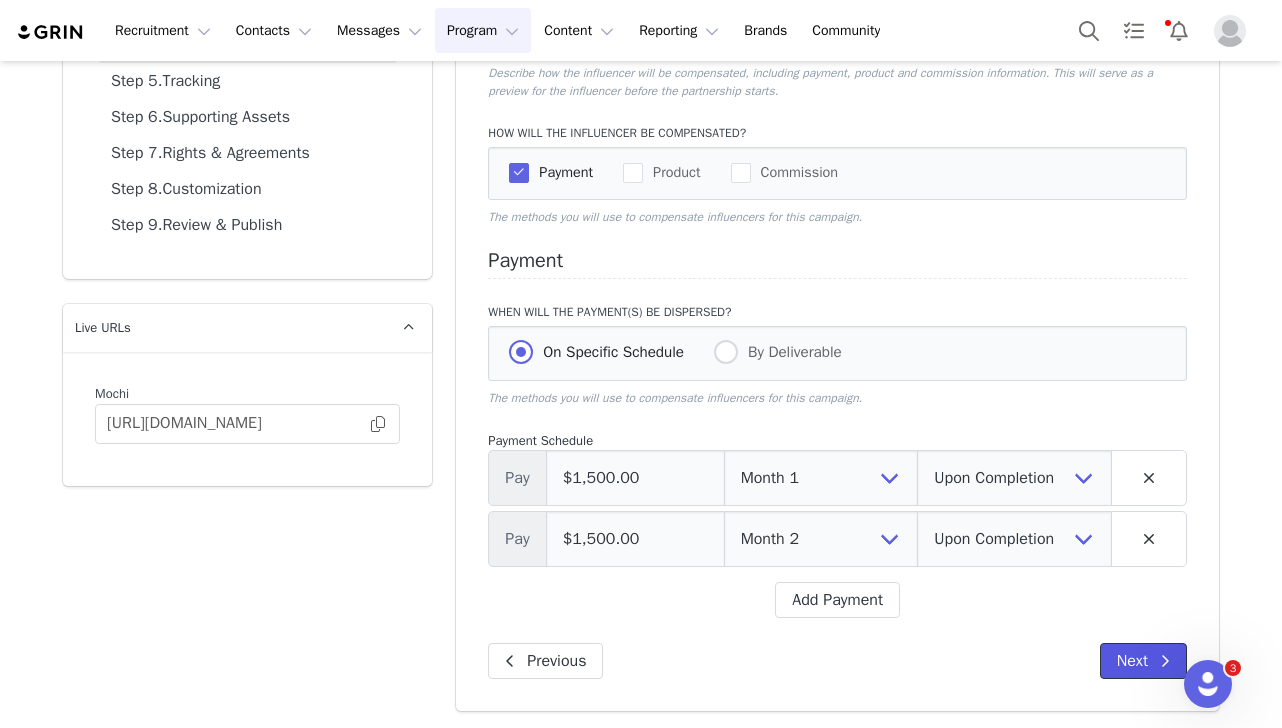 click at bounding box center [1165, 661] 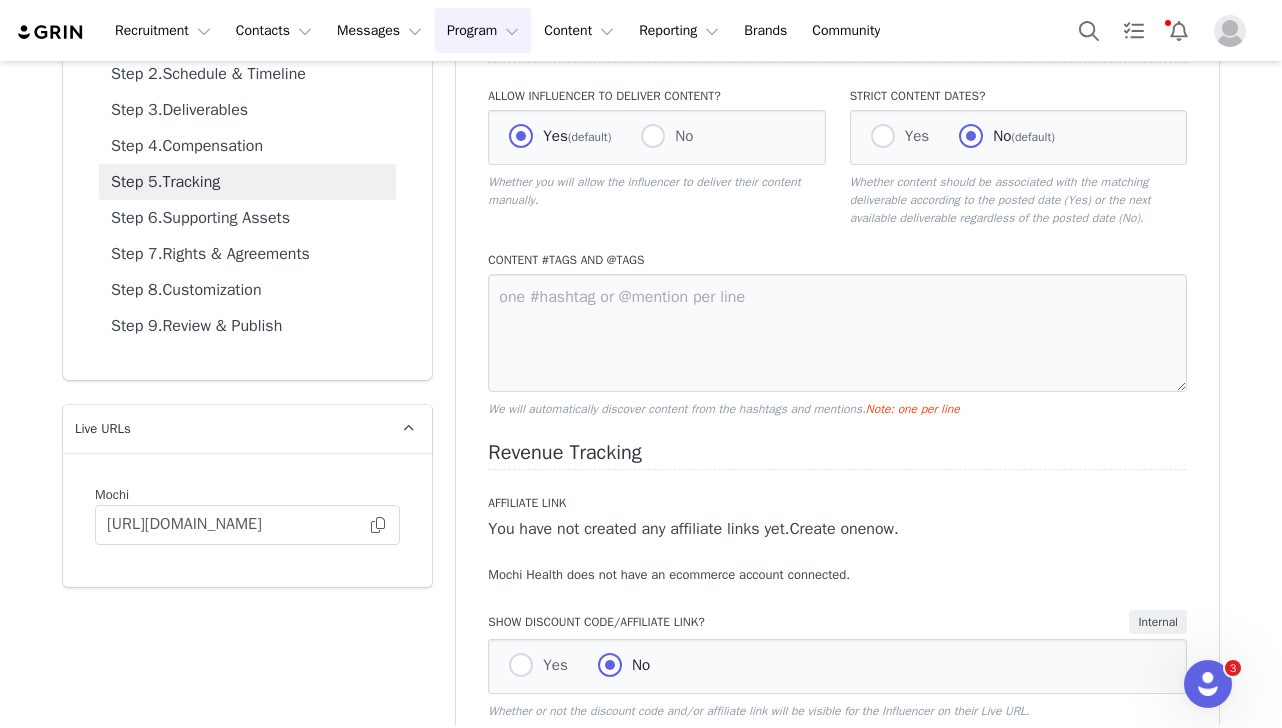 scroll, scrollTop: 0, scrollLeft: 0, axis: both 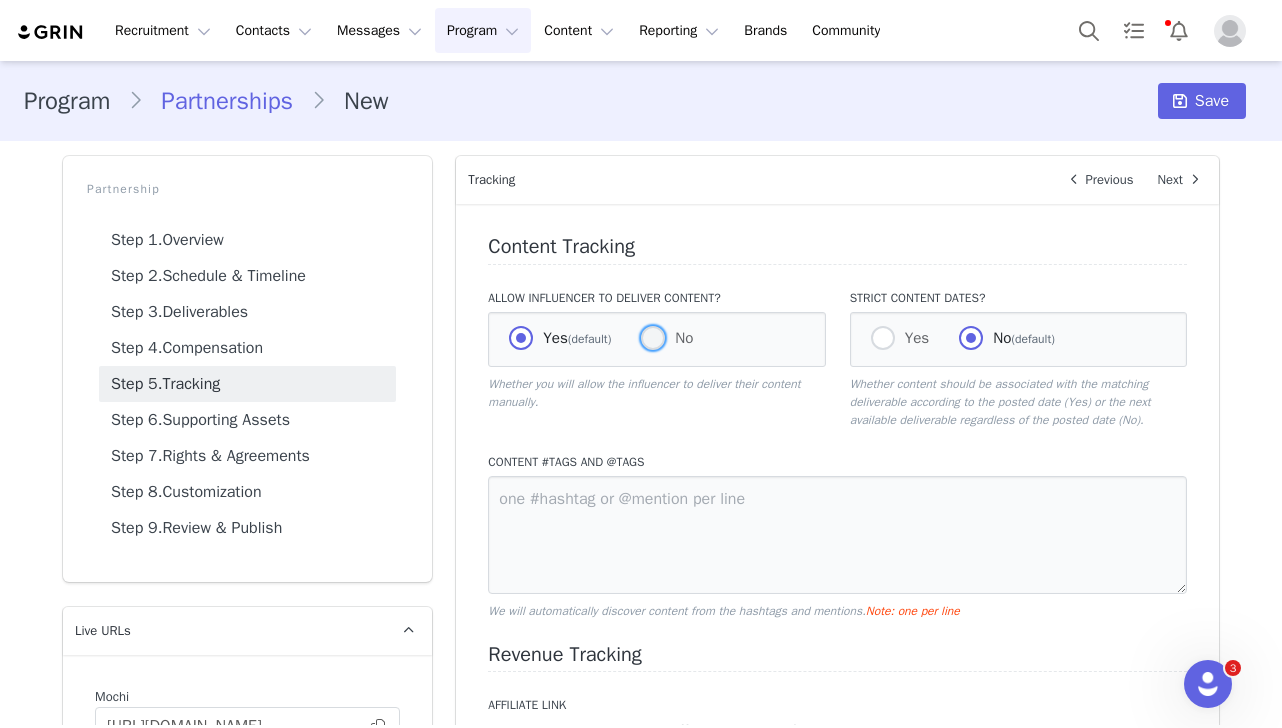 click at bounding box center [653, 338] 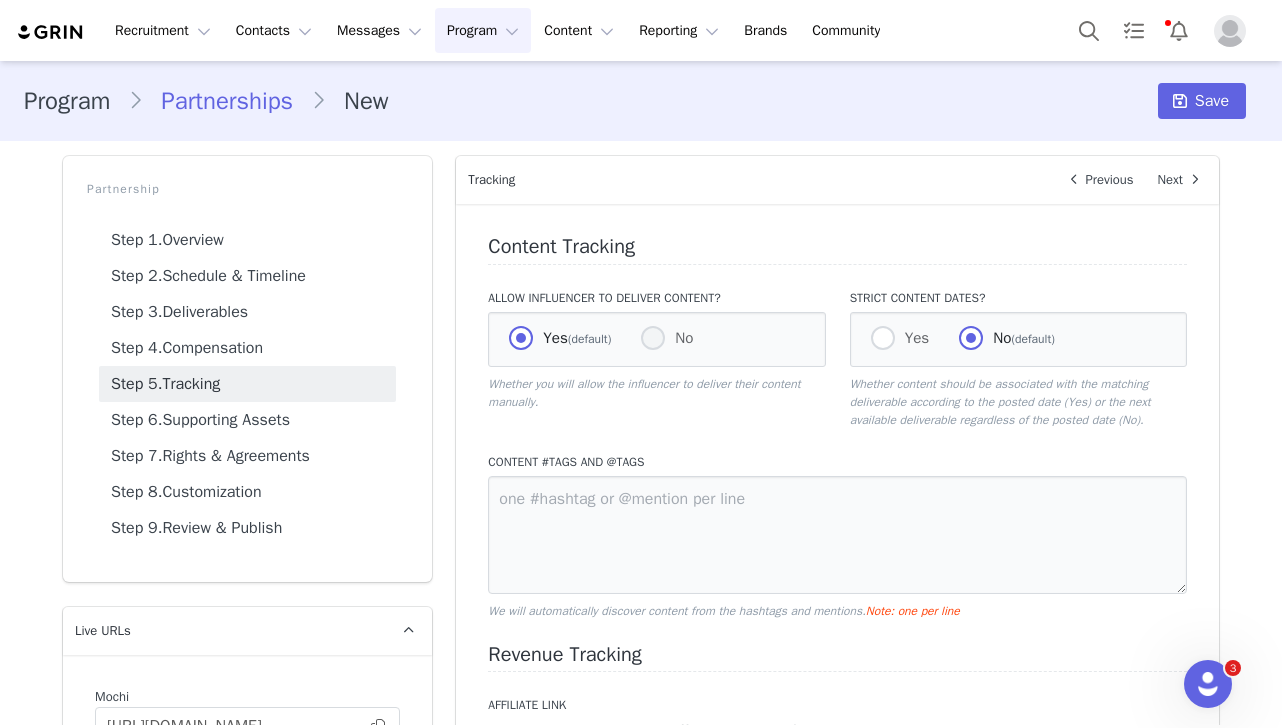 click on "No" at bounding box center [653, 339] 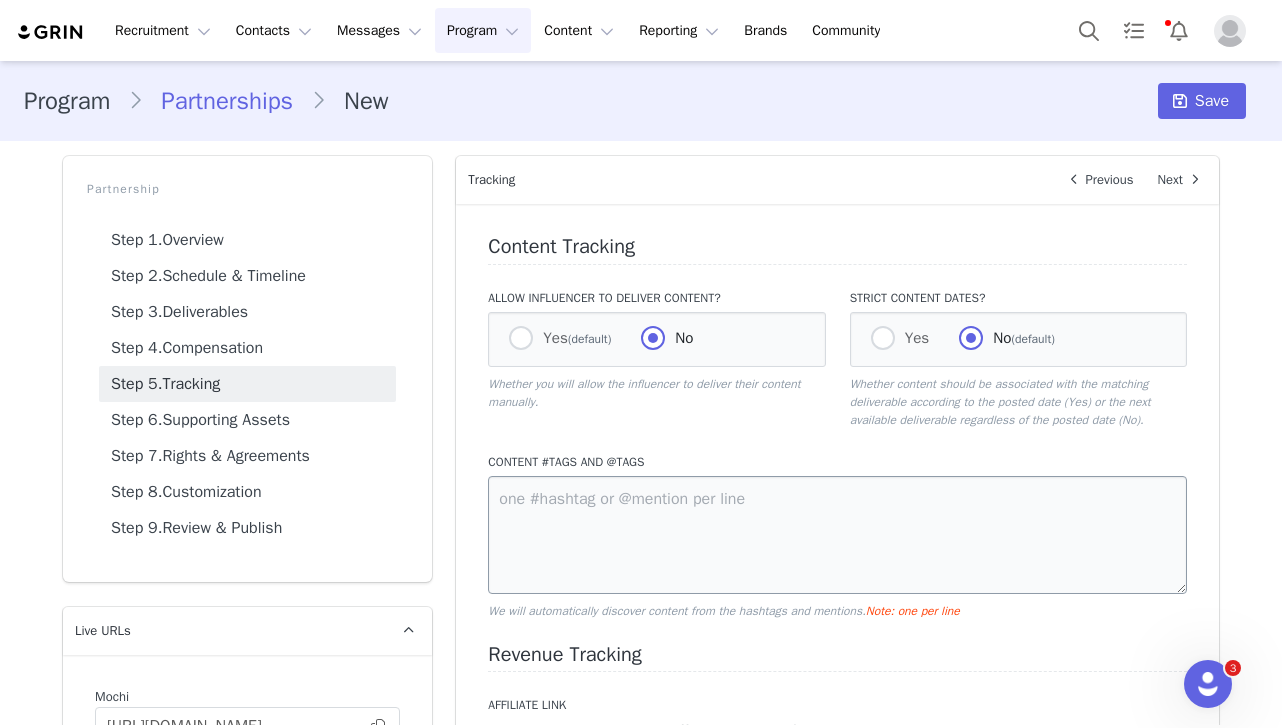 scroll, scrollTop: 305, scrollLeft: 0, axis: vertical 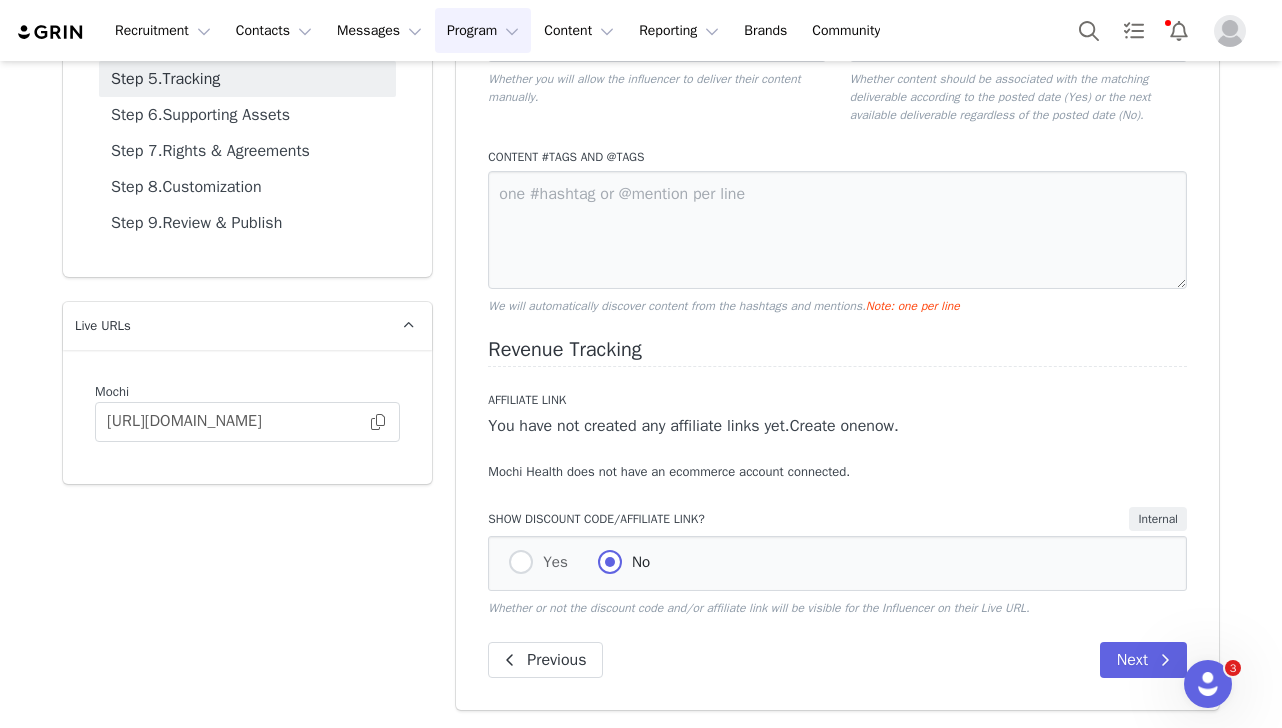 click at bounding box center (837, 230) 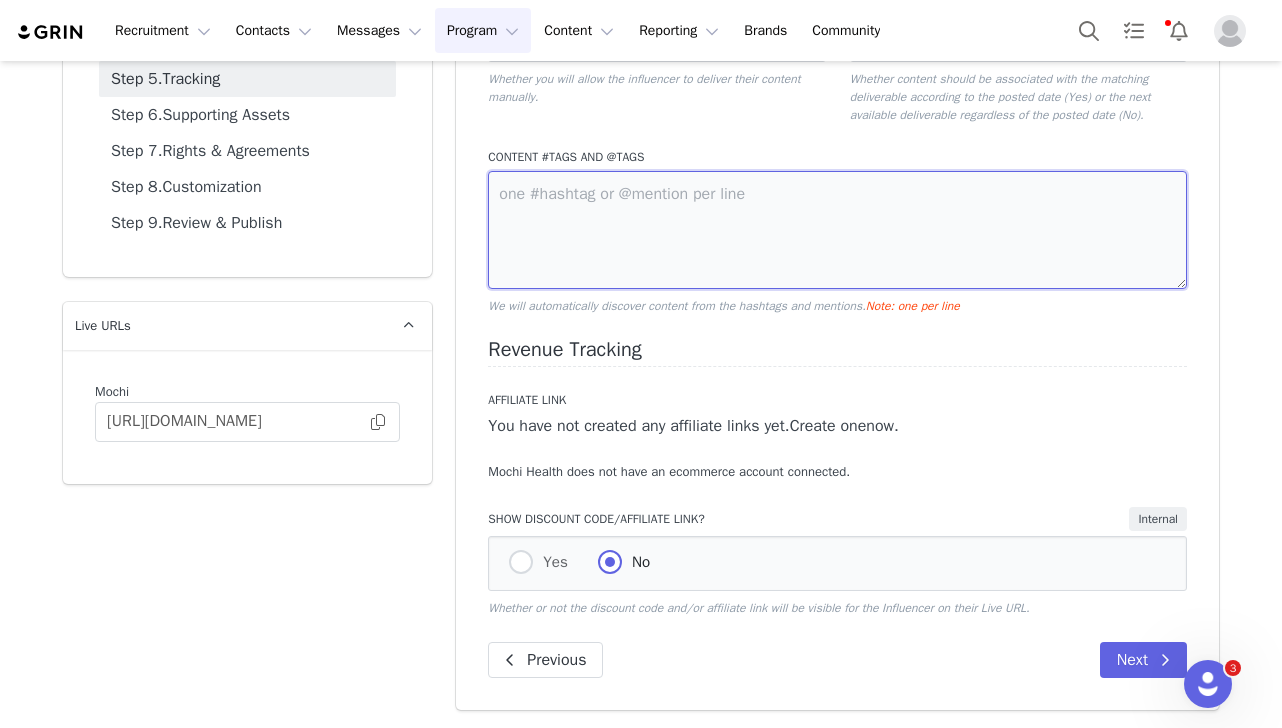 click at bounding box center [837, 230] 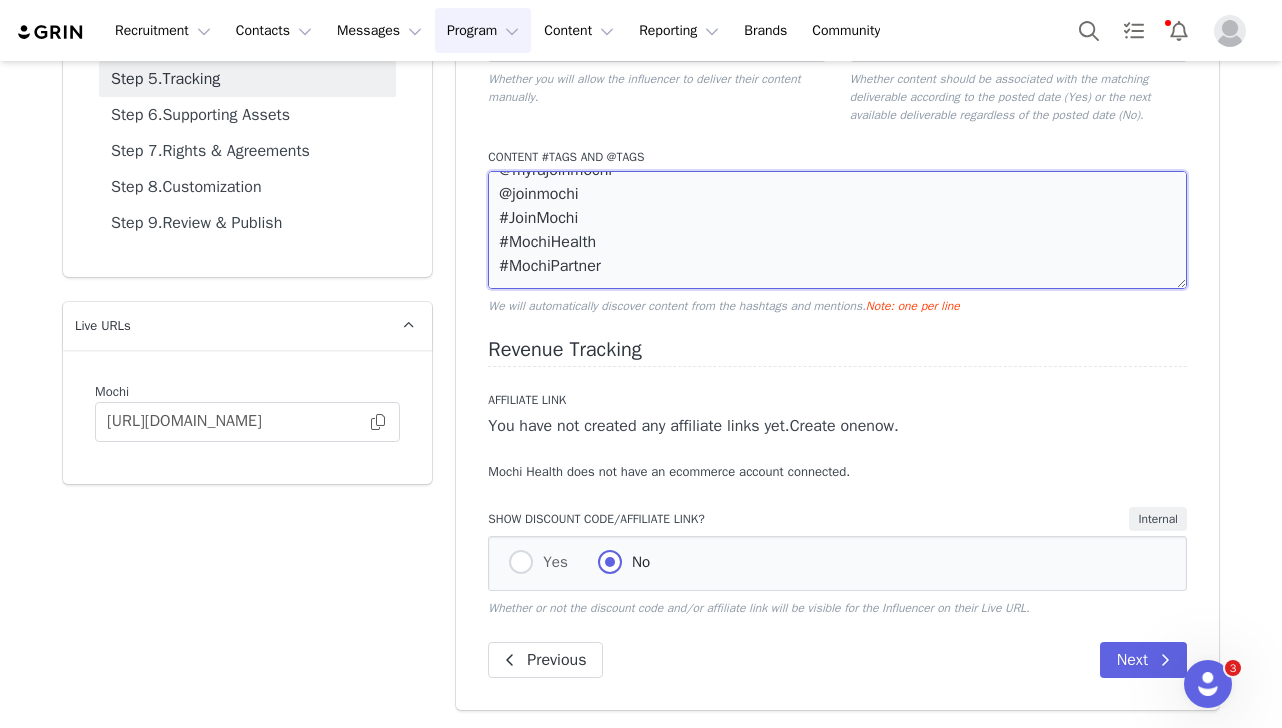 scroll, scrollTop: 72, scrollLeft: 0, axis: vertical 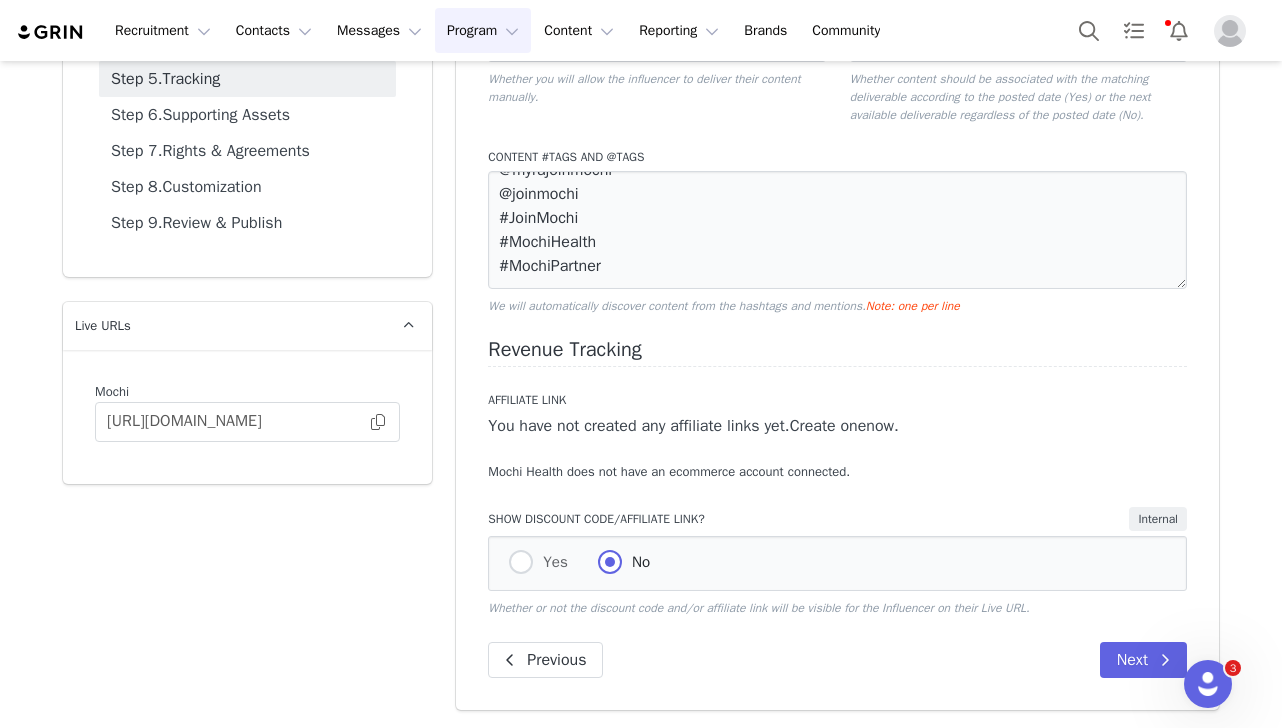 click on "Content Tracking  Allow Influencer to Deliver Content?  Yes  (default) No  Whether you will allow the influencer to deliver their content manually.   Strict Content Dates?  Yes No  (default)  Whether content should be associated with the matching deliverable according to the posted date (Yes) or the next available deliverable regardless of the posted date (No).   Content #tags and @tags  @joinmochisocials
@drmyramochi
@myrajoinmochi
@joinmochi
#JoinMochi
#MochiHealth
#MochiPartner  We will automatically discover content from the hashtags and mentions.  Note: one per line Revenue Tracking  Affiliate Link   You have not created any affiliate links yet.  Create one  now.   Mochi Health does not have an ecommerce account connected.   Show discount code/affiliate link?   Internal  Yes No  Whether or not the discount code and/or affiliate link will be visible for the Influencer on their Live URL.   Previous   Next" at bounding box center (837, 304) 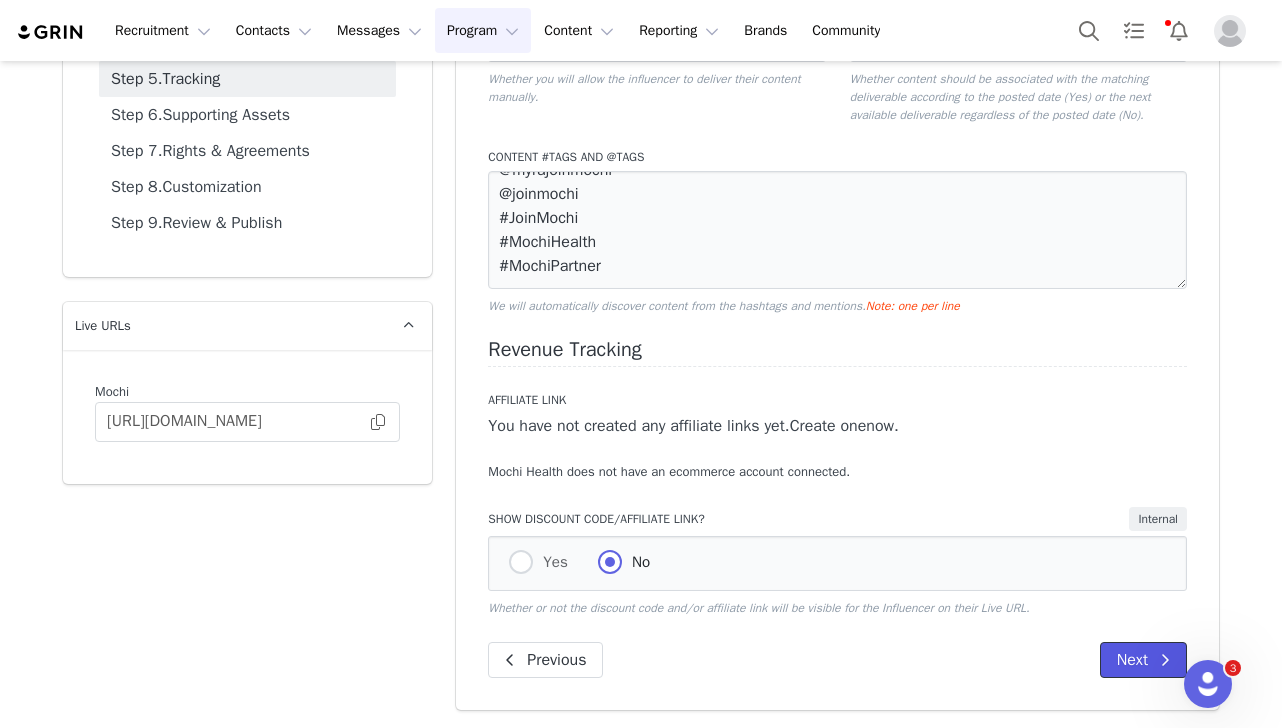 click on "Next" at bounding box center (1143, 660) 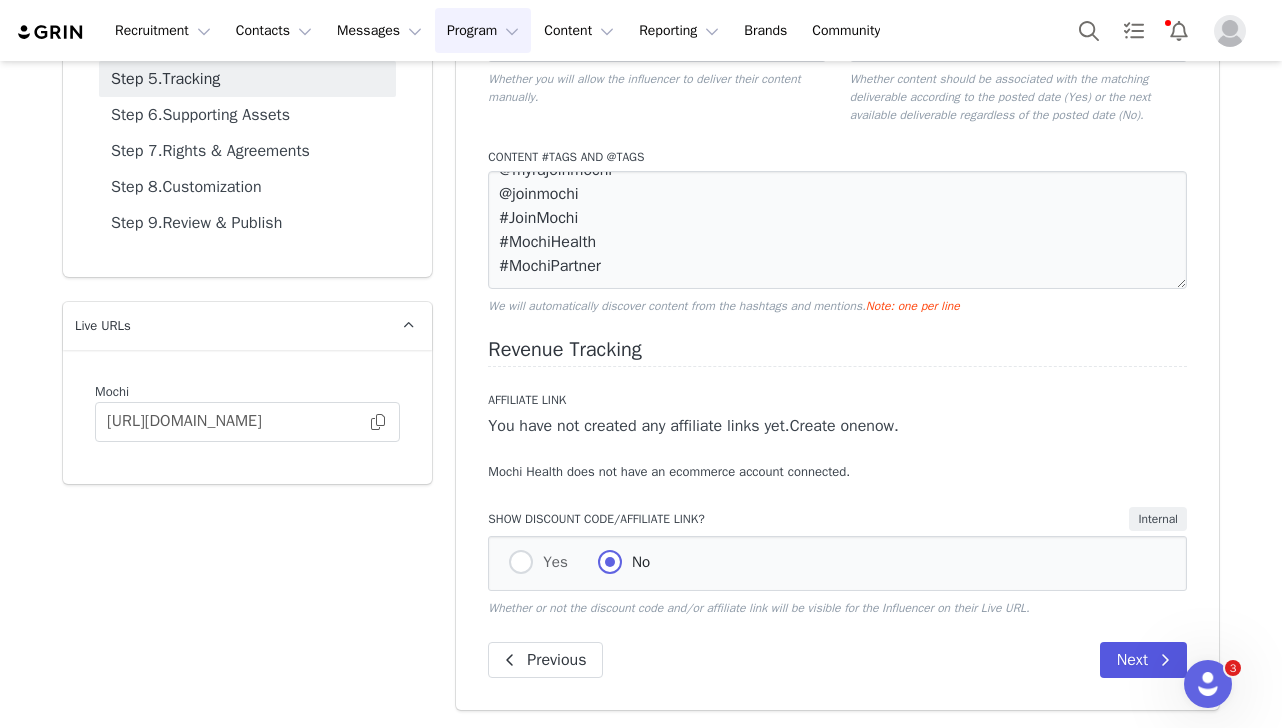 scroll, scrollTop: 78, scrollLeft: 0, axis: vertical 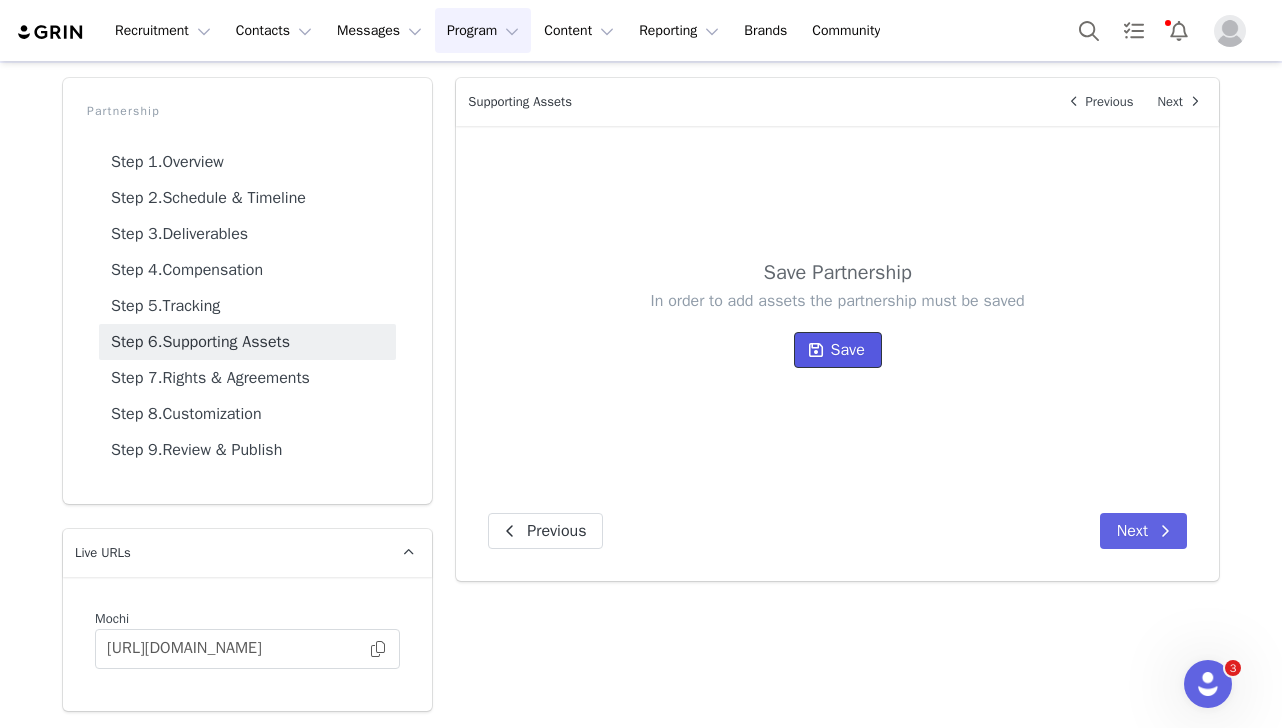 click at bounding box center (816, 350) 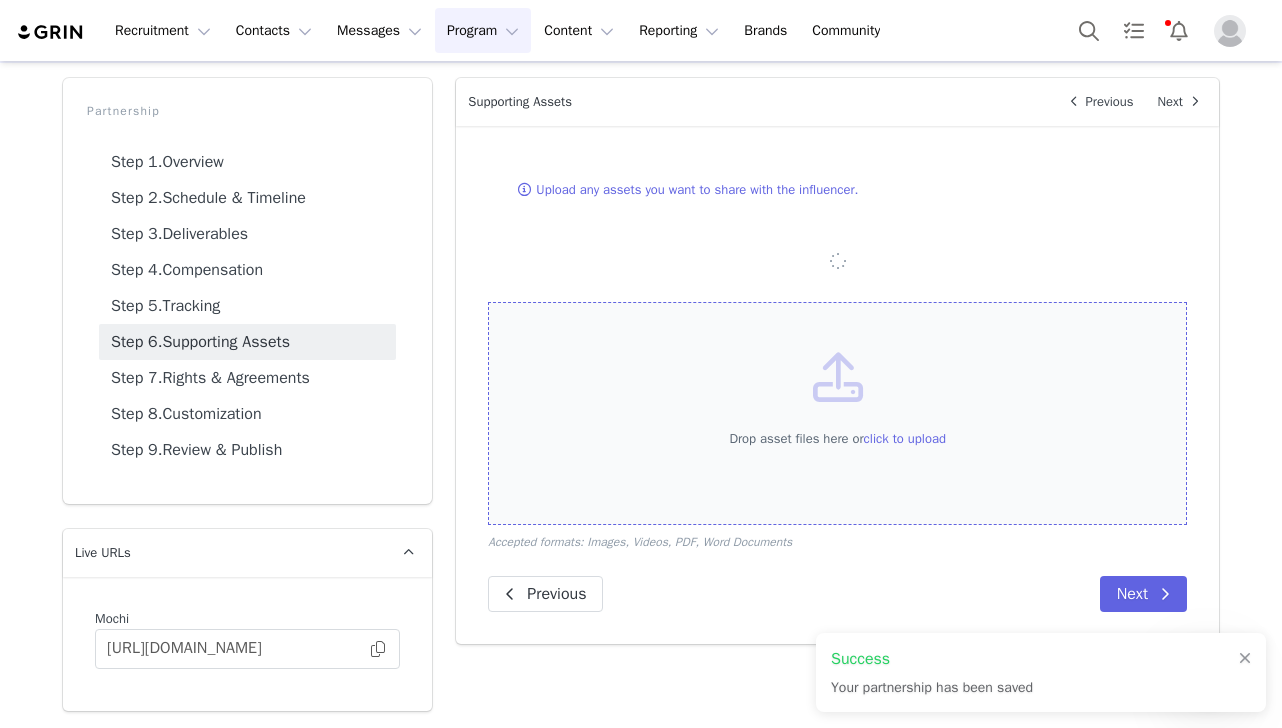 click on "Drop asset files here or  click to upload" at bounding box center [837, 414] 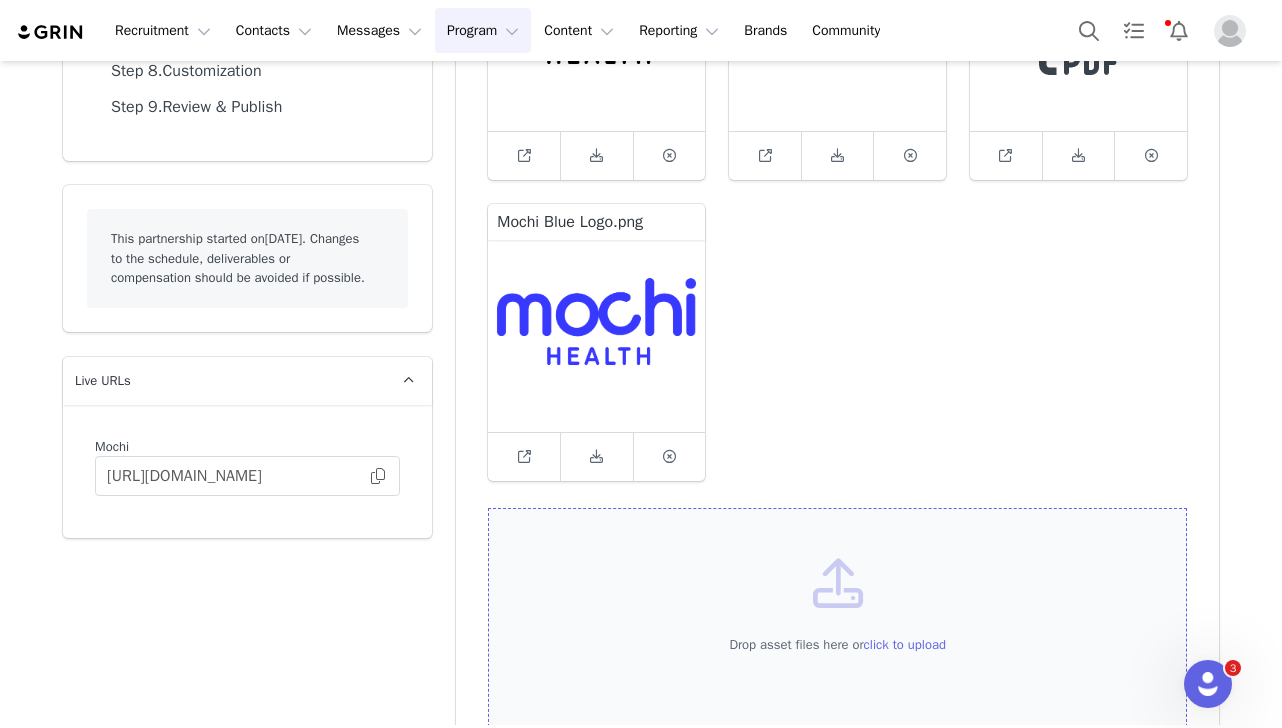 scroll, scrollTop: 561, scrollLeft: 0, axis: vertical 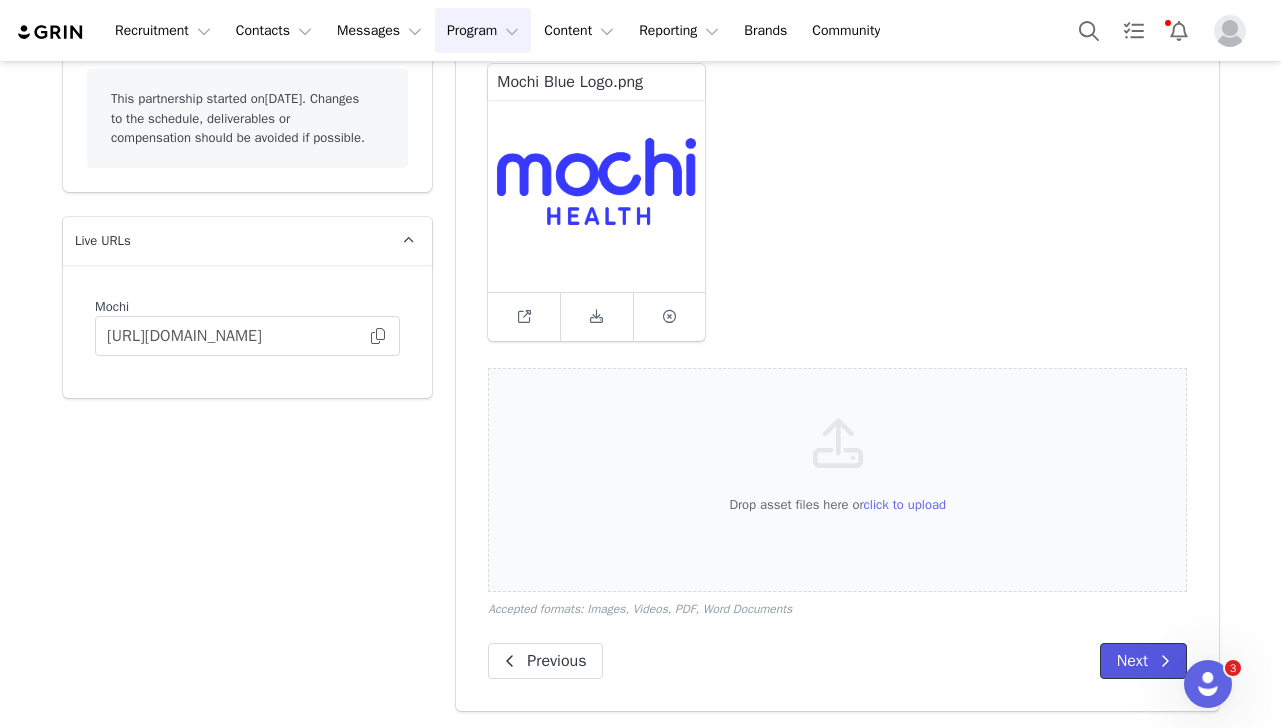 click on "Next" at bounding box center (1143, 661) 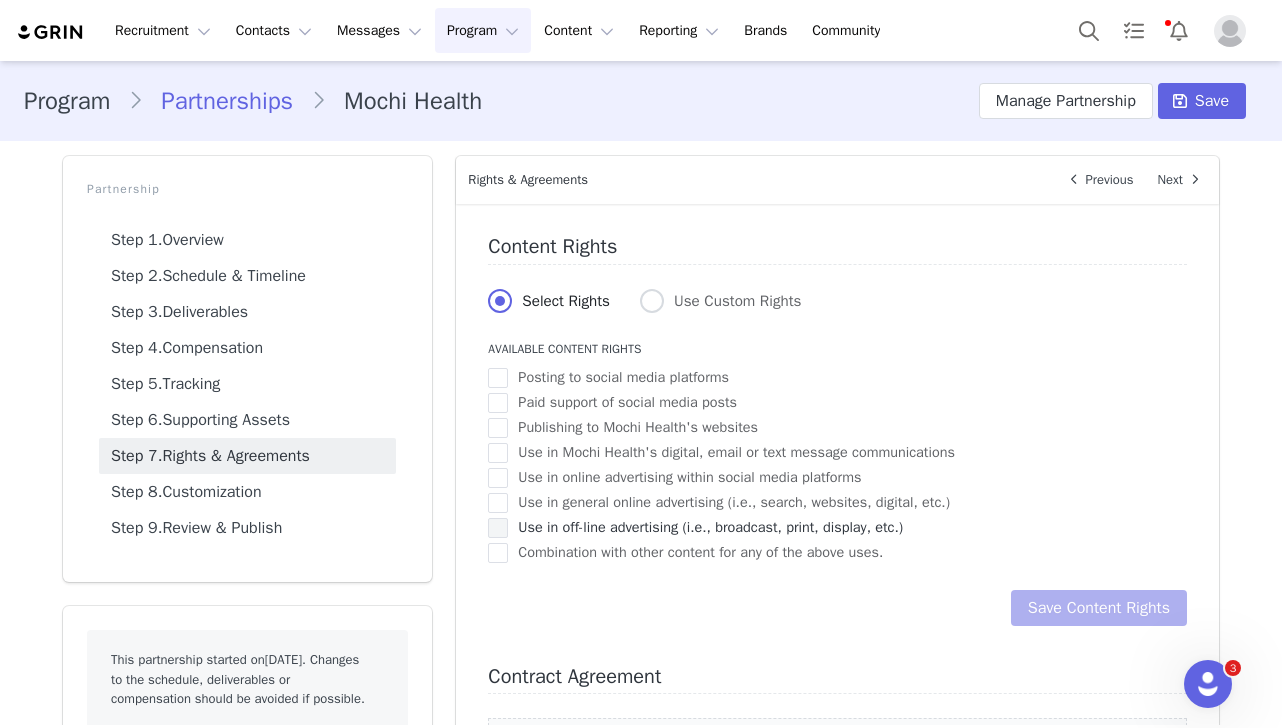 scroll, scrollTop: 343, scrollLeft: 0, axis: vertical 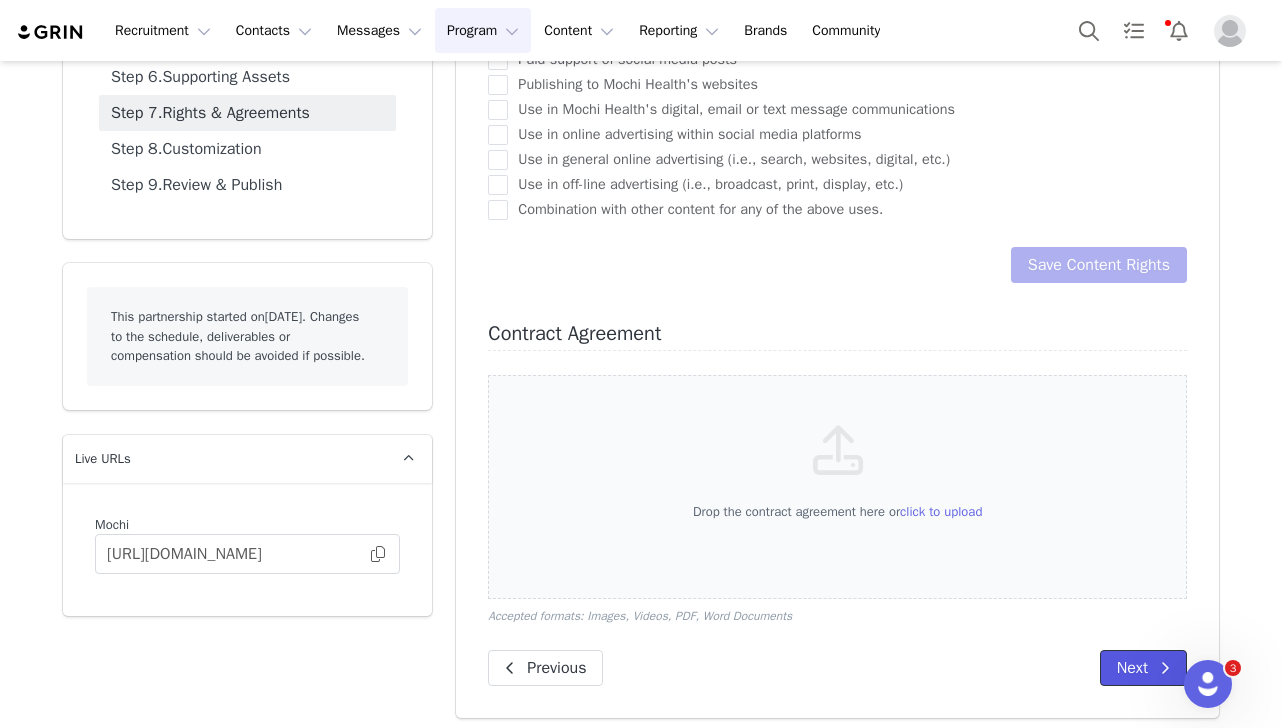 click on "Next" at bounding box center (1143, 668) 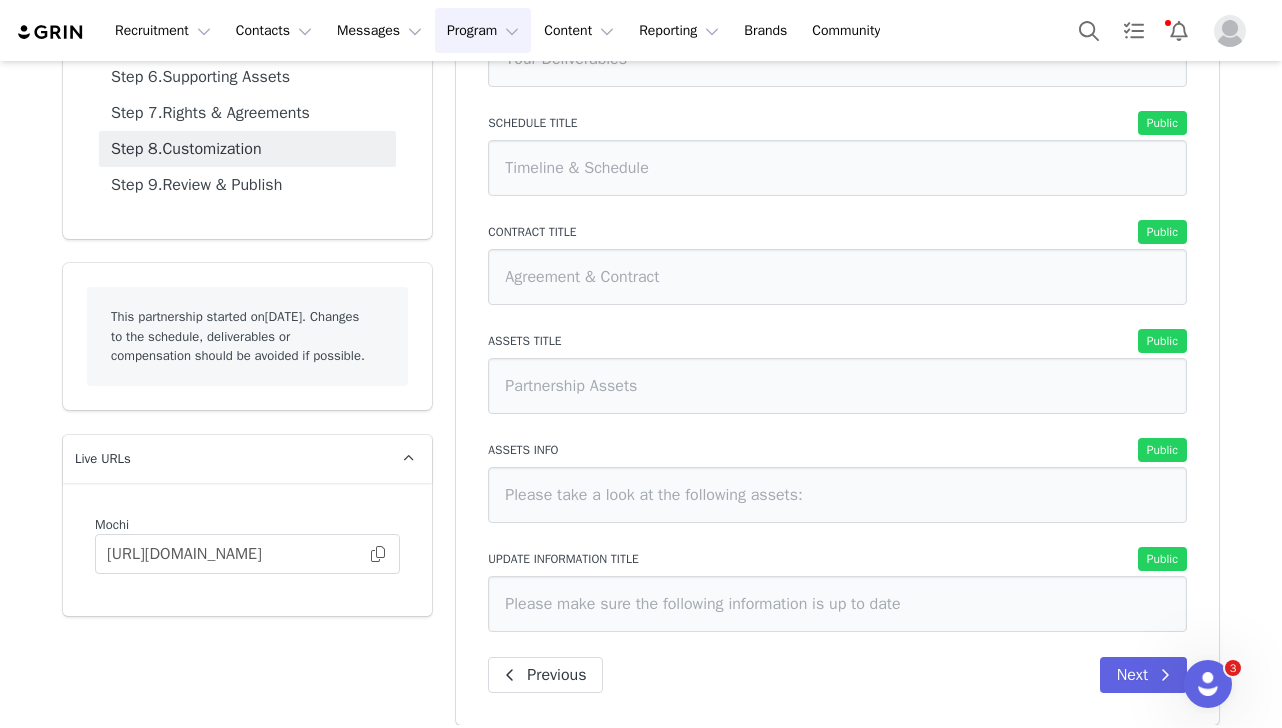 scroll, scrollTop: 0, scrollLeft: 0, axis: both 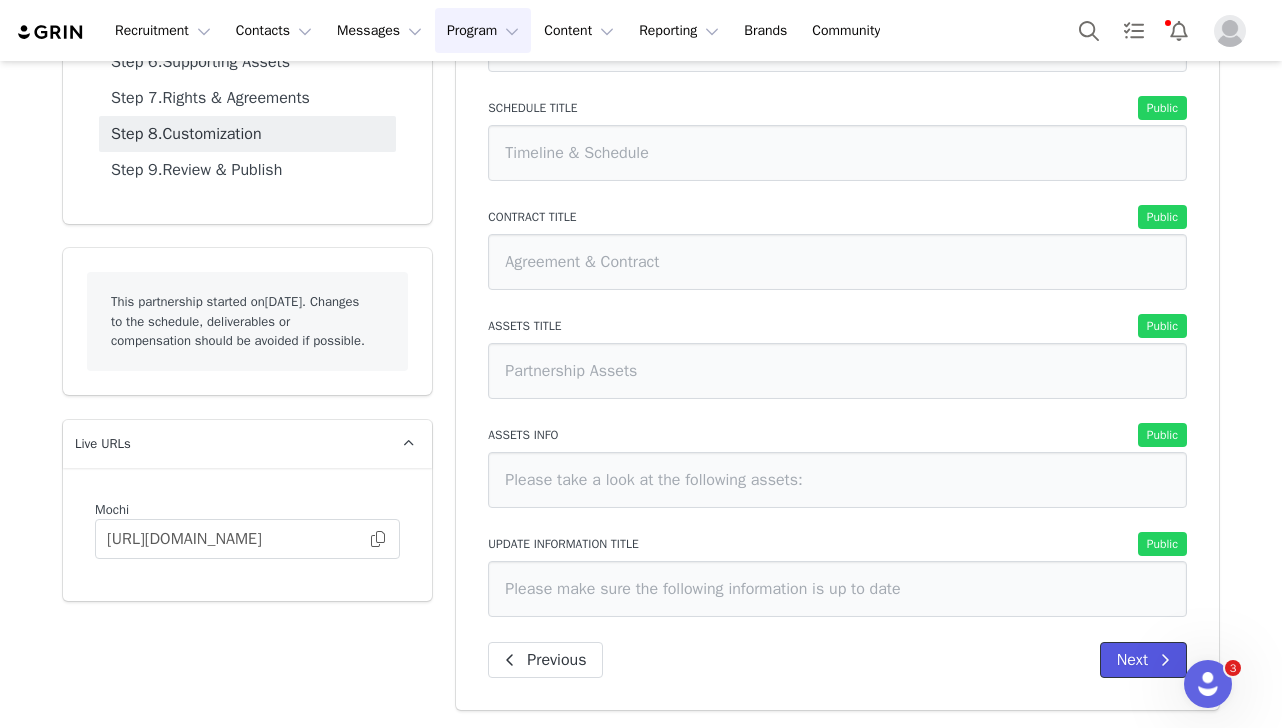 click on "Next" at bounding box center (1143, 660) 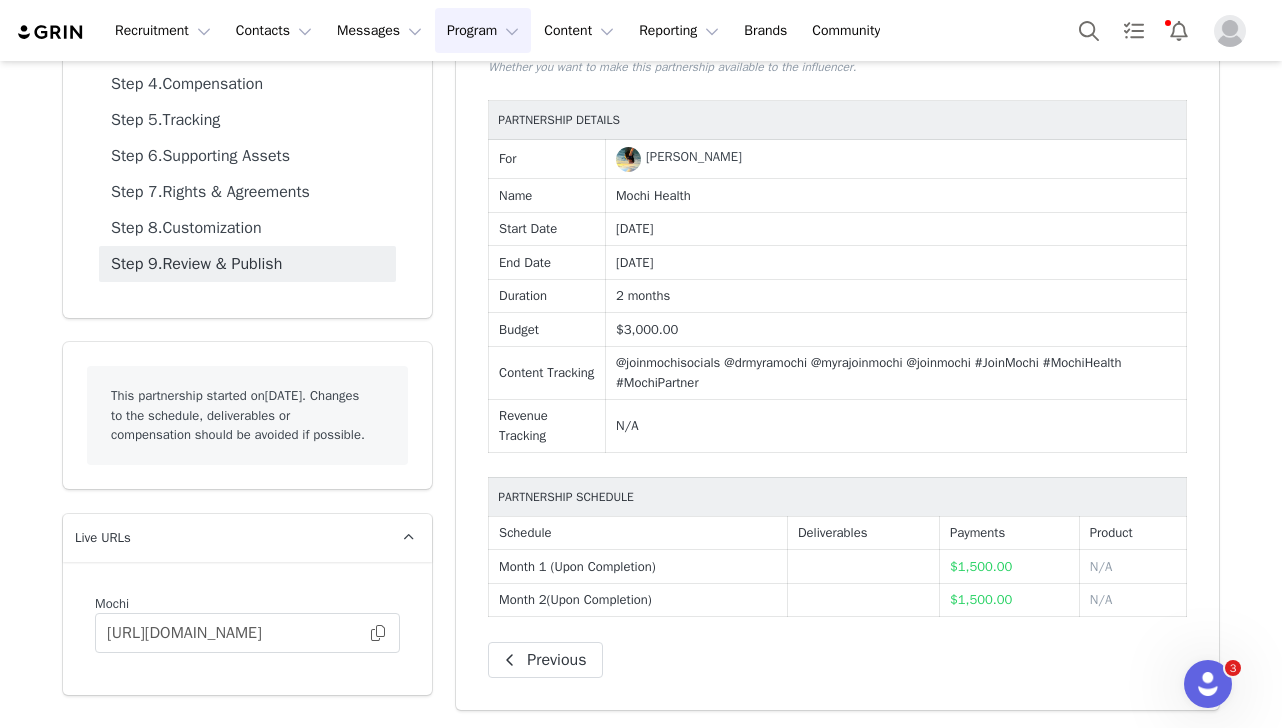 scroll, scrollTop: 0, scrollLeft: 0, axis: both 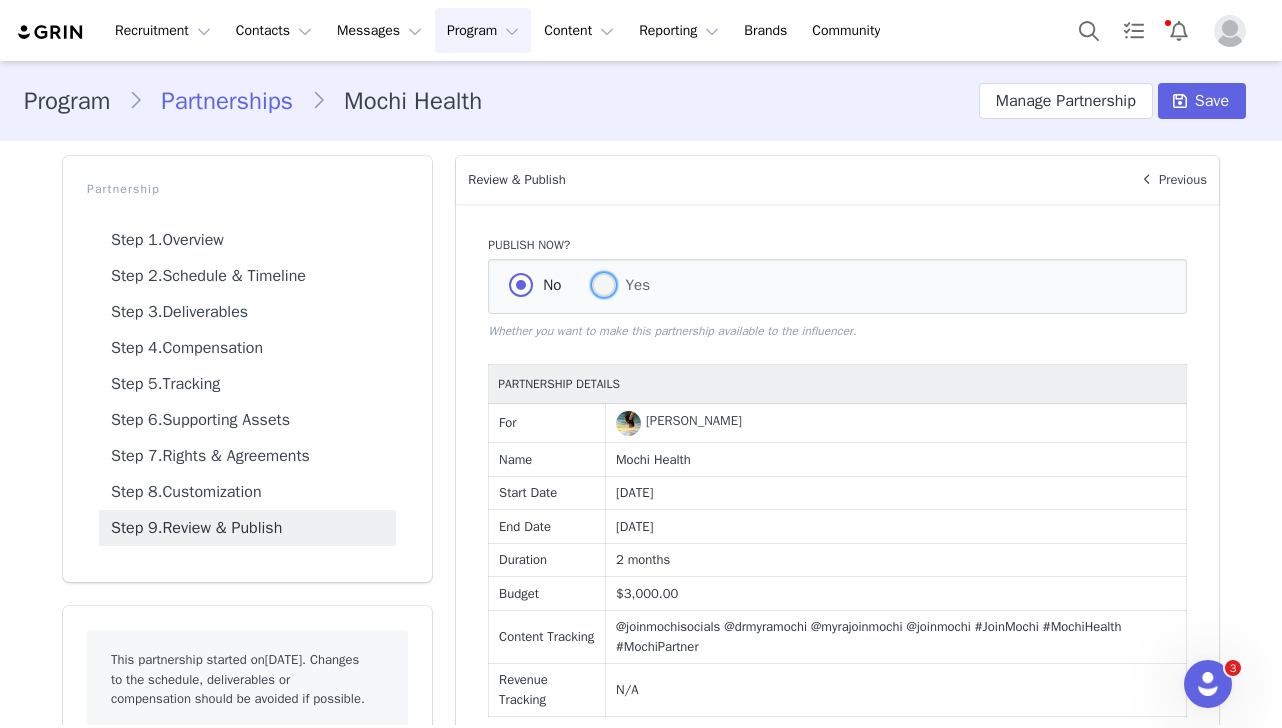 click at bounding box center [604, 285] 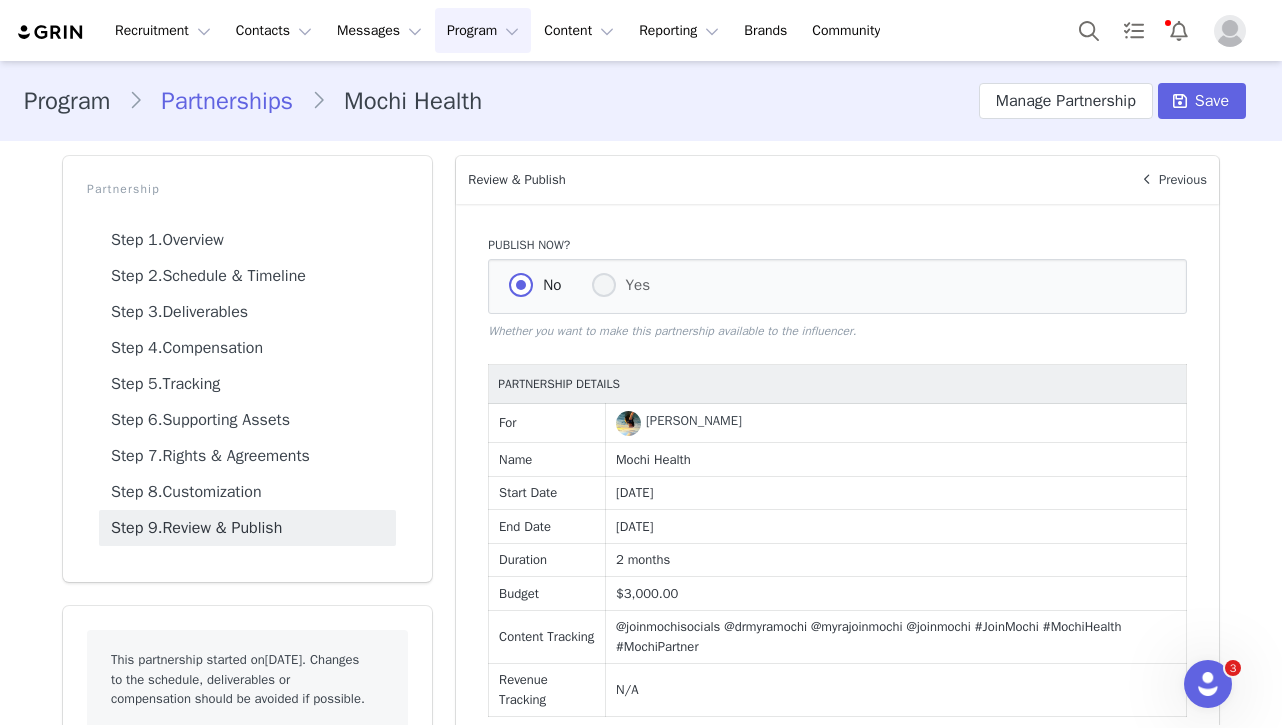 click on "Yes" at bounding box center (604, 286) 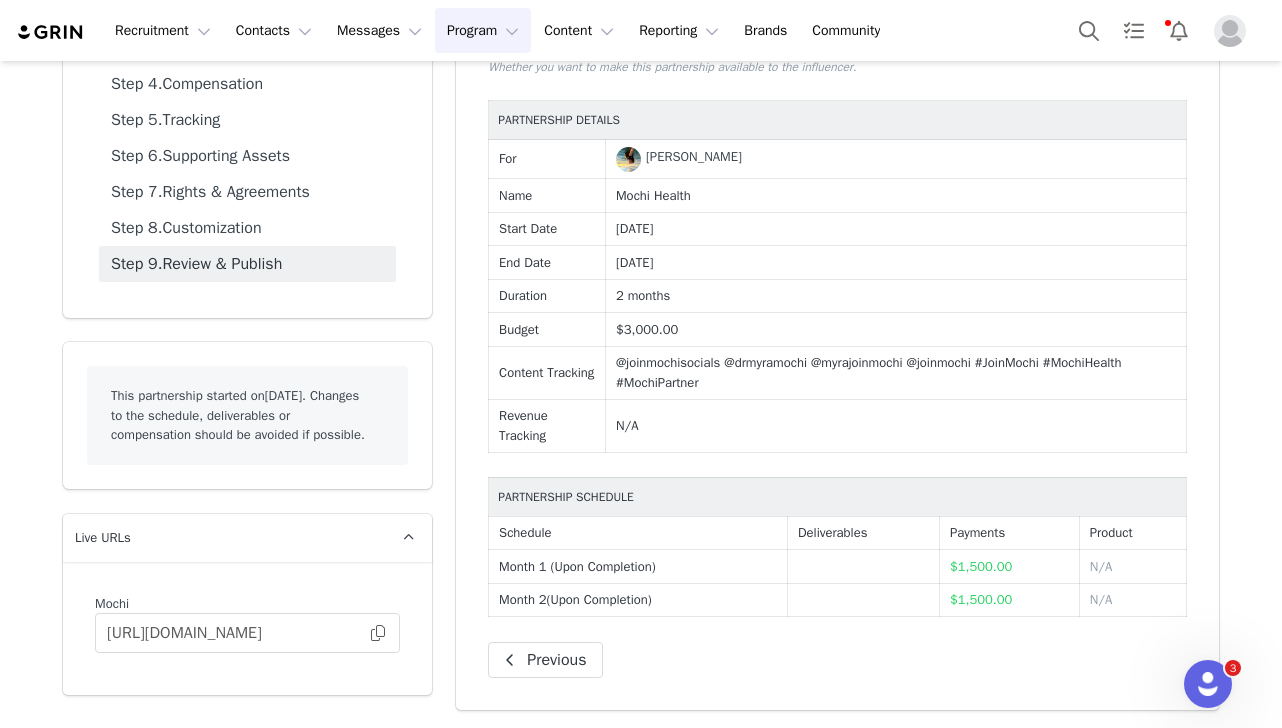 scroll, scrollTop: 0, scrollLeft: 0, axis: both 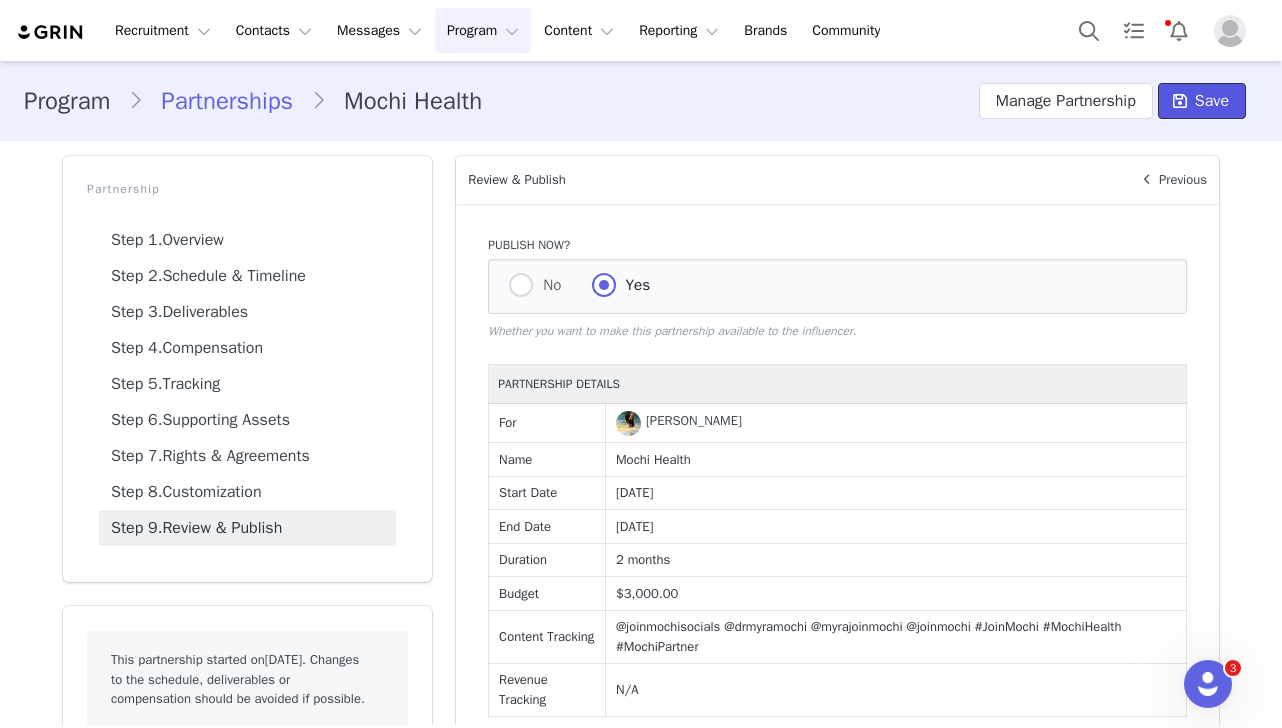 click on "Save" at bounding box center (1212, 101) 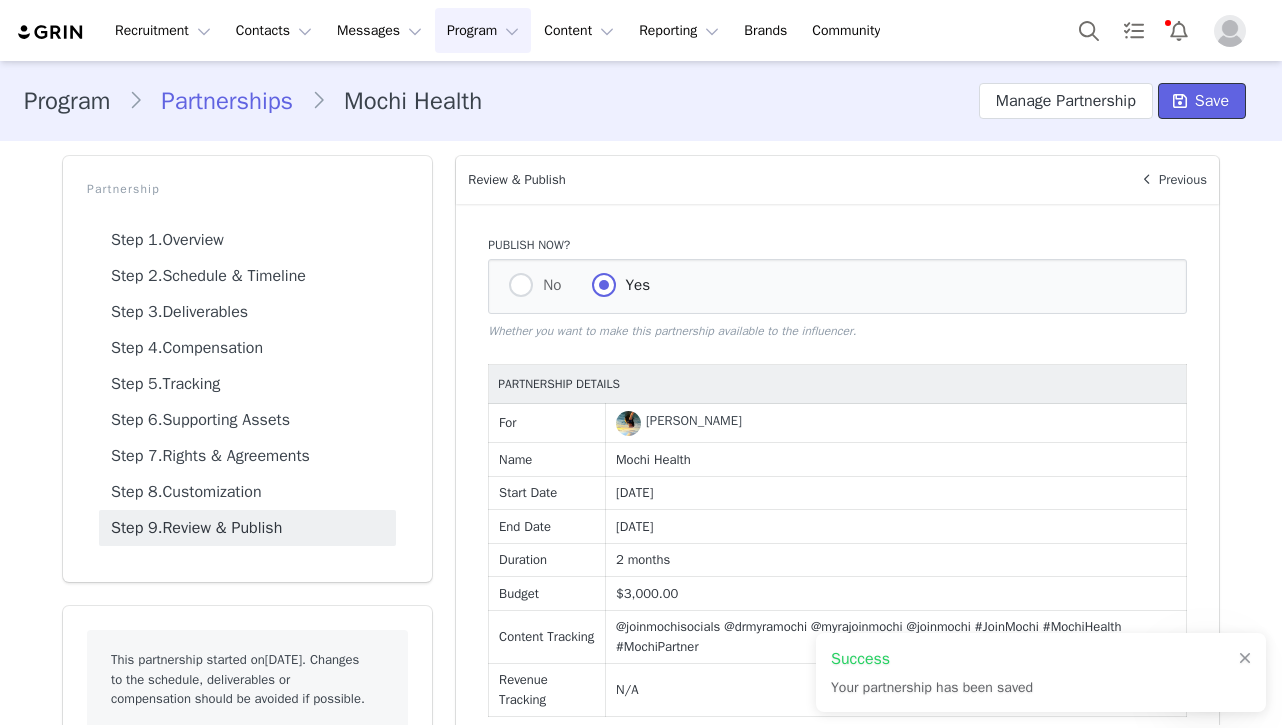 scroll, scrollTop: 268, scrollLeft: 0, axis: vertical 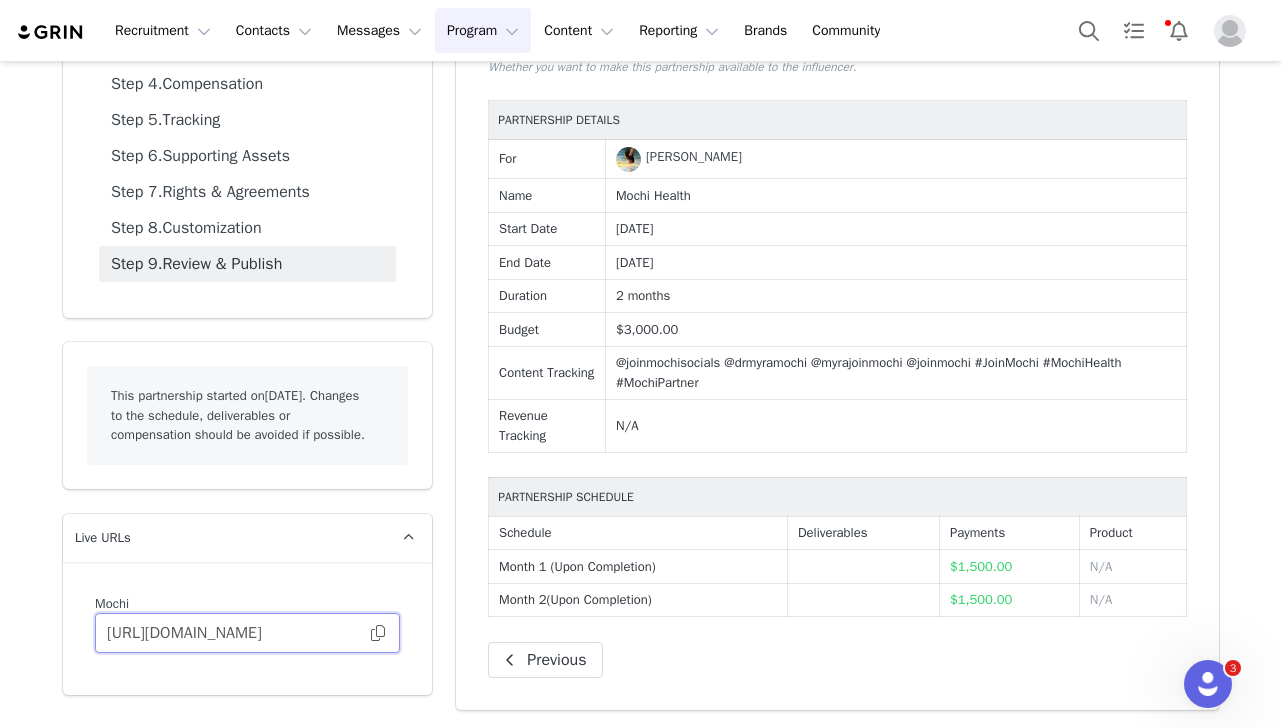 click on "[URL][DOMAIN_NAME]" at bounding box center [247, 633] 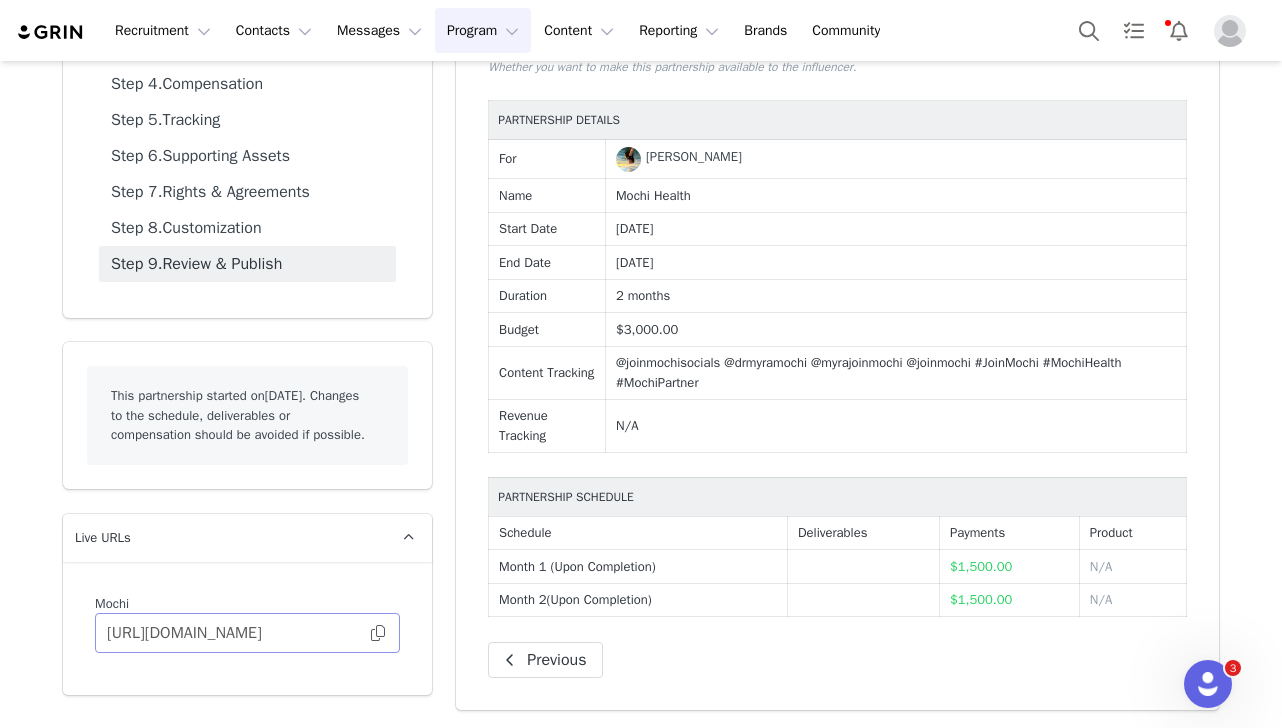 click at bounding box center [378, 633] 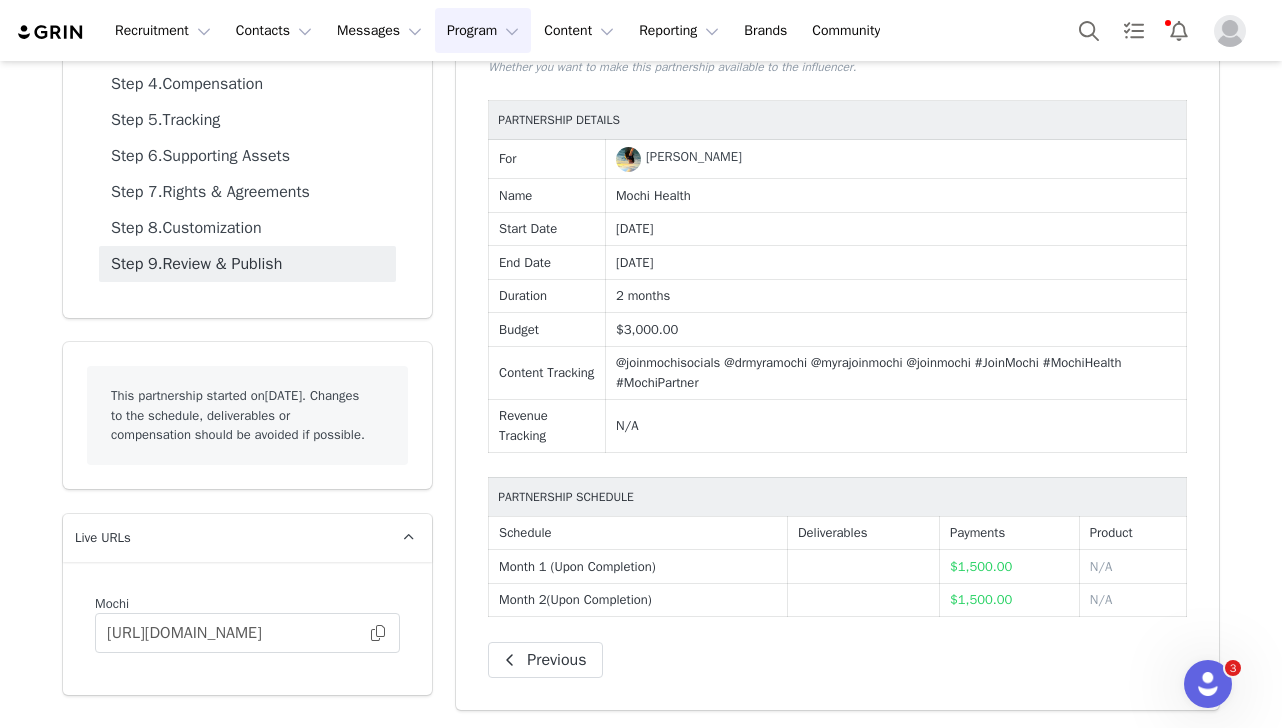 scroll, scrollTop: 0, scrollLeft: 0, axis: both 